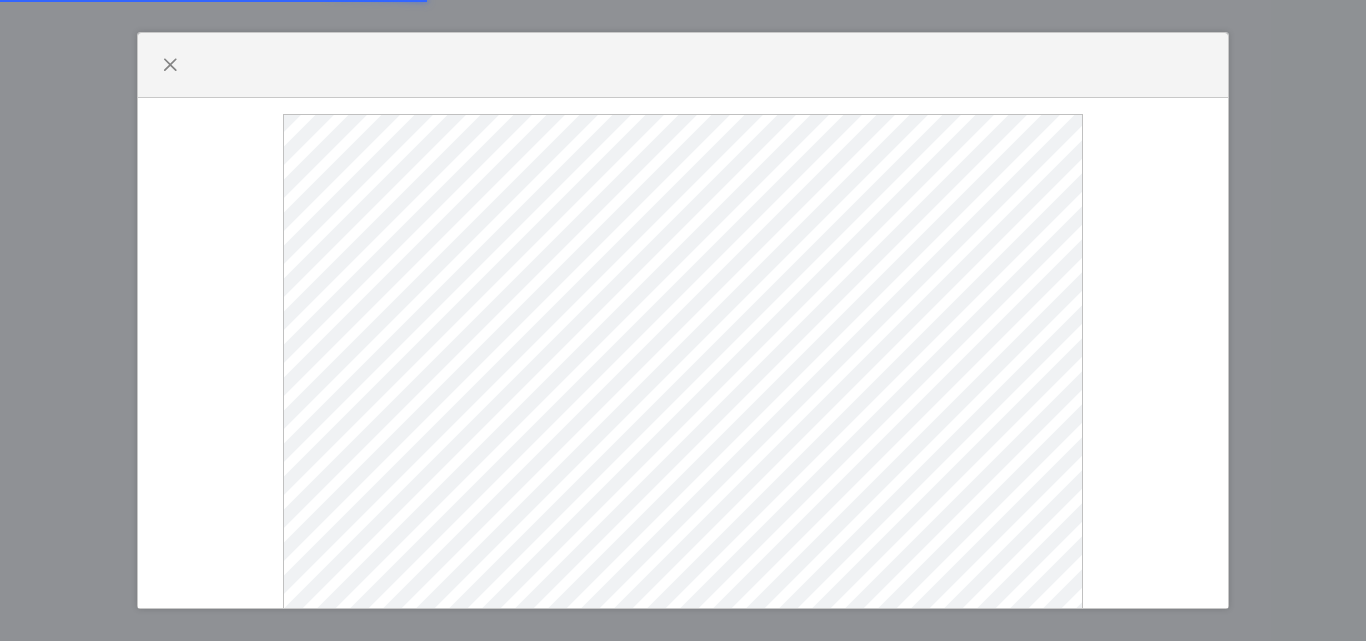 scroll, scrollTop: 0, scrollLeft: 0, axis: both 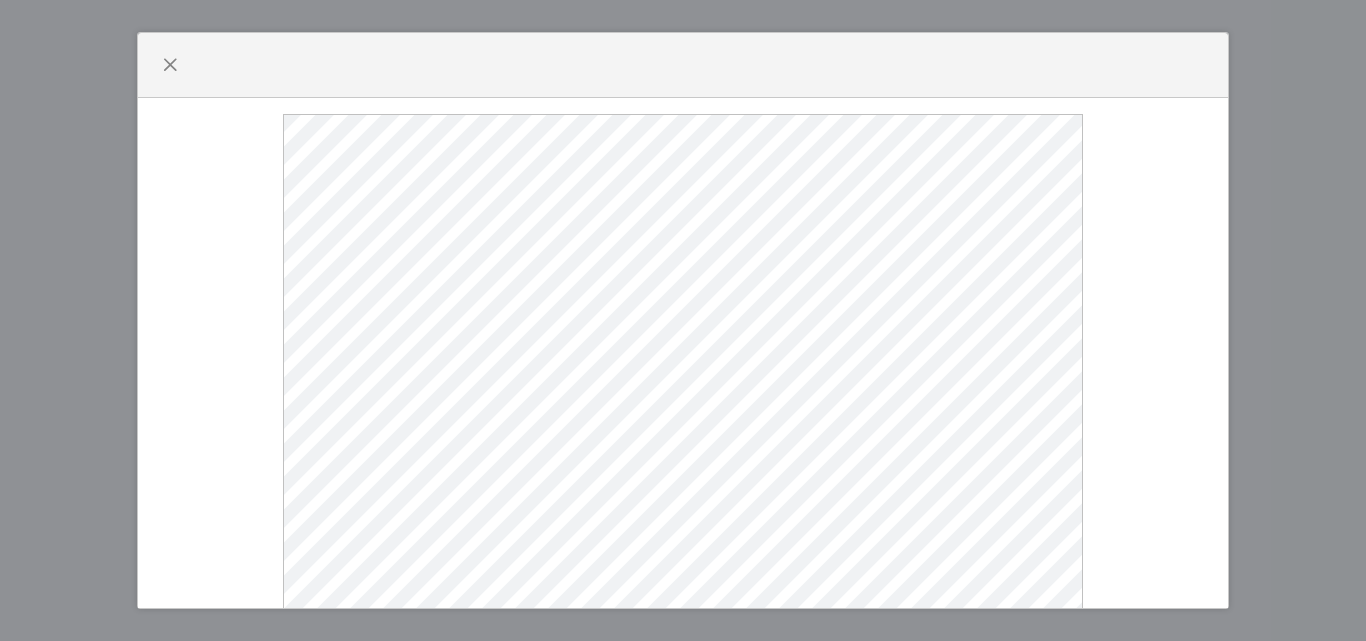 click 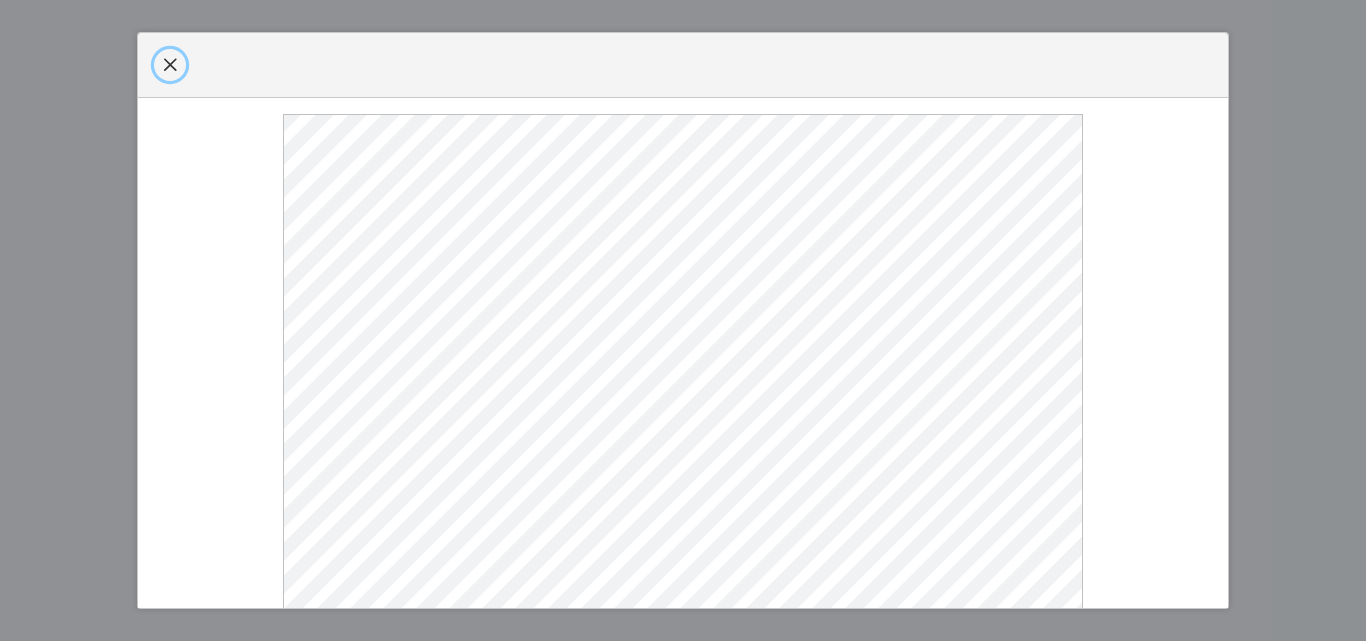 click 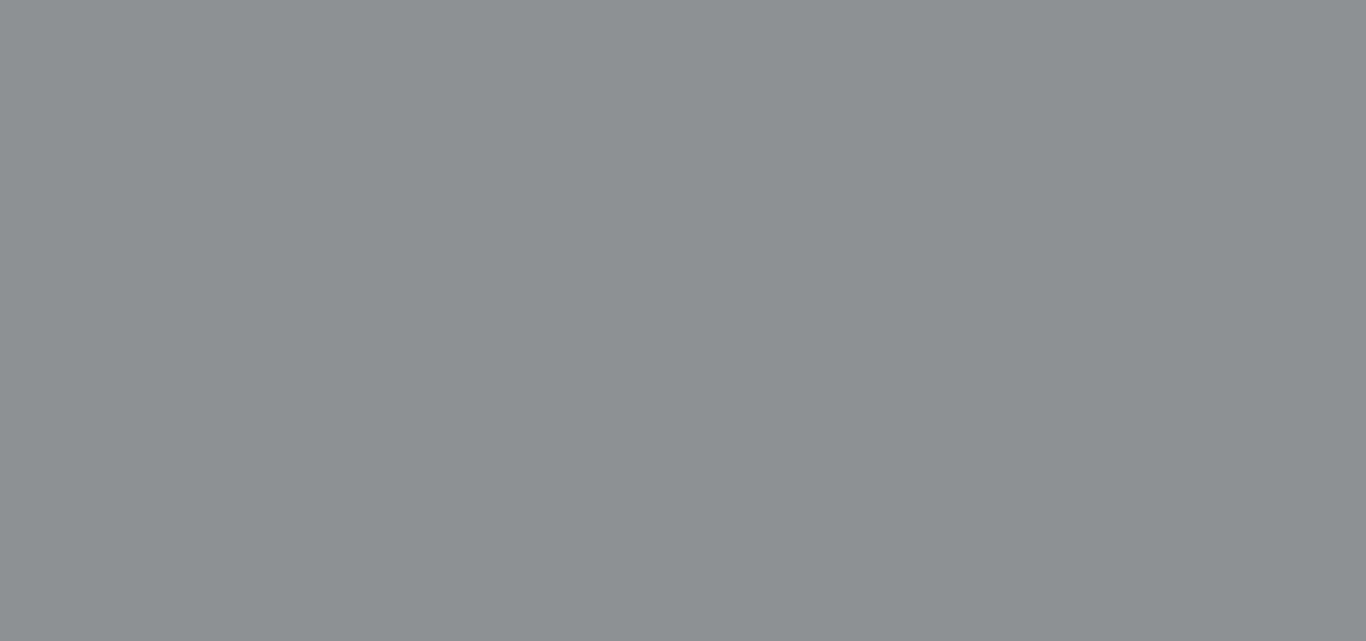 select 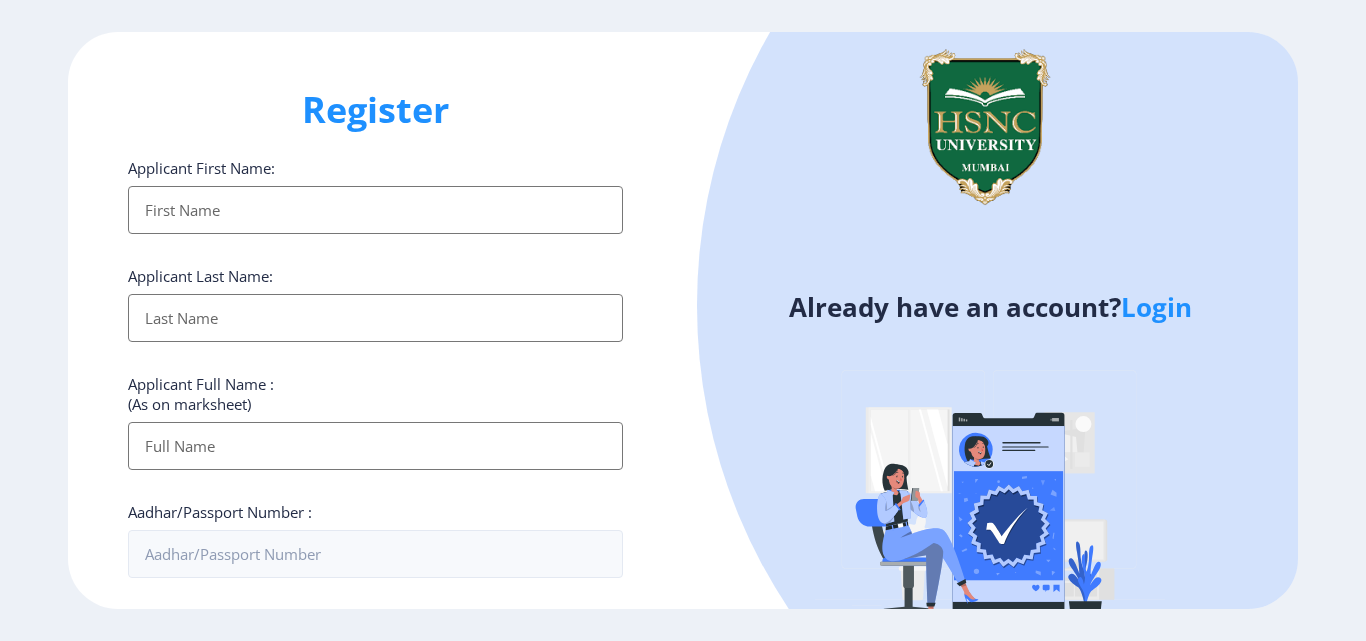 click on "Applicant First Name:" at bounding box center (375, 210) 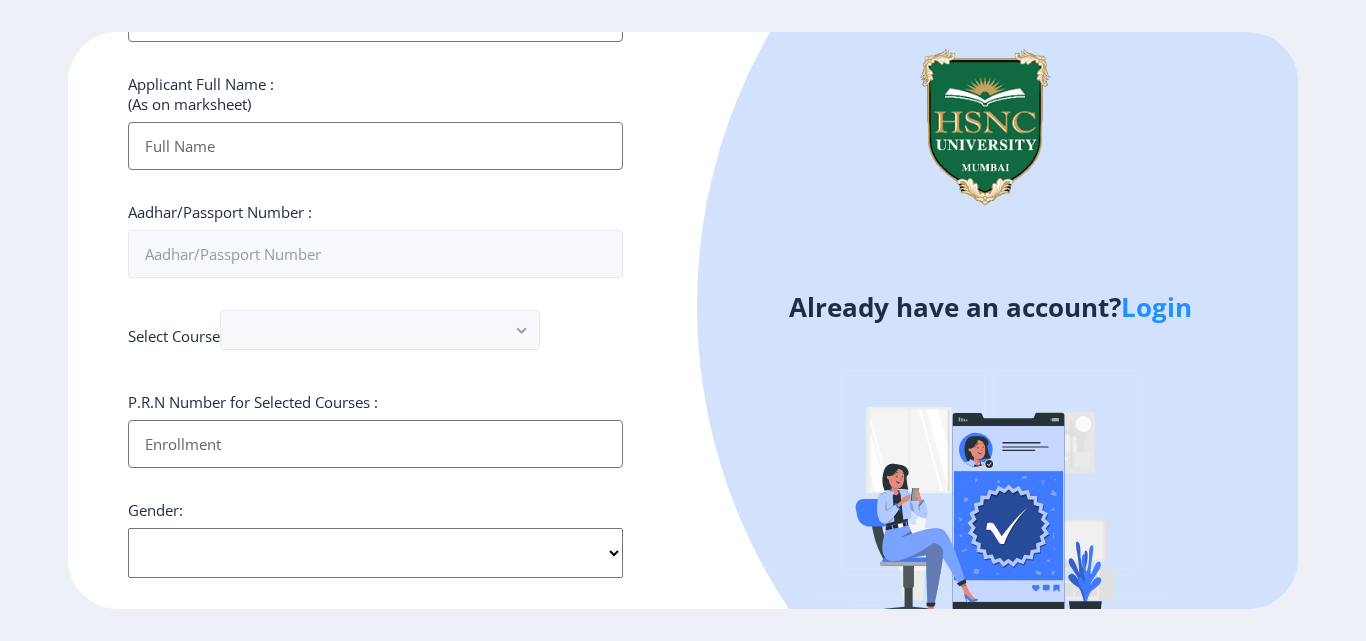 scroll, scrollTop: 789, scrollLeft: 0, axis: vertical 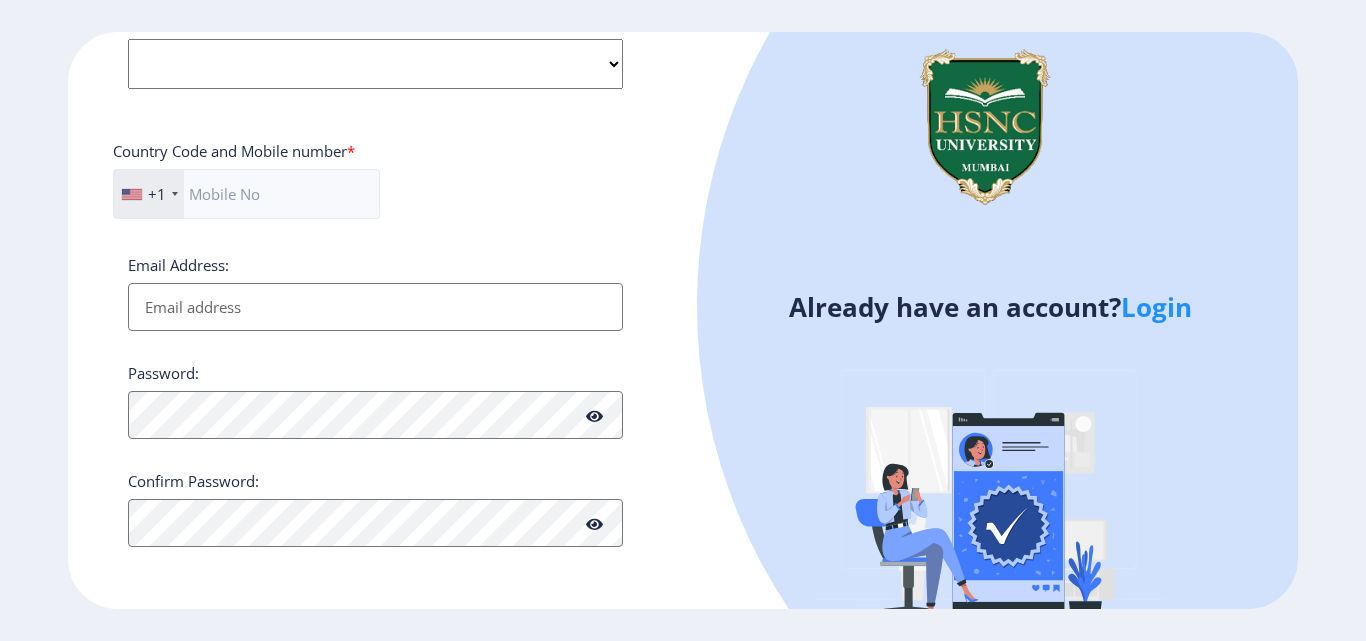 click on "Login" 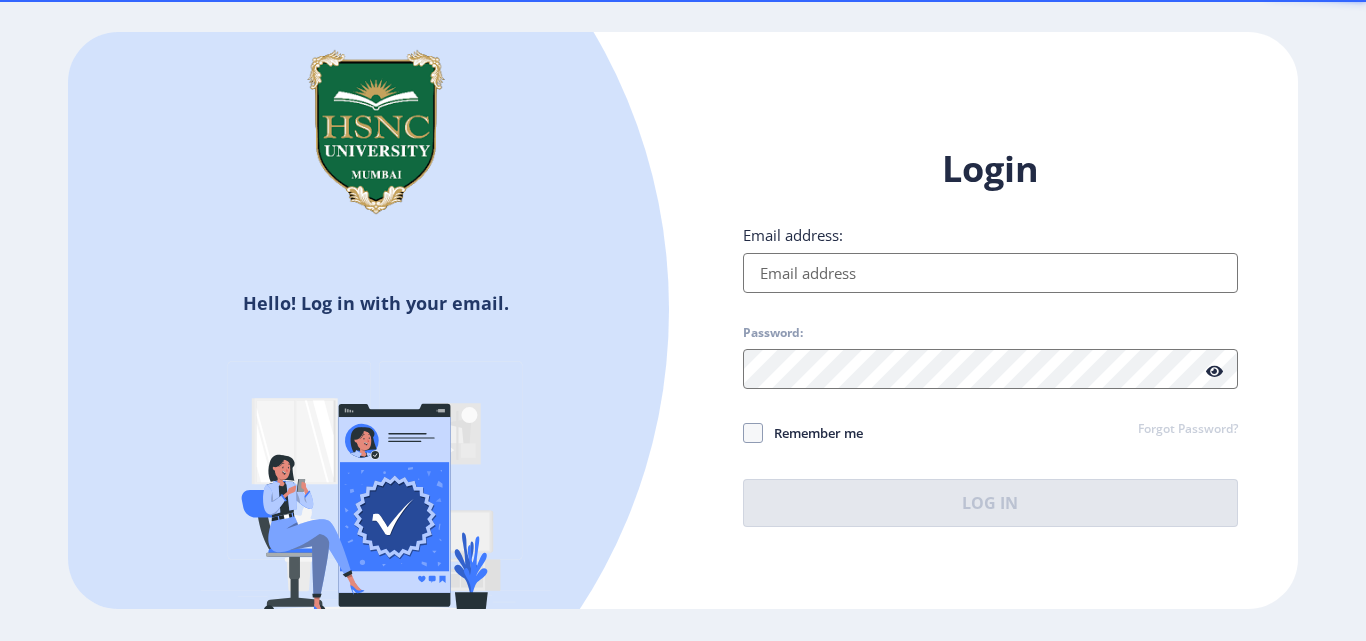 click on "Email address:" at bounding box center (990, 273) 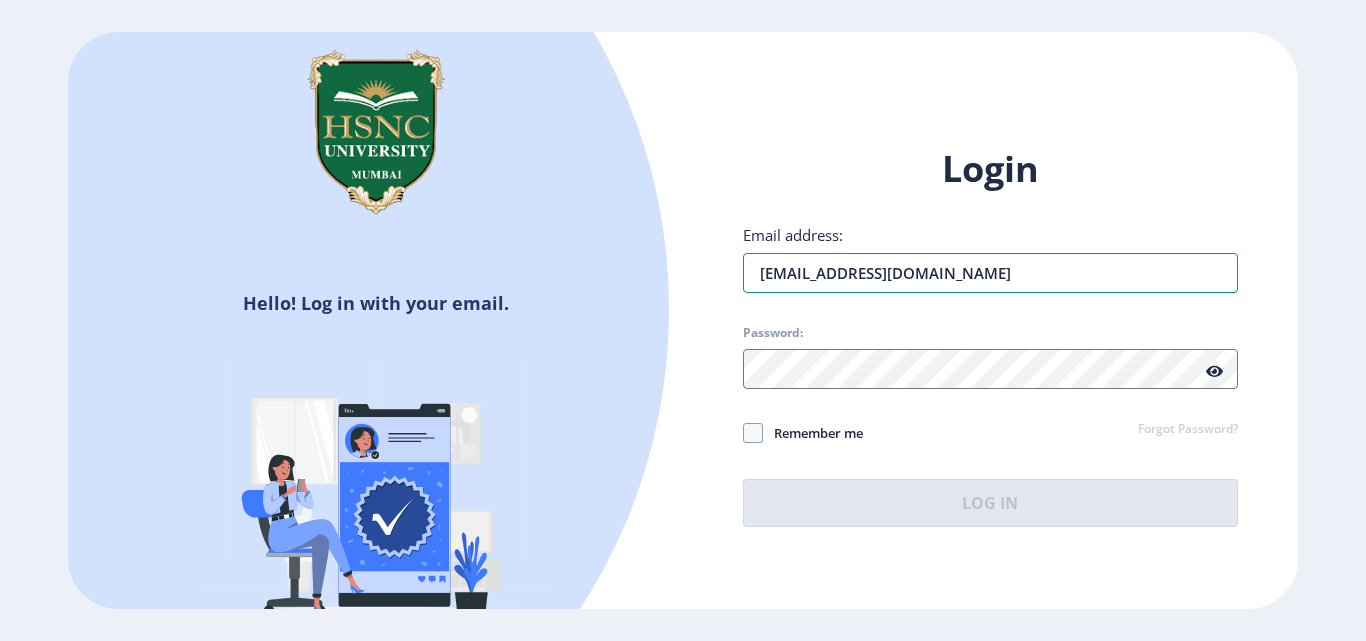 type on "[EMAIL_ADDRESS][DOMAIN_NAME]" 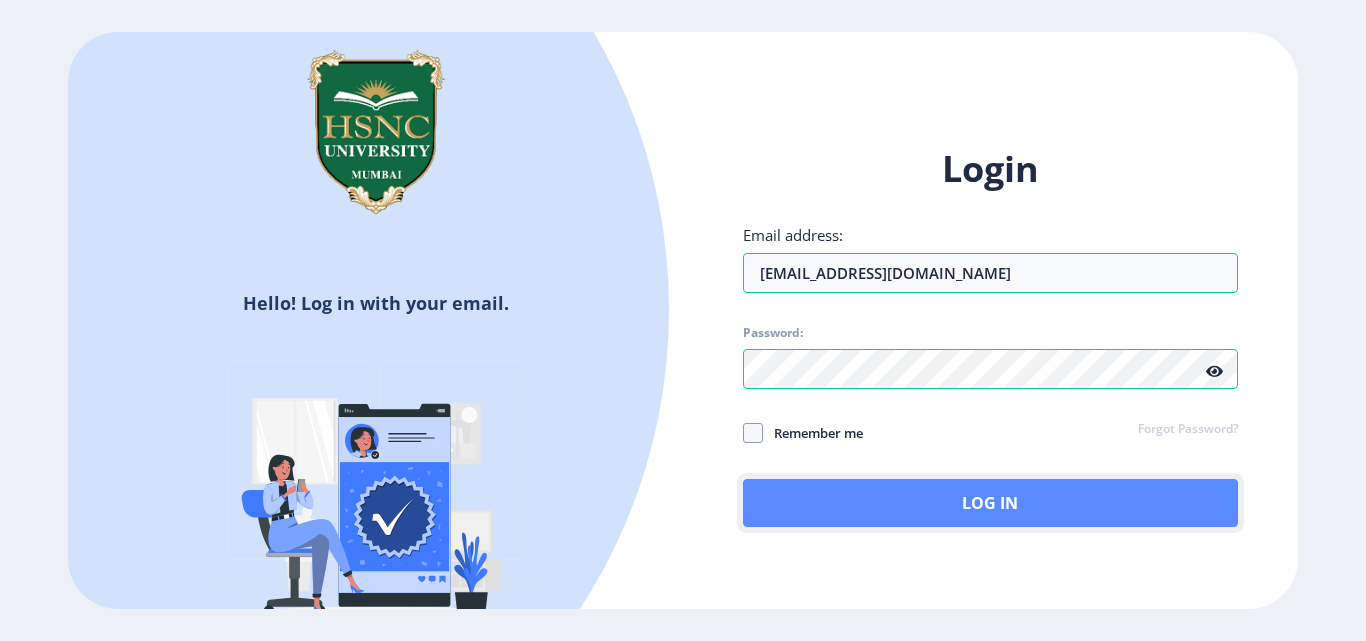 click on "Log In" 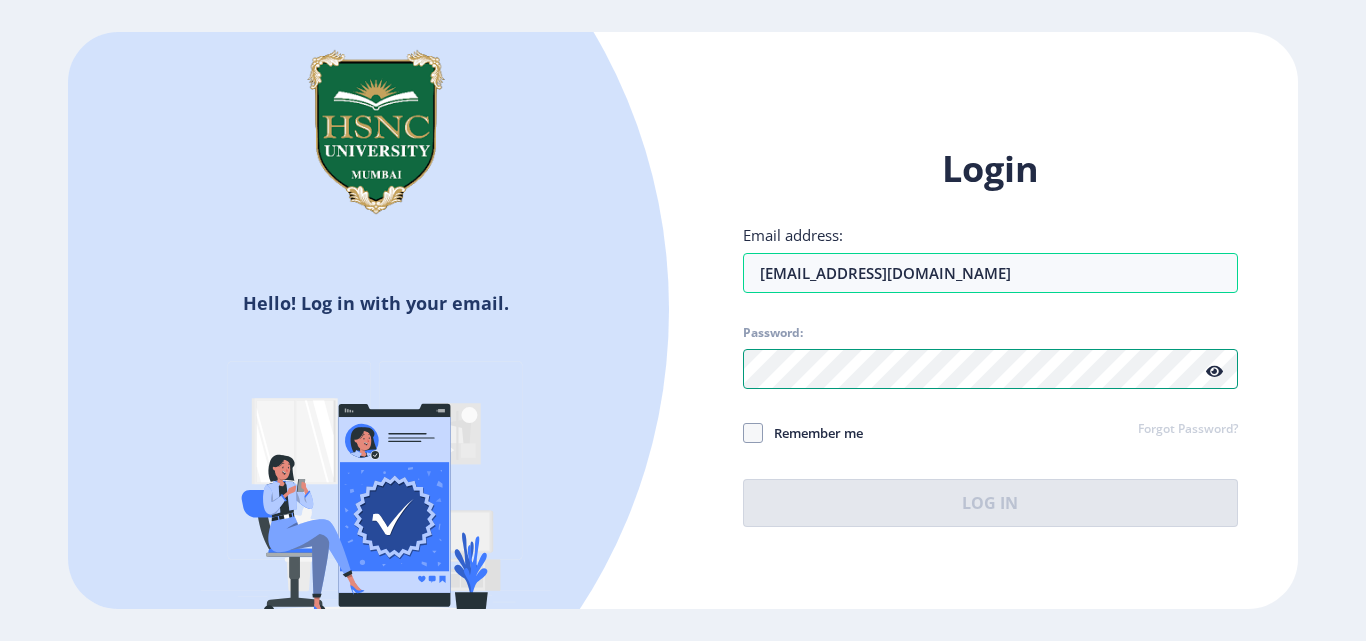 click on "Hello! Log in with your email. Don't have an account?  Register Login Email address: yashimehta217@gmail.com Password: Remember me Forgot Password?  Log In   Don't have an account?  Register" 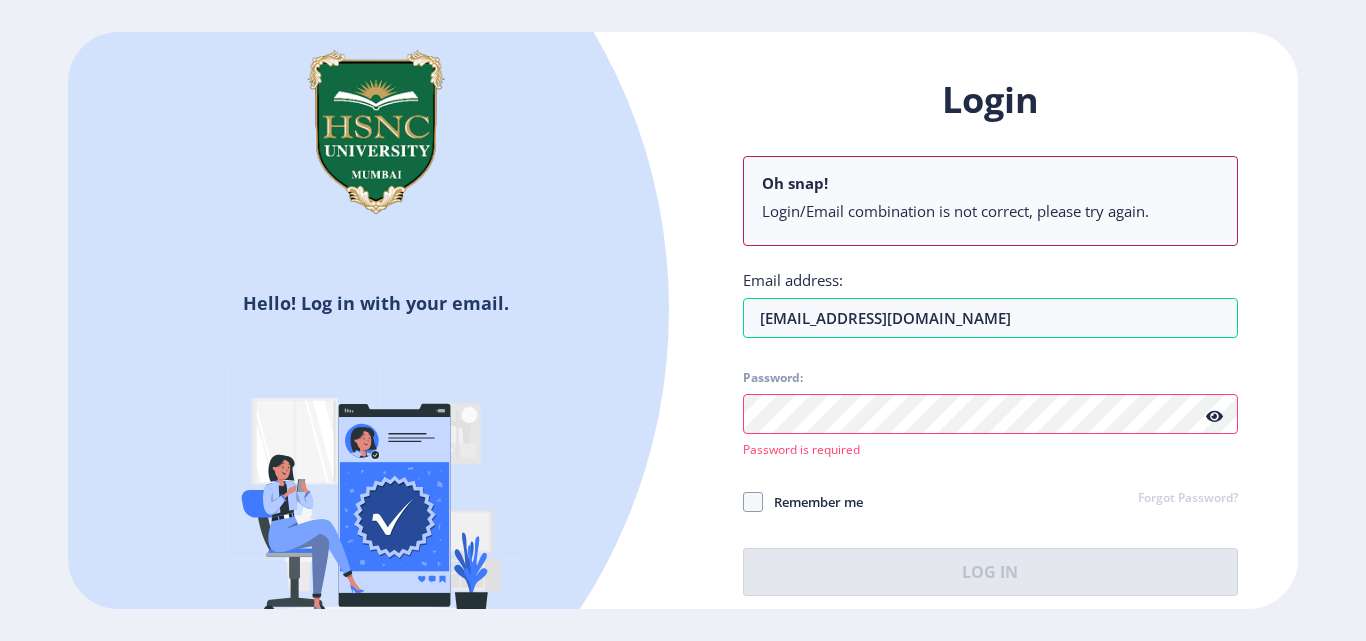 click on "Login Oh snap! Login/Email combination is not correct, please try again. Email address: yashimehta217@gmail.com Password:  Password is required Remember me Forgot Password?  Log In" 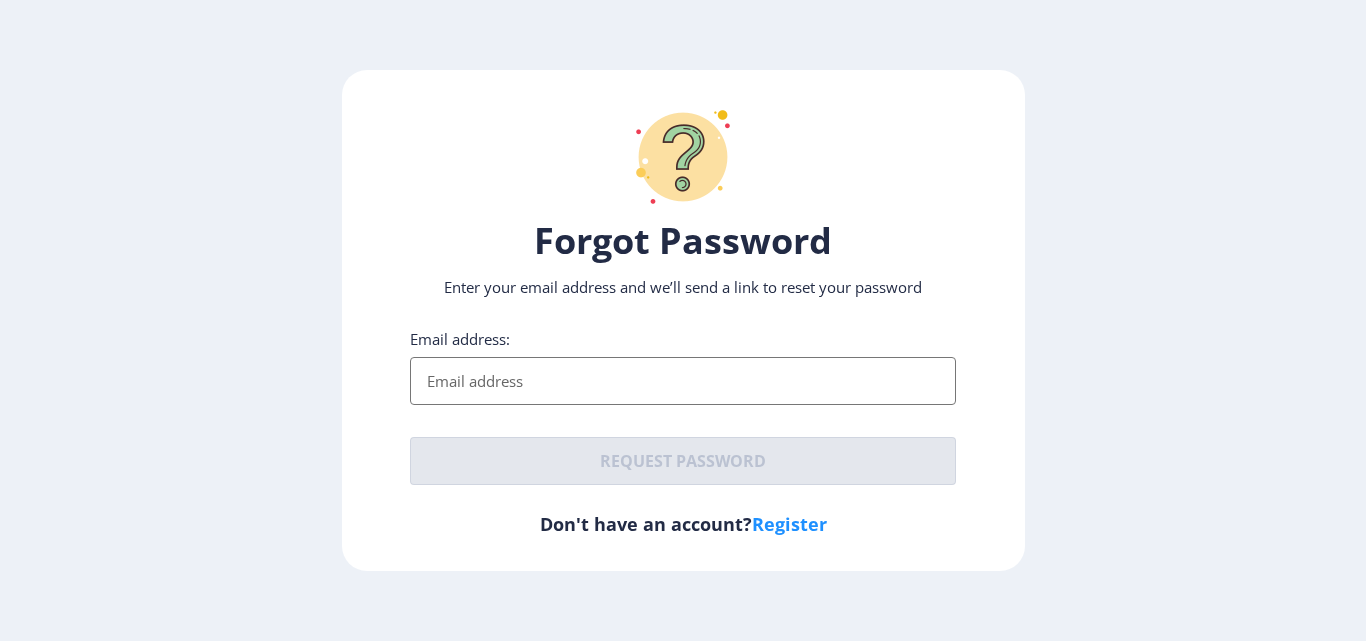 click on "Email address:" at bounding box center (683, 381) 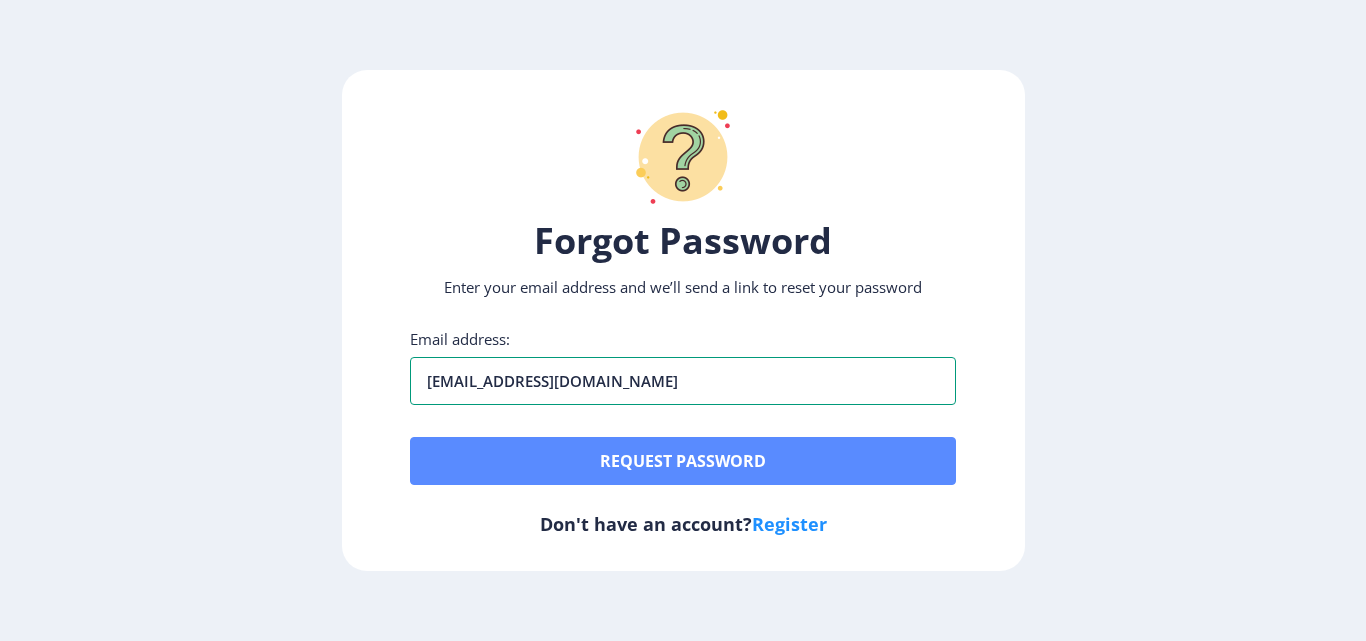 type on "[EMAIL_ADDRESS][DOMAIN_NAME]" 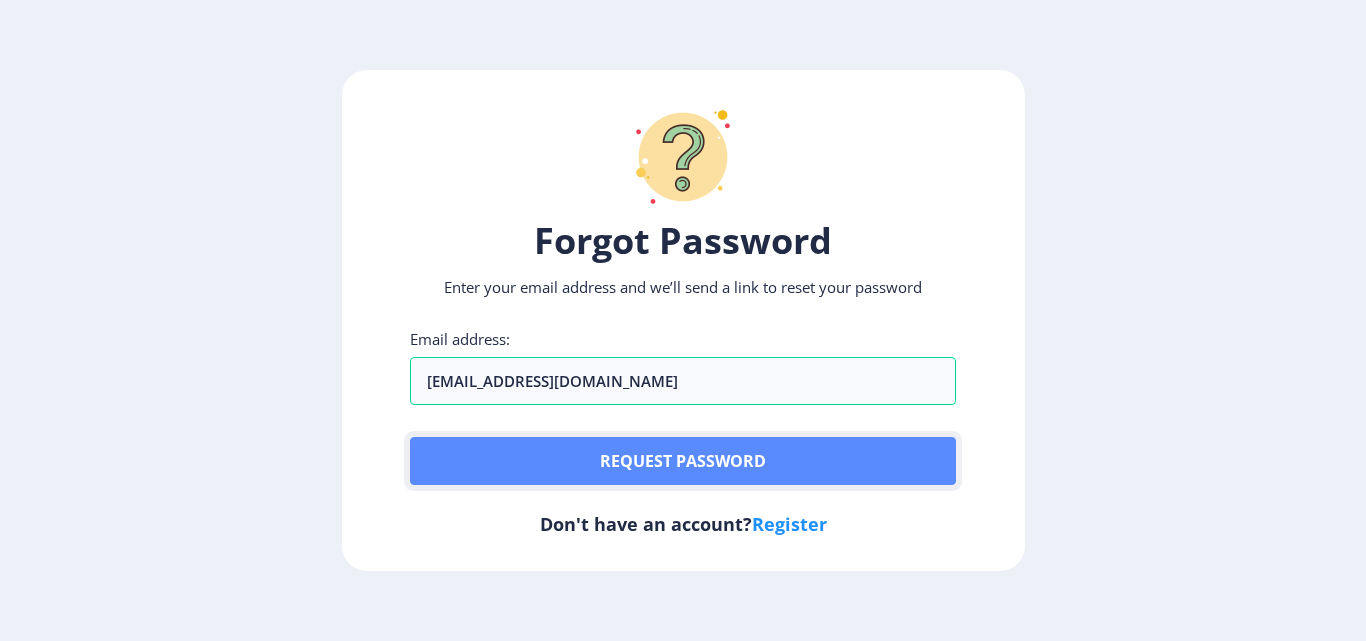 click on "Request password" 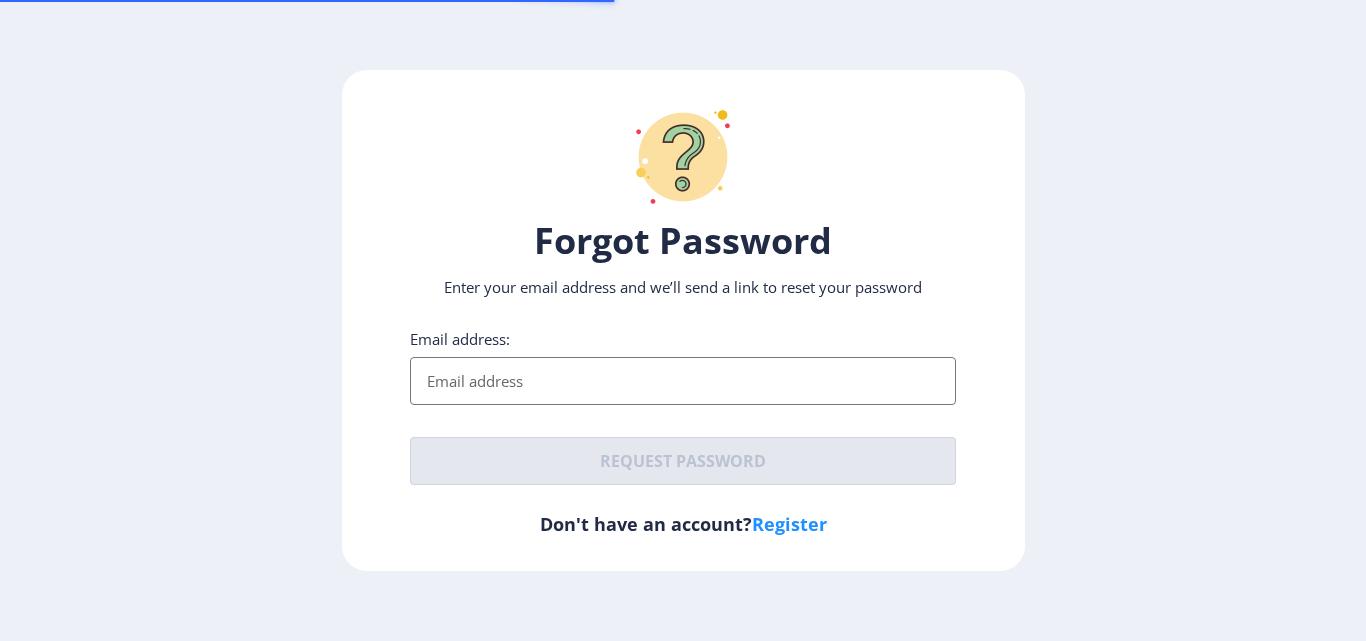 scroll, scrollTop: 0, scrollLeft: 0, axis: both 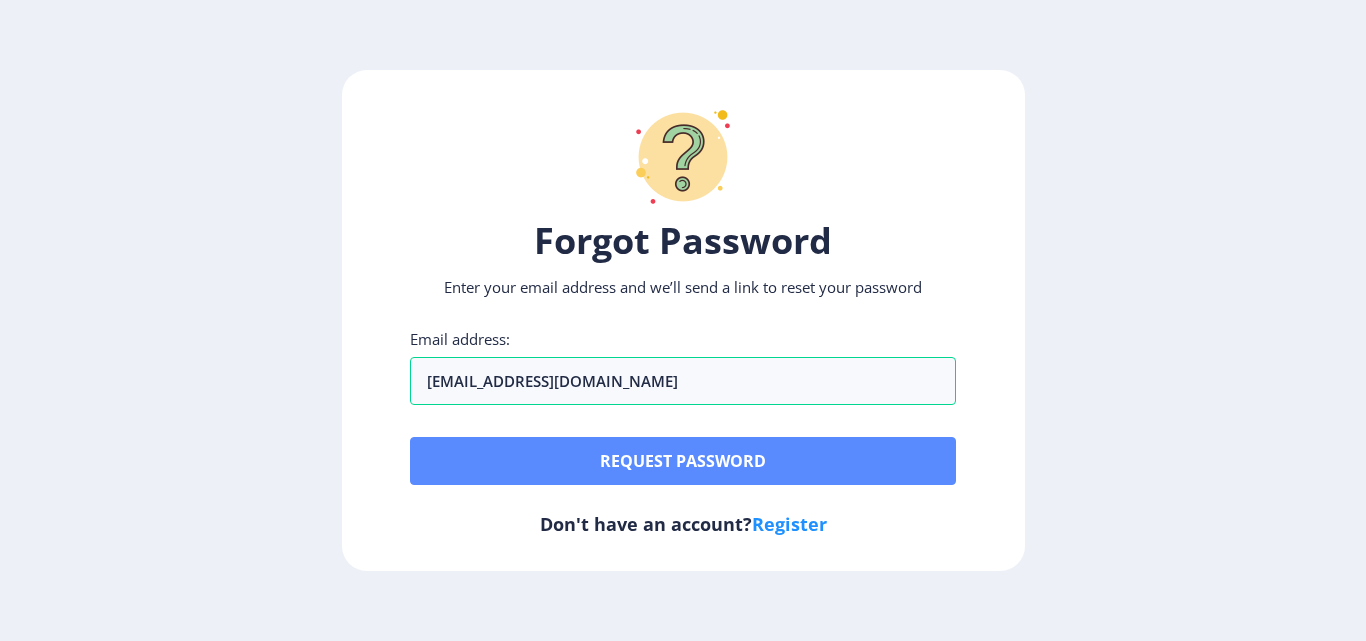 type on "[EMAIL_ADDRESS][DOMAIN_NAME]" 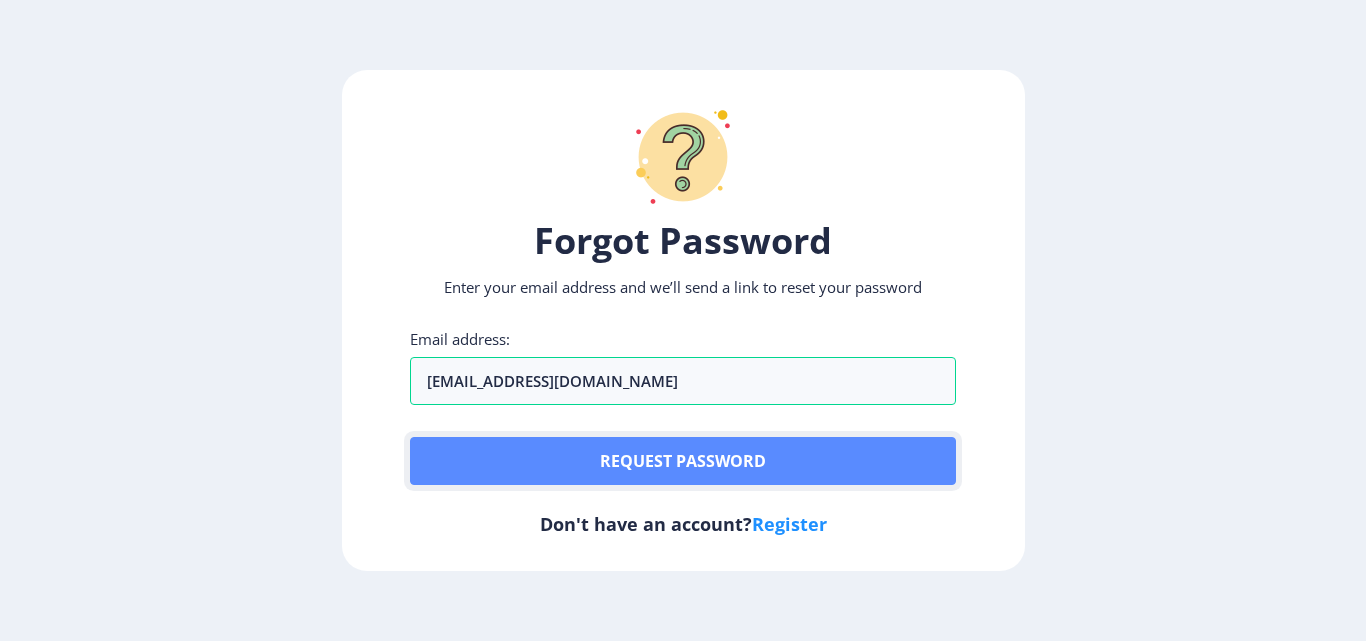 click on "Request password" 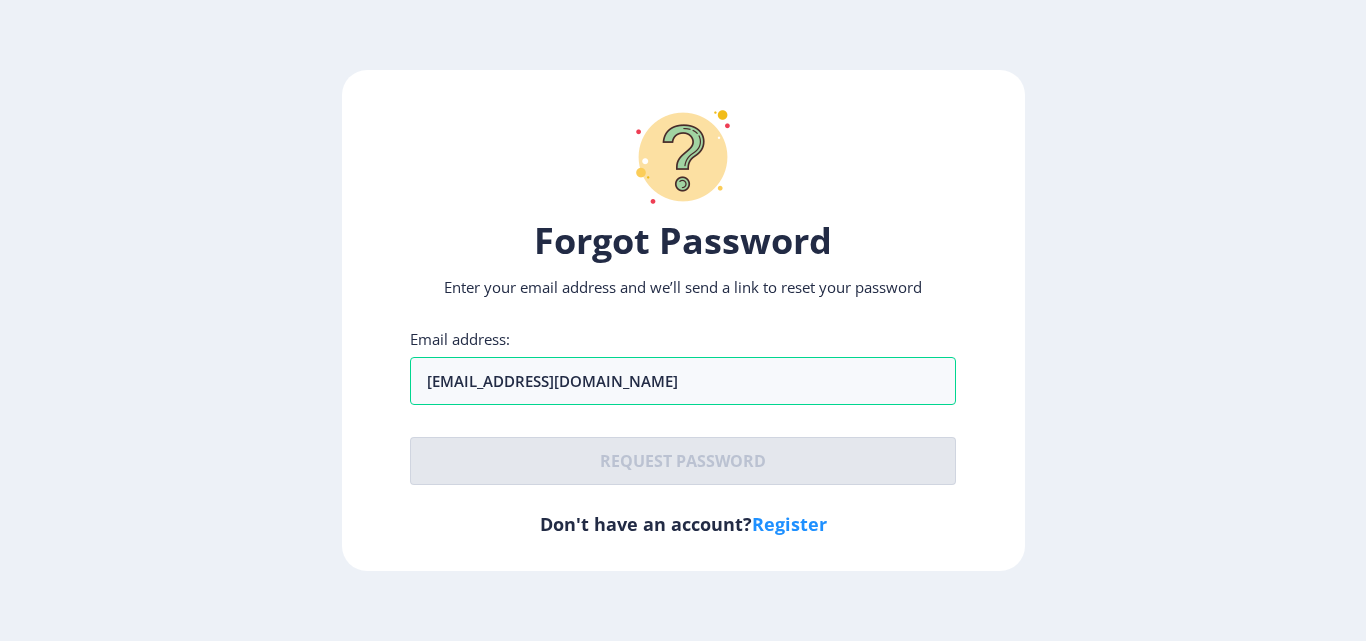 click on "Register" 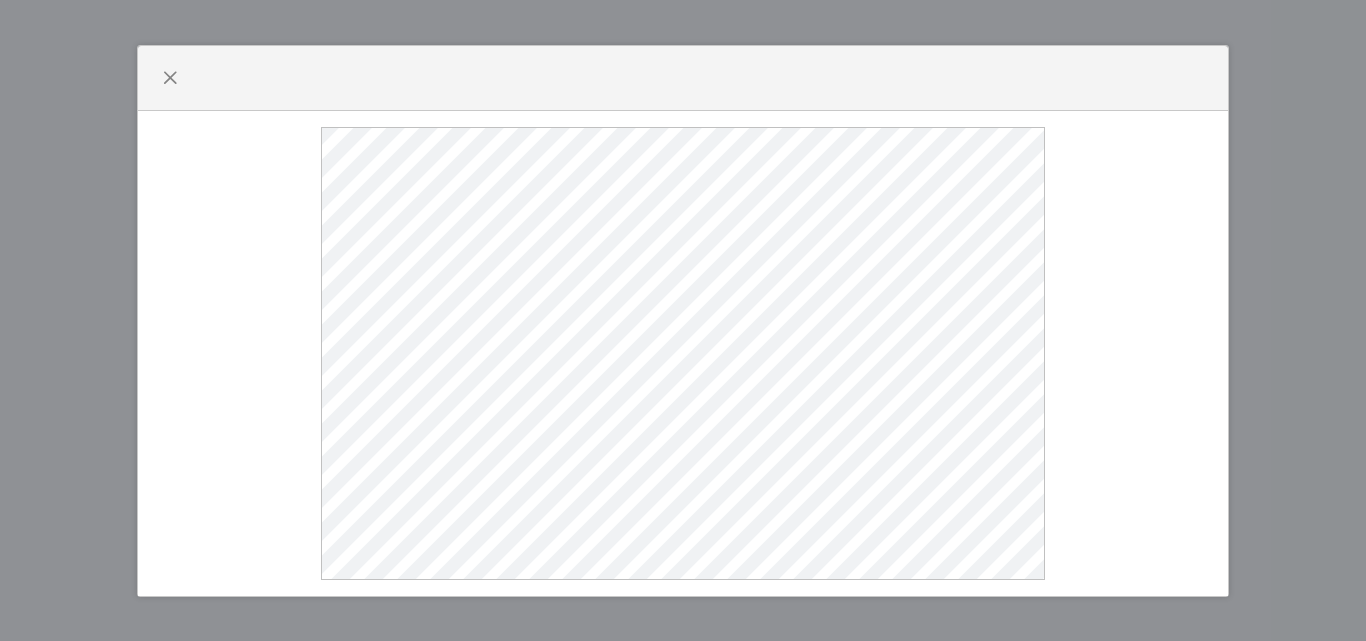 click 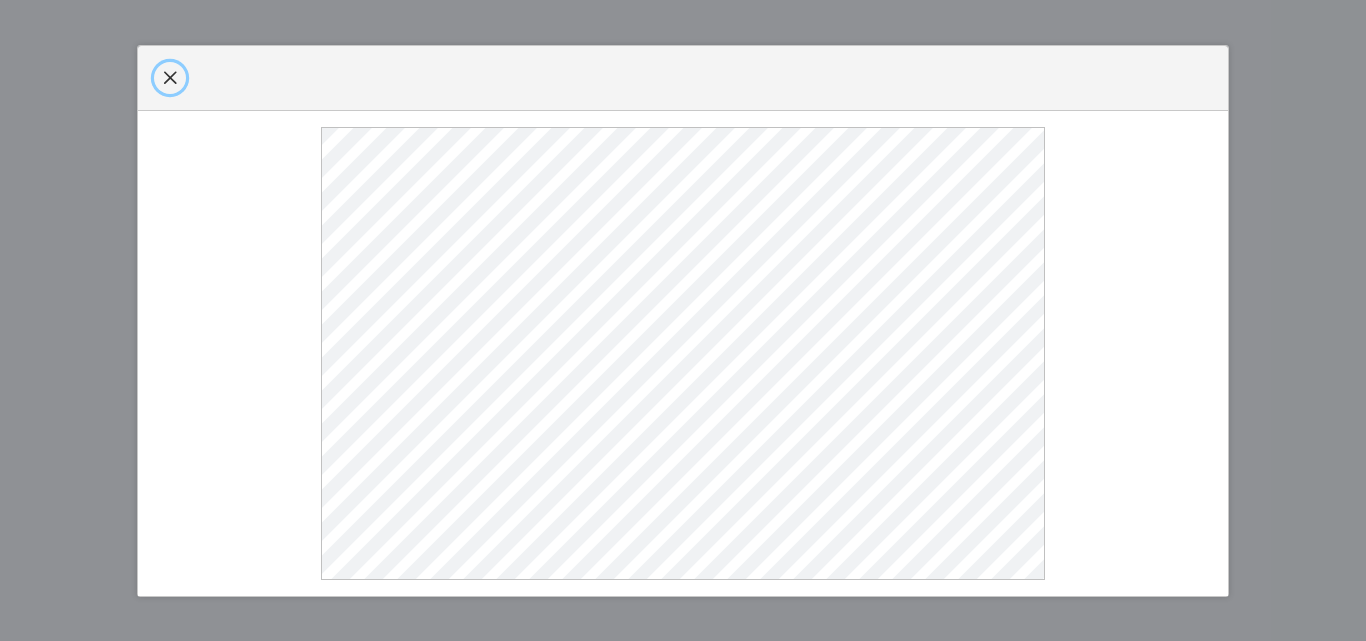 select 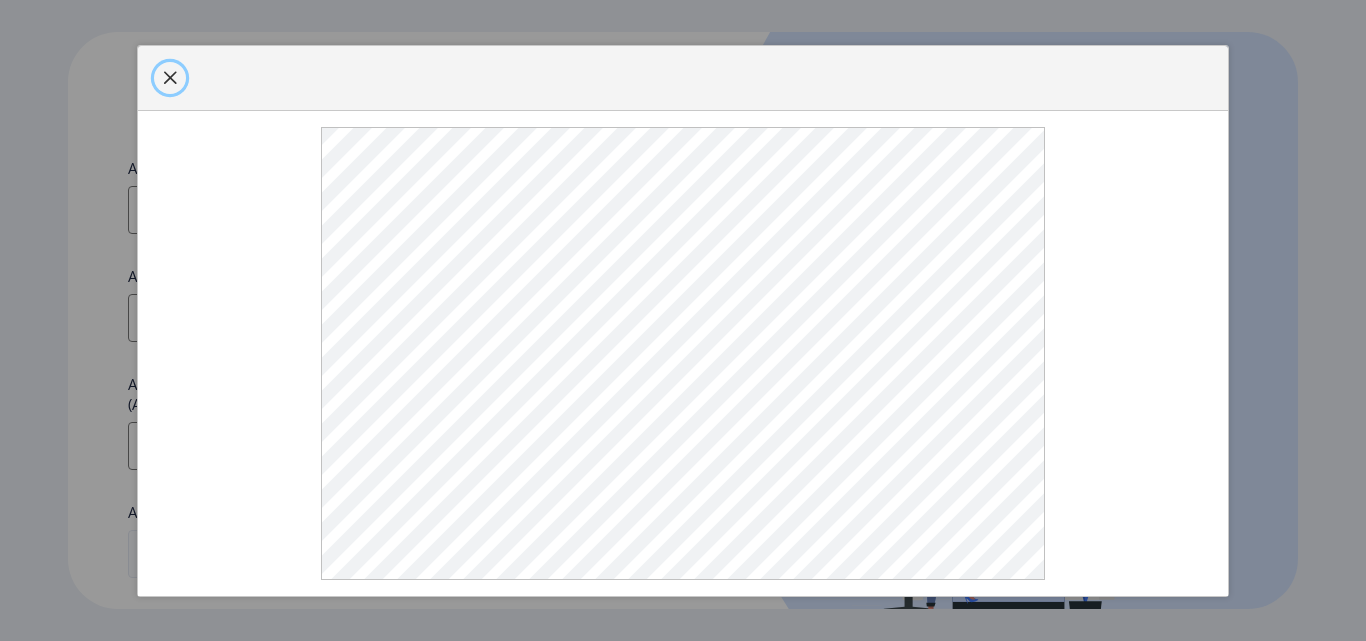 click 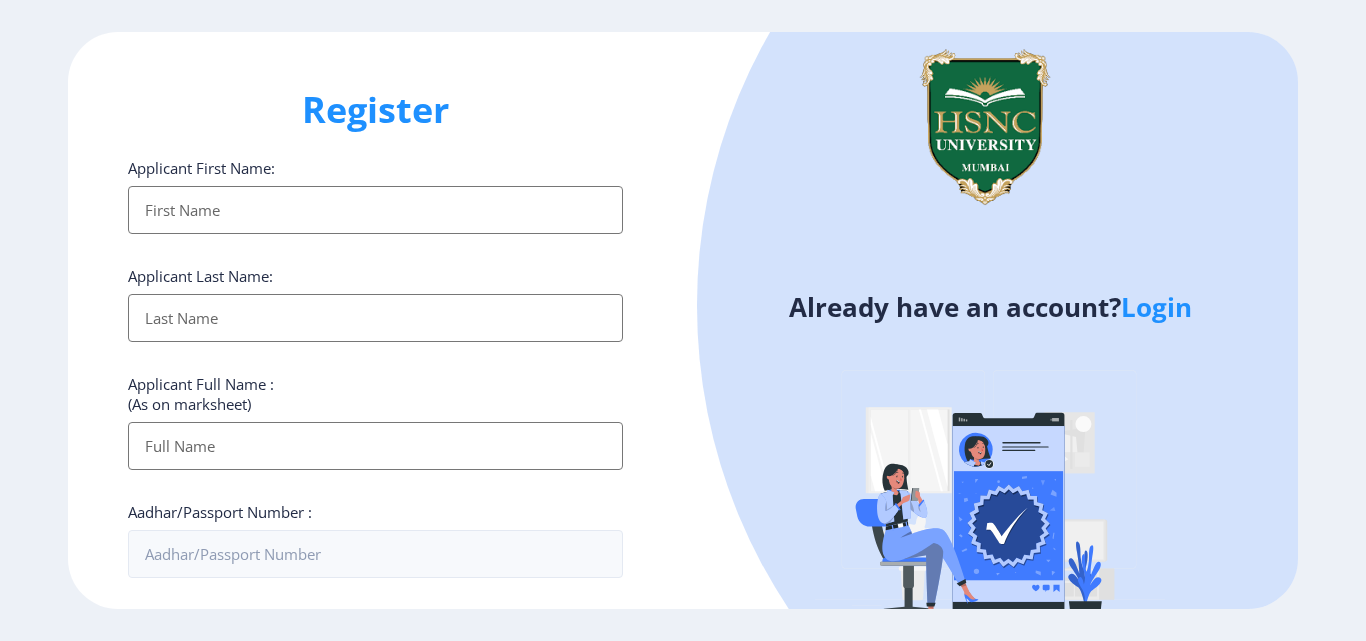 click on "Applicant First Name:" at bounding box center (375, 210) 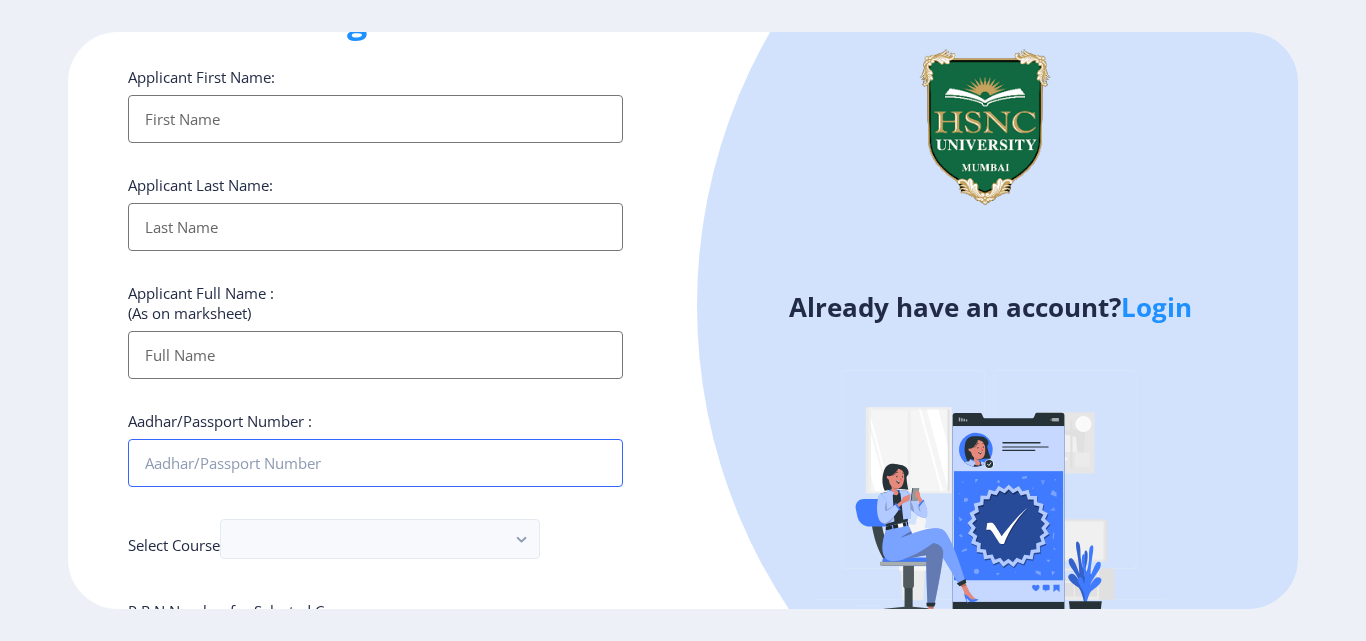 scroll, scrollTop: 0, scrollLeft: 0, axis: both 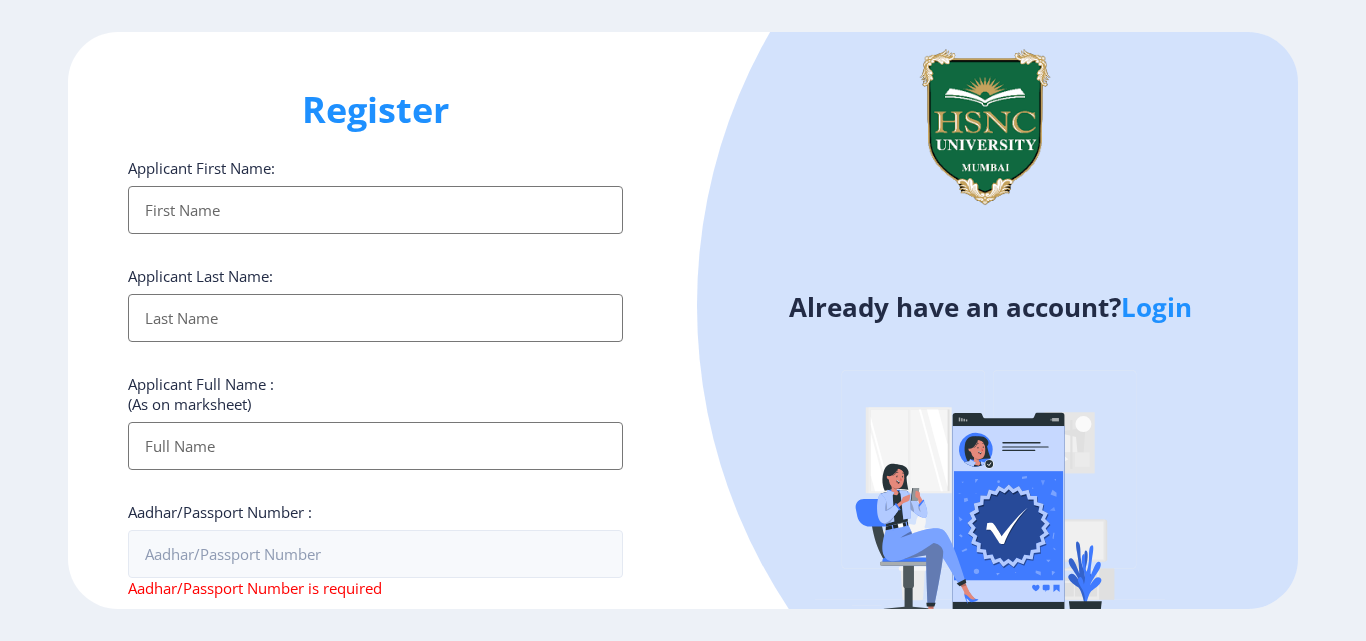 click on "Applicant First Name:" at bounding box center [375, 210] 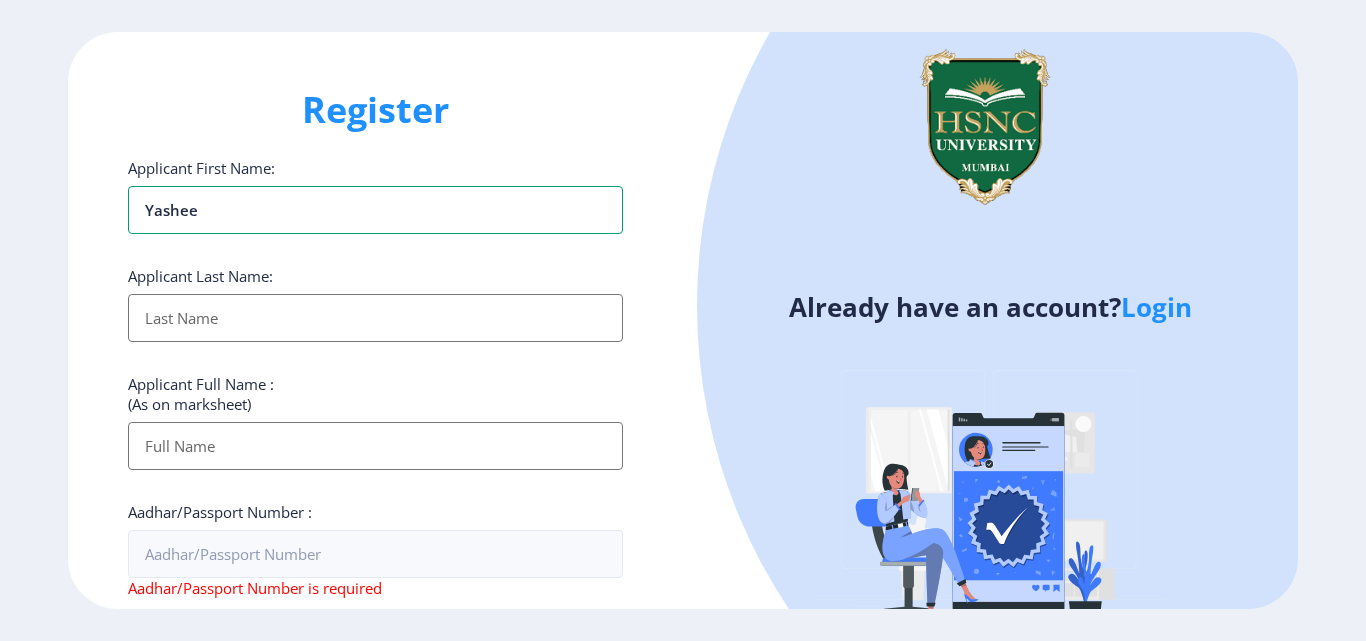 type on "yashee" 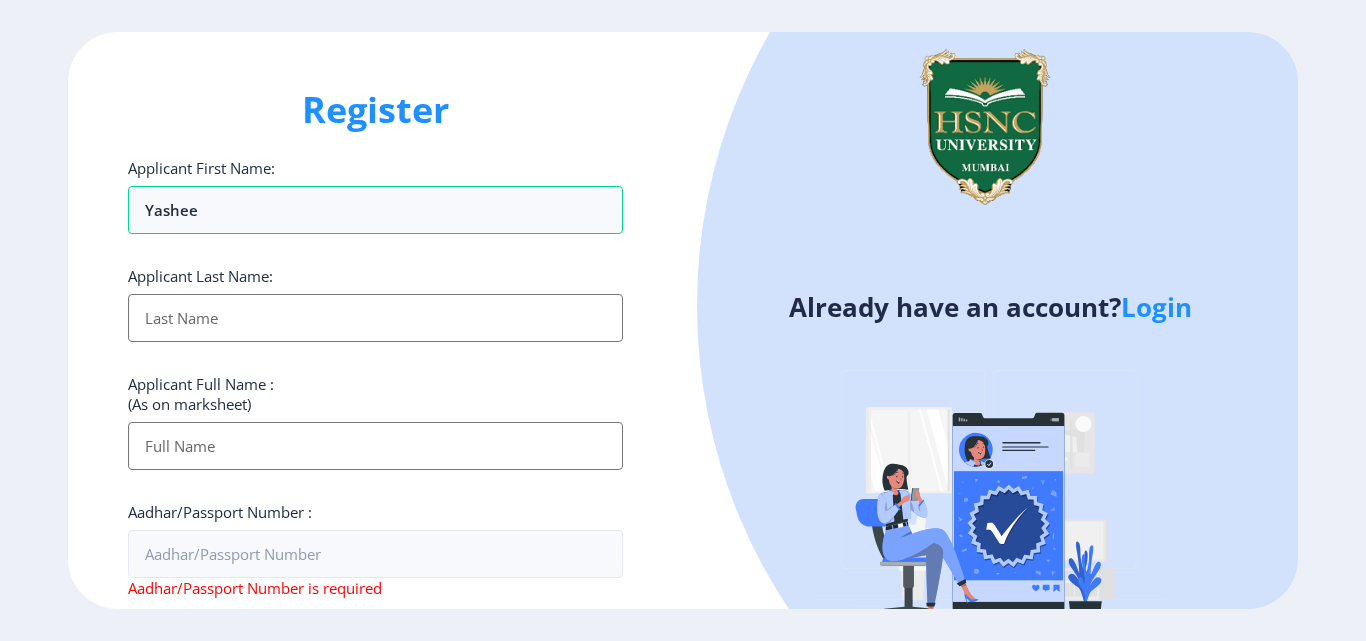 click on "Applicant First Name:" at bounding box center [375, 318] 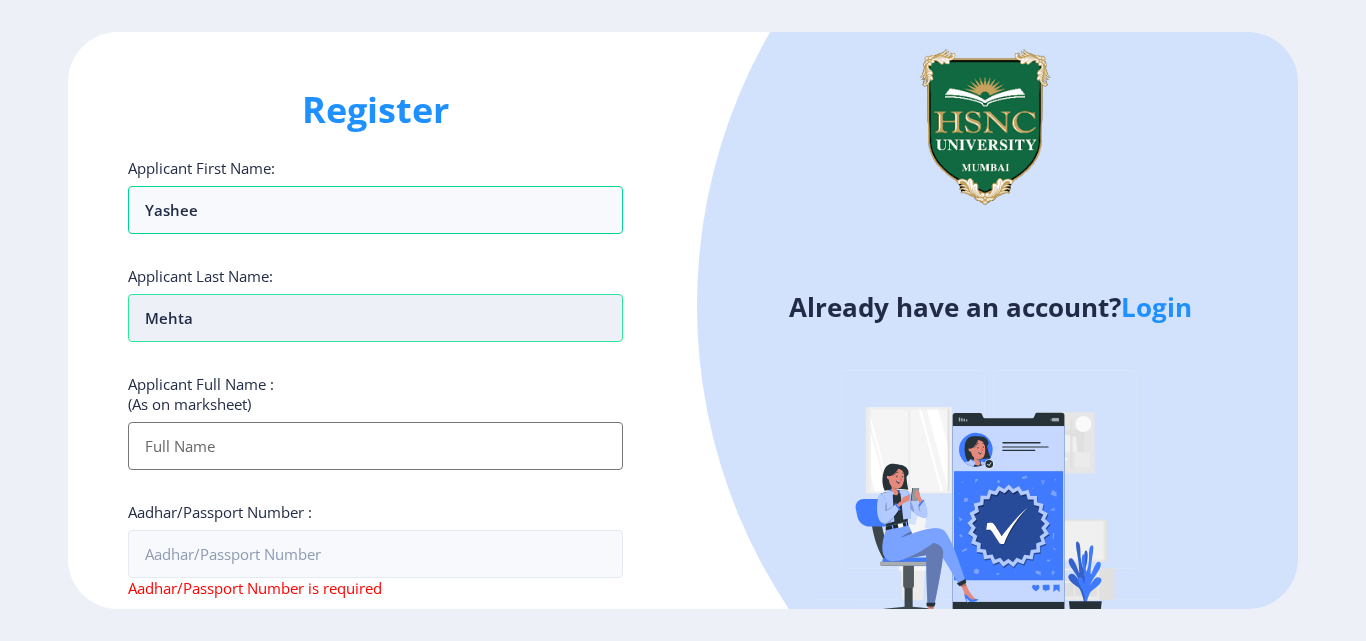 type on "mehta" 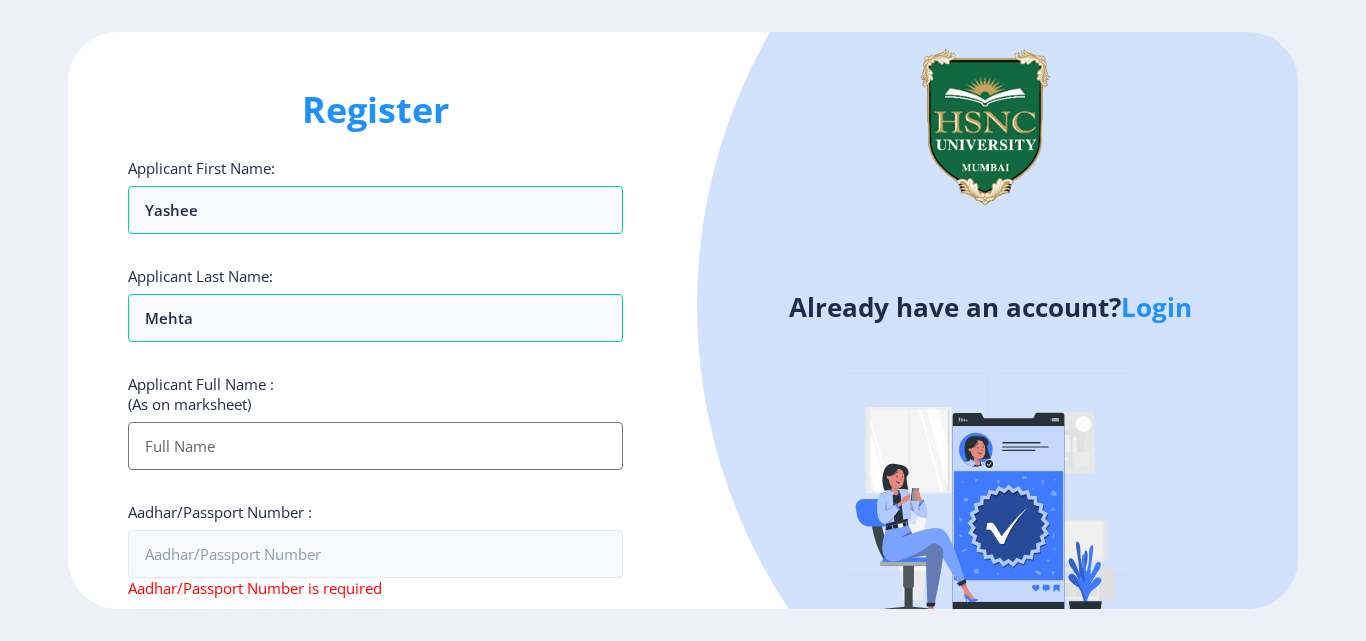 click on "Applicant First Name:" at bounding box center (375, 446) 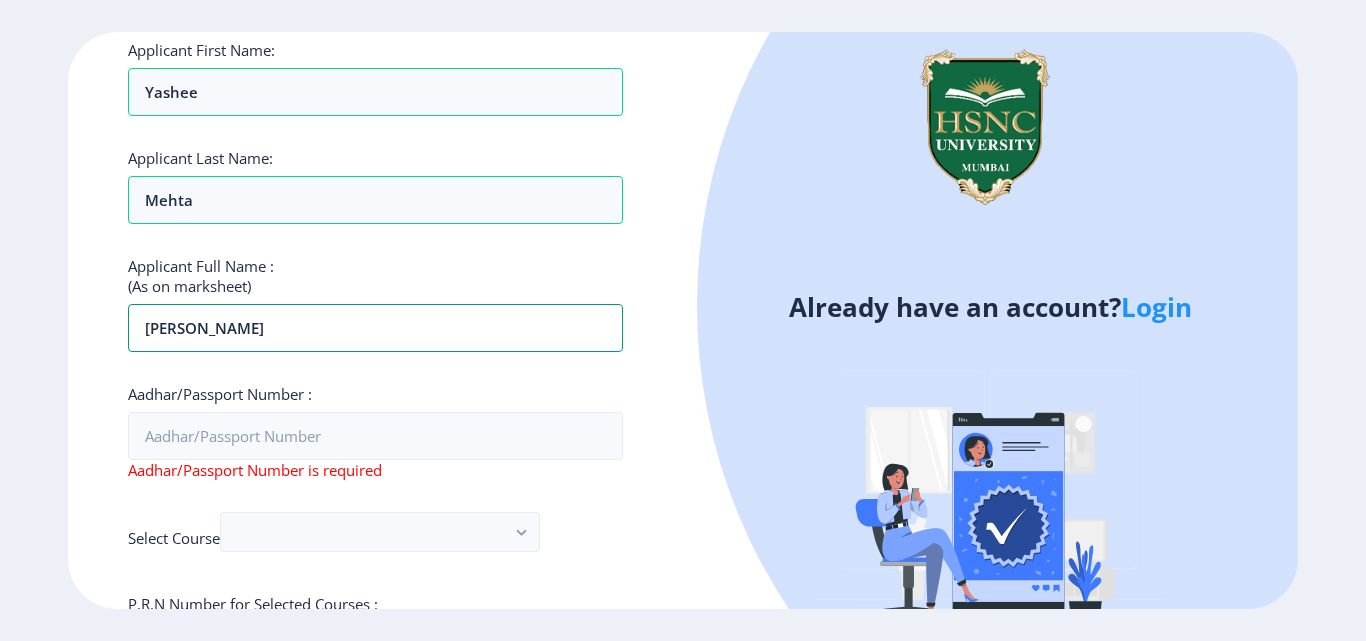 scroll, scrollTop: 300, scrollLeft: 0, axis: vertical 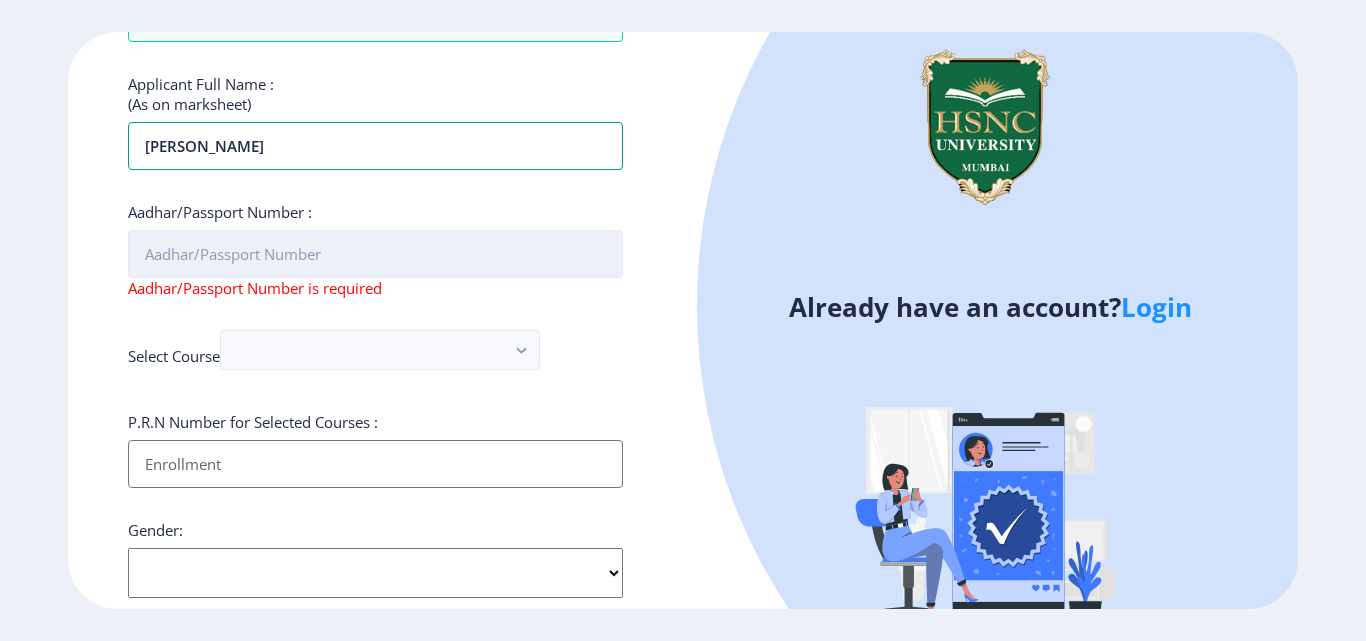 type on "[PERSON_NAME]" 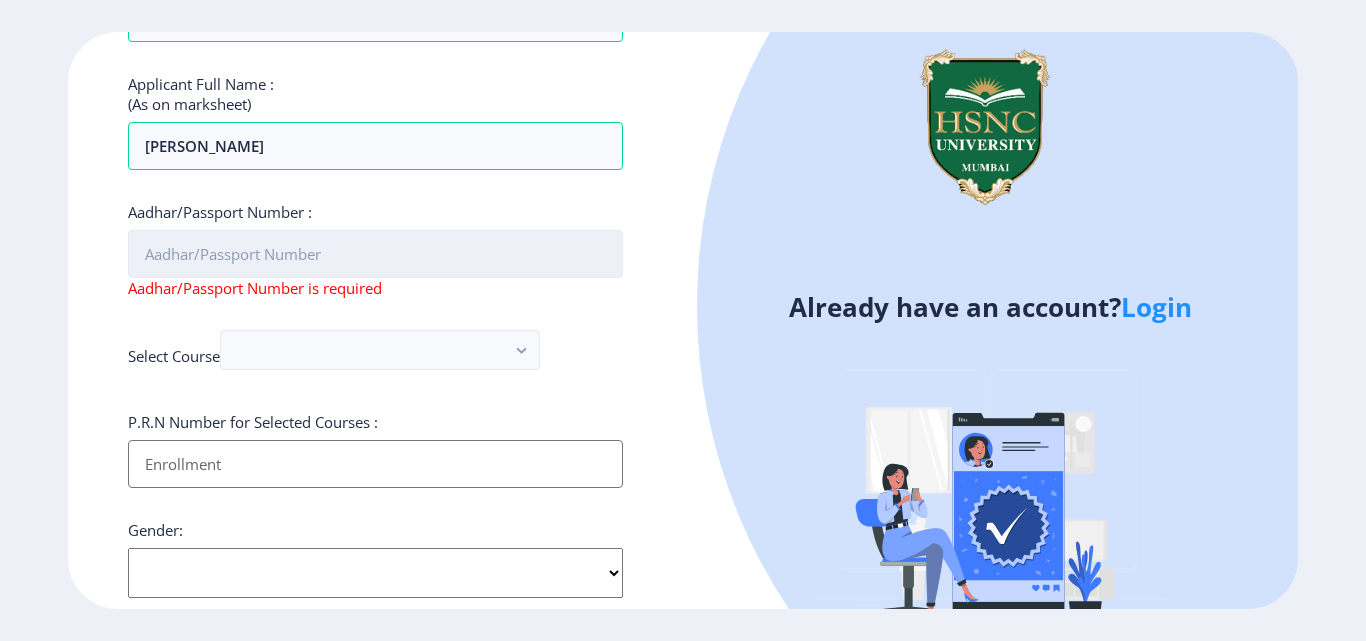 click on "Aadhar/Passport Number :" at bounding box center (375, 254) 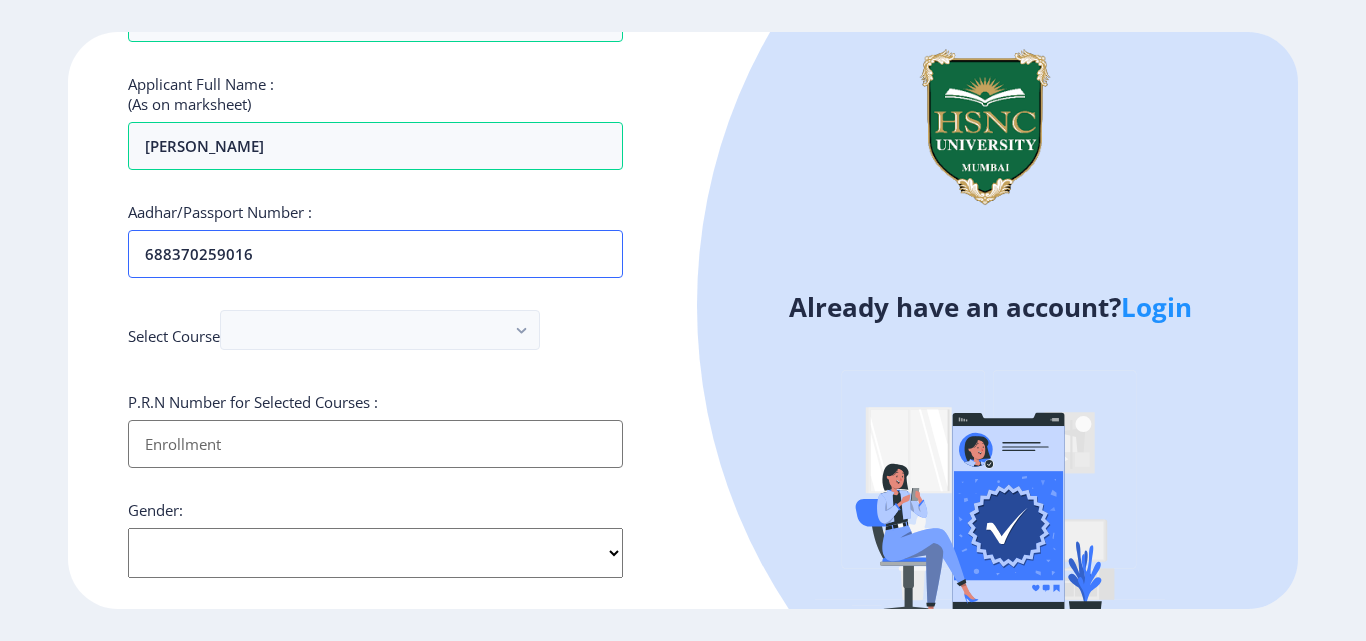 type on "688370259016" 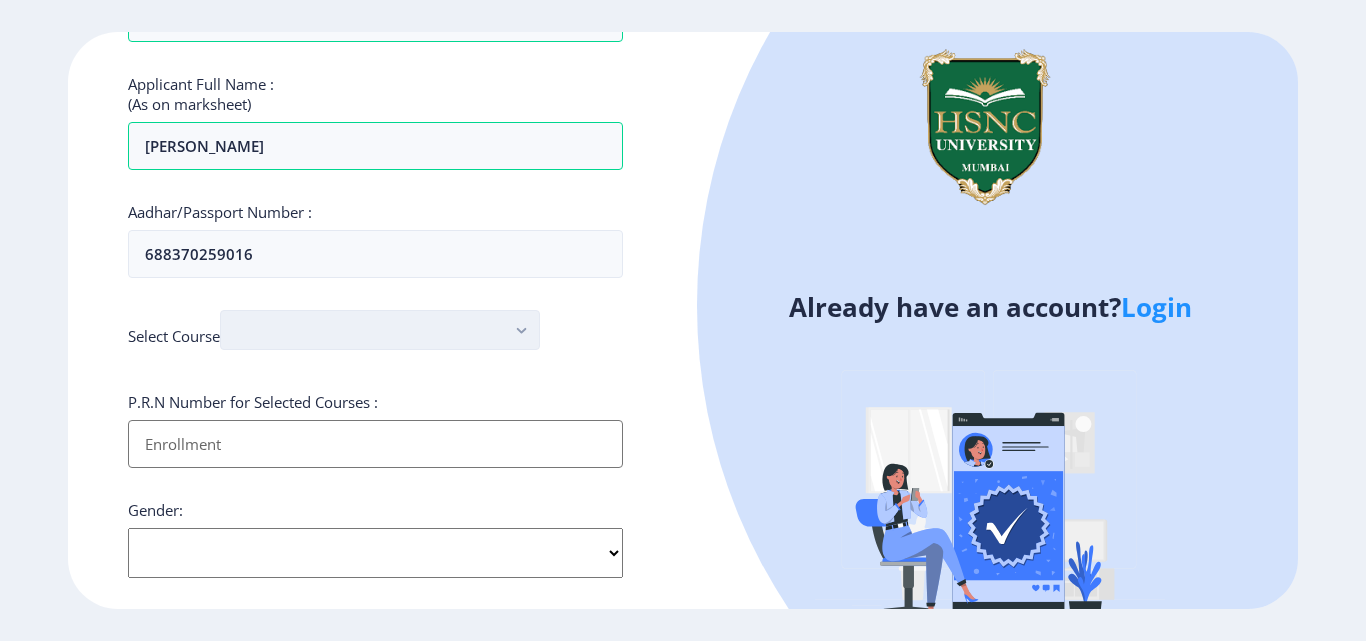 drag, startPoint x: 203, startPoint y: 342, endPoint x: 245, endPoint y: 331, distance: 43.416588 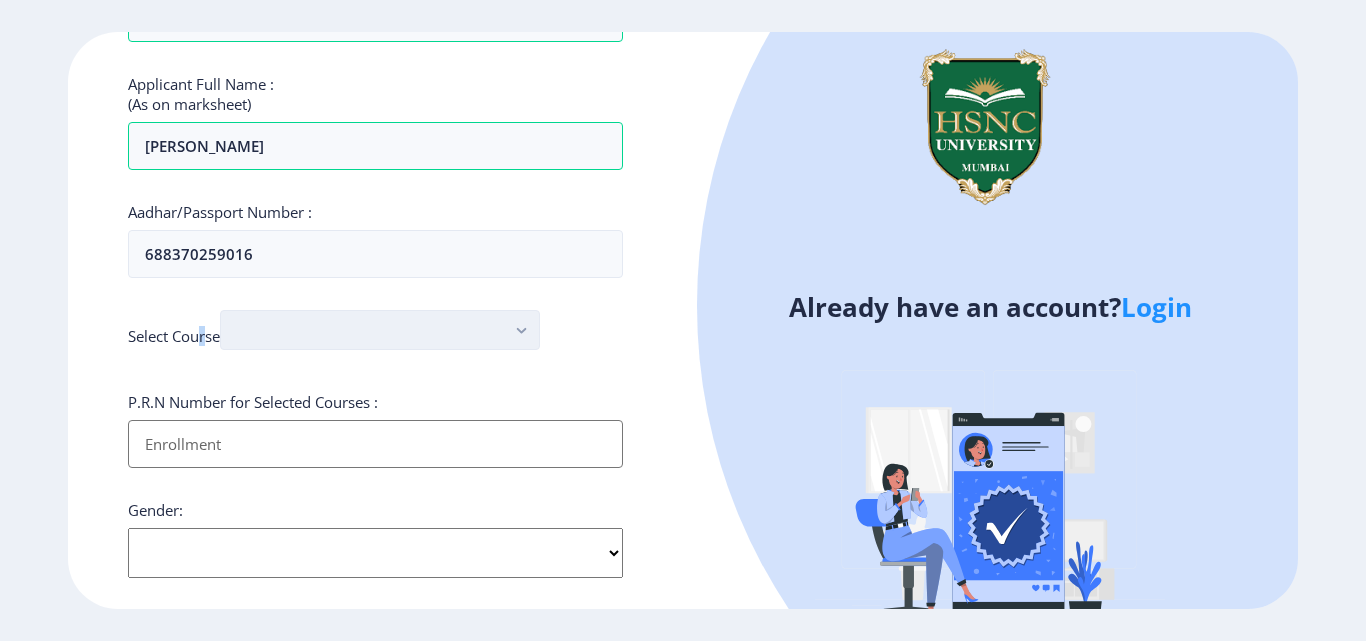 click 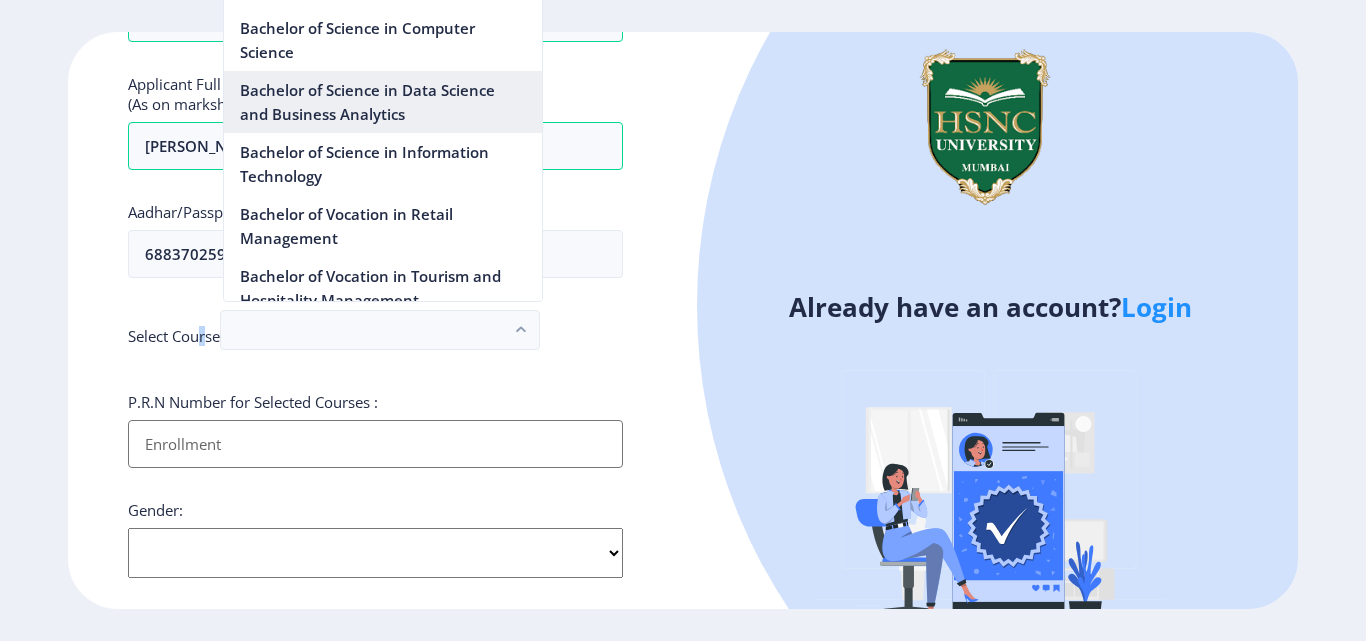 scroll, scrollTop: 1700, scrollLeft: 0, axis: vertical 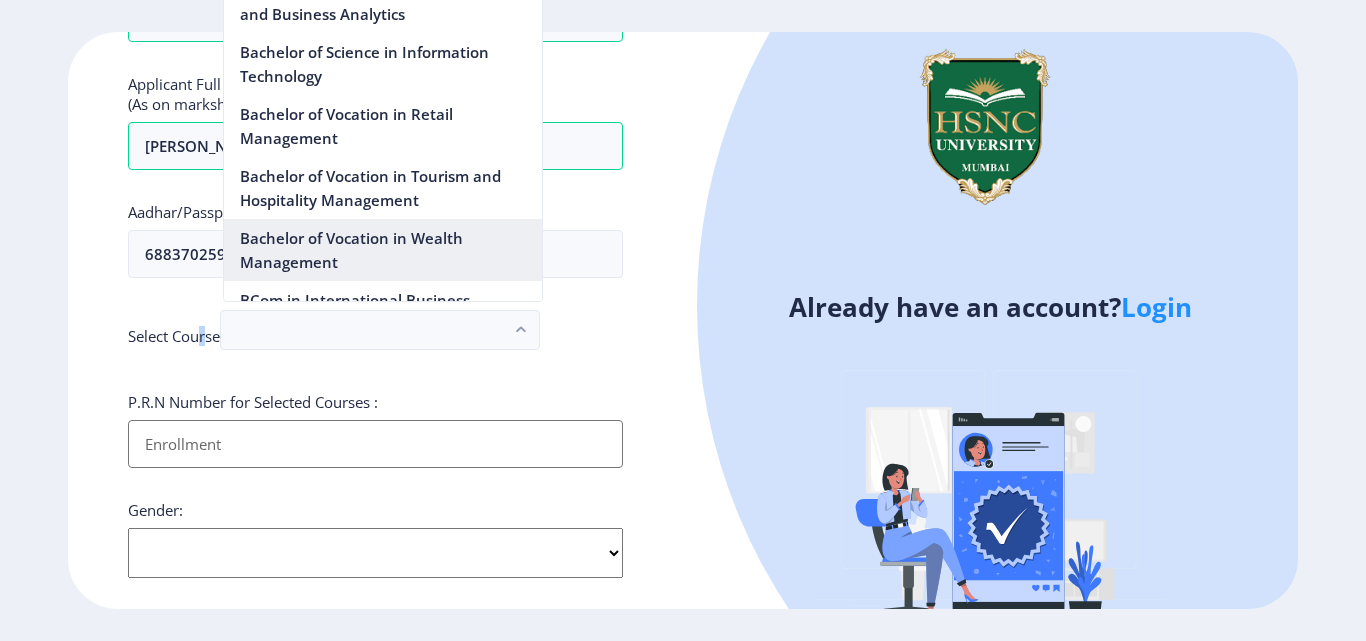 click on "Bachelor of Vocation in Wealth Management" at bounding box center [383, 250] 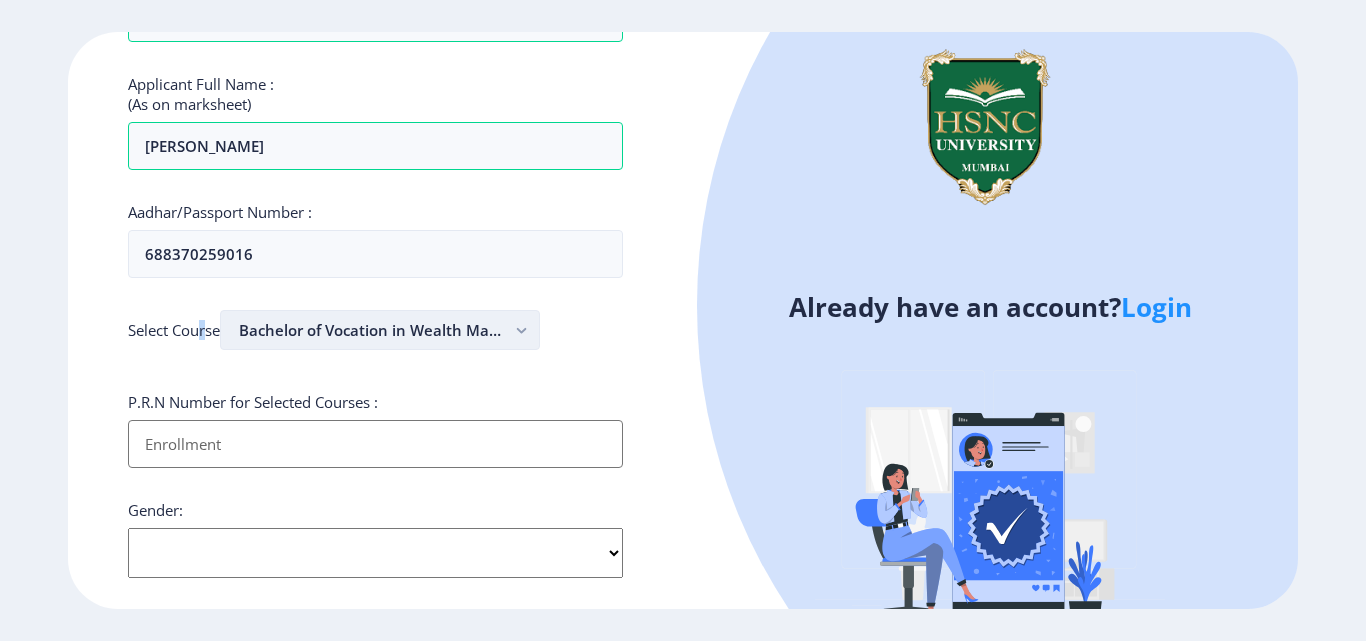scroll, scrollTop: 500, scrollLeft: 0, axis: vertical 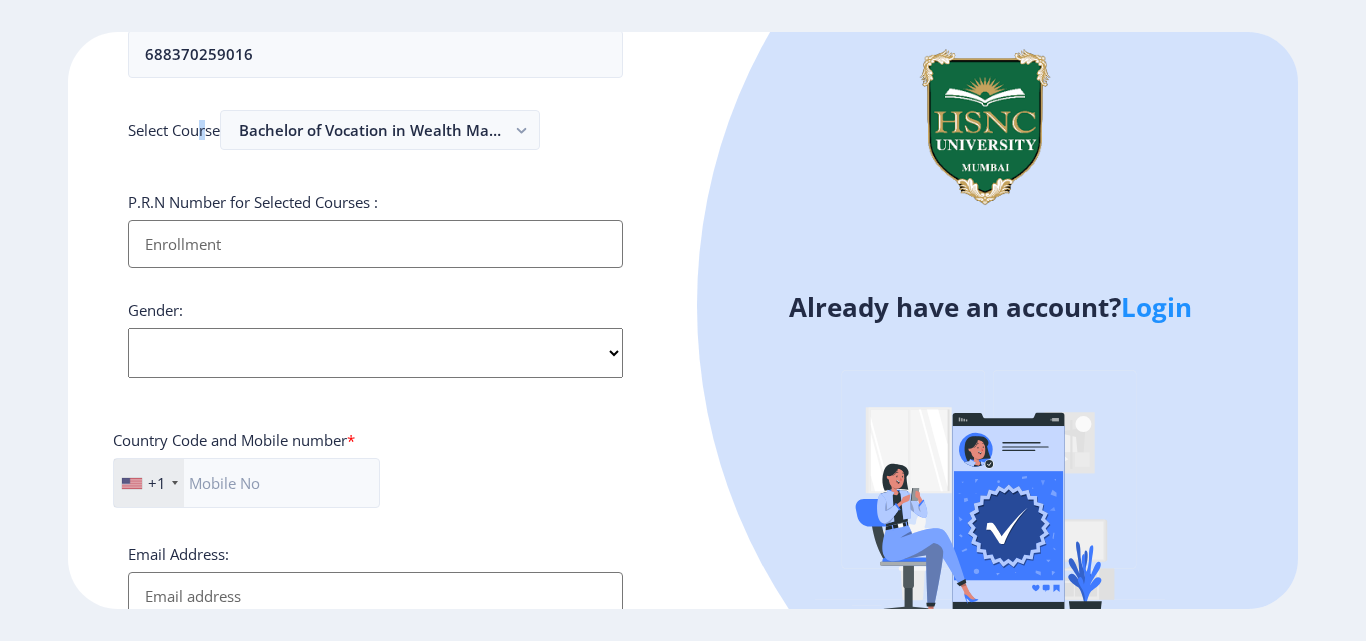 click on "Select Gender [DEMOGRAPHIC_DATA] [DEMOGRAPHIC_DATA] Other" 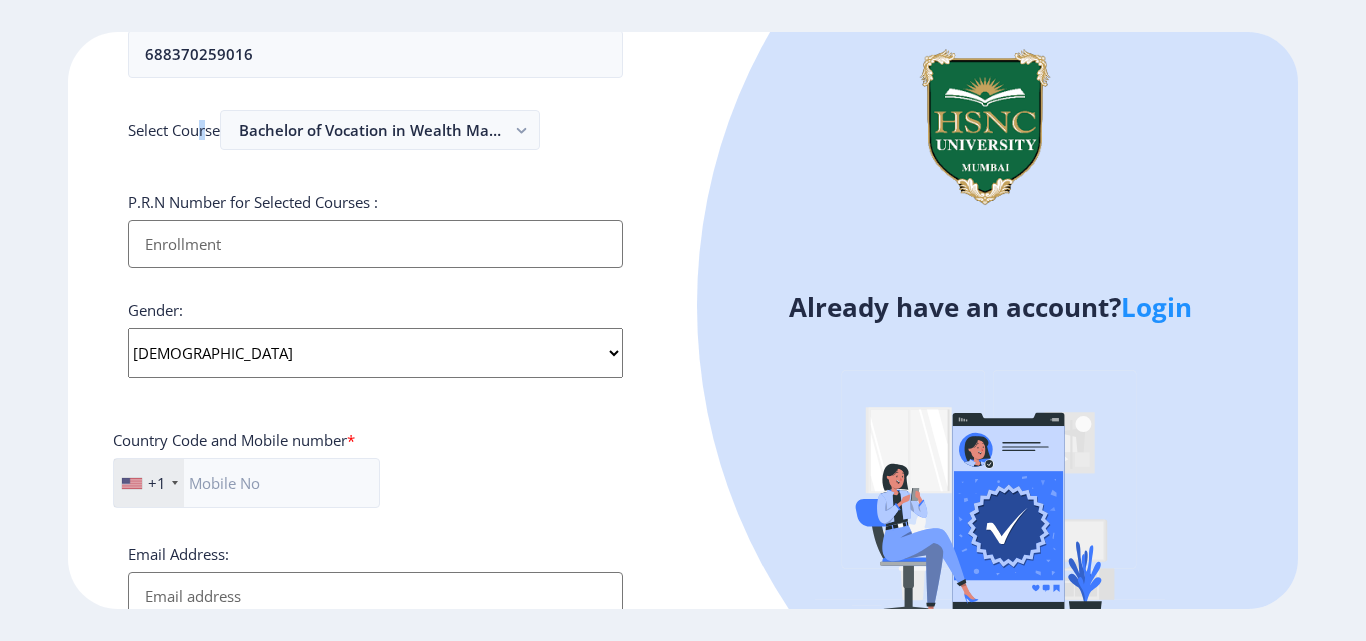 click on "Select Gender [DEMOGRAPHIC_DATA] [DEMOGRAPHIC_DATA] Other" 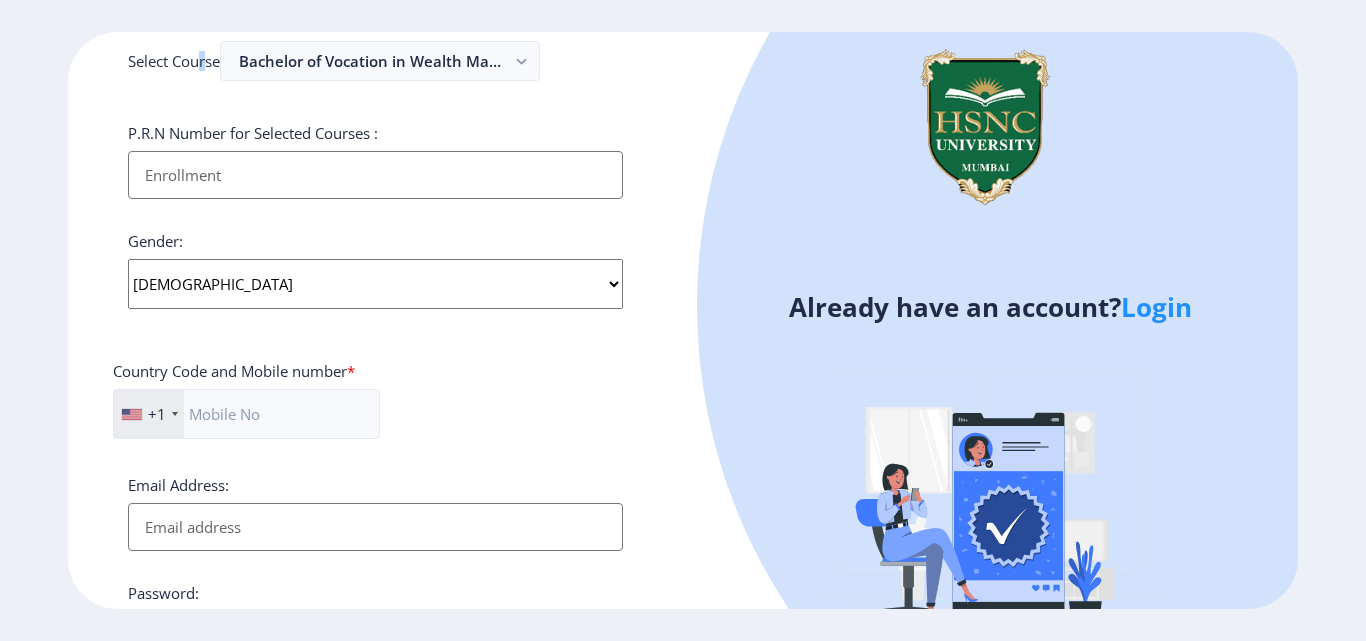 scroll, scrollTop: 600, scrollLeft: 0, axis: vertical 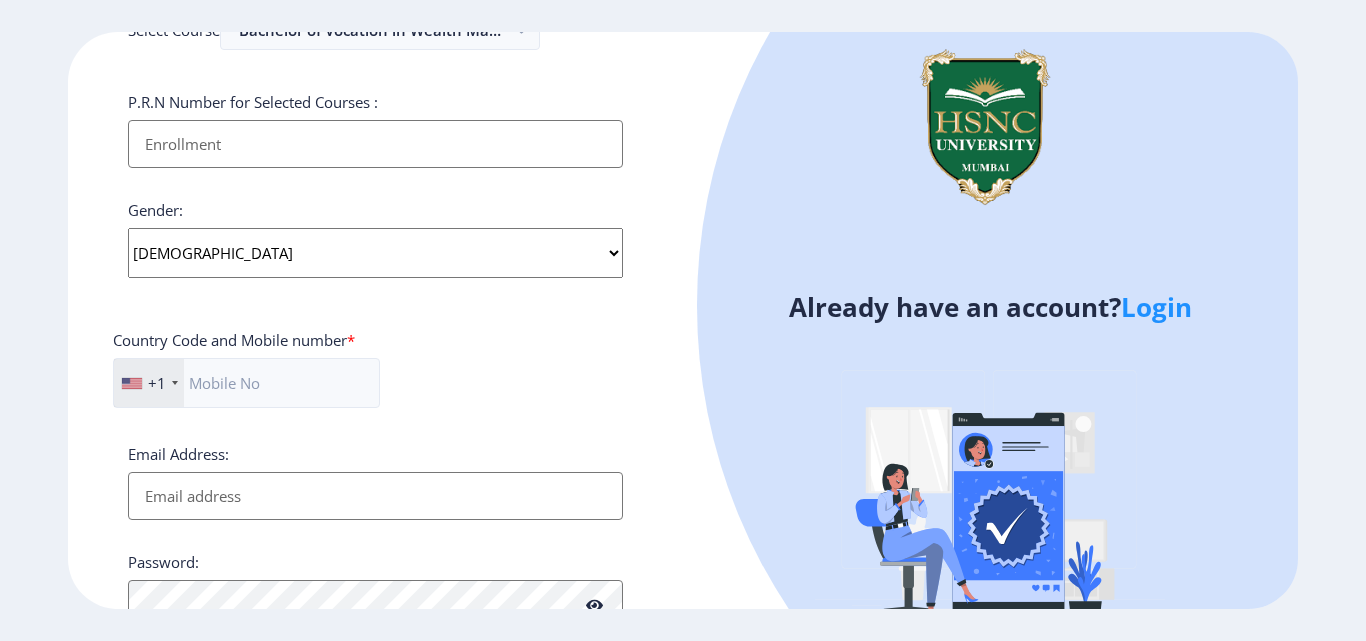 click on "+1" 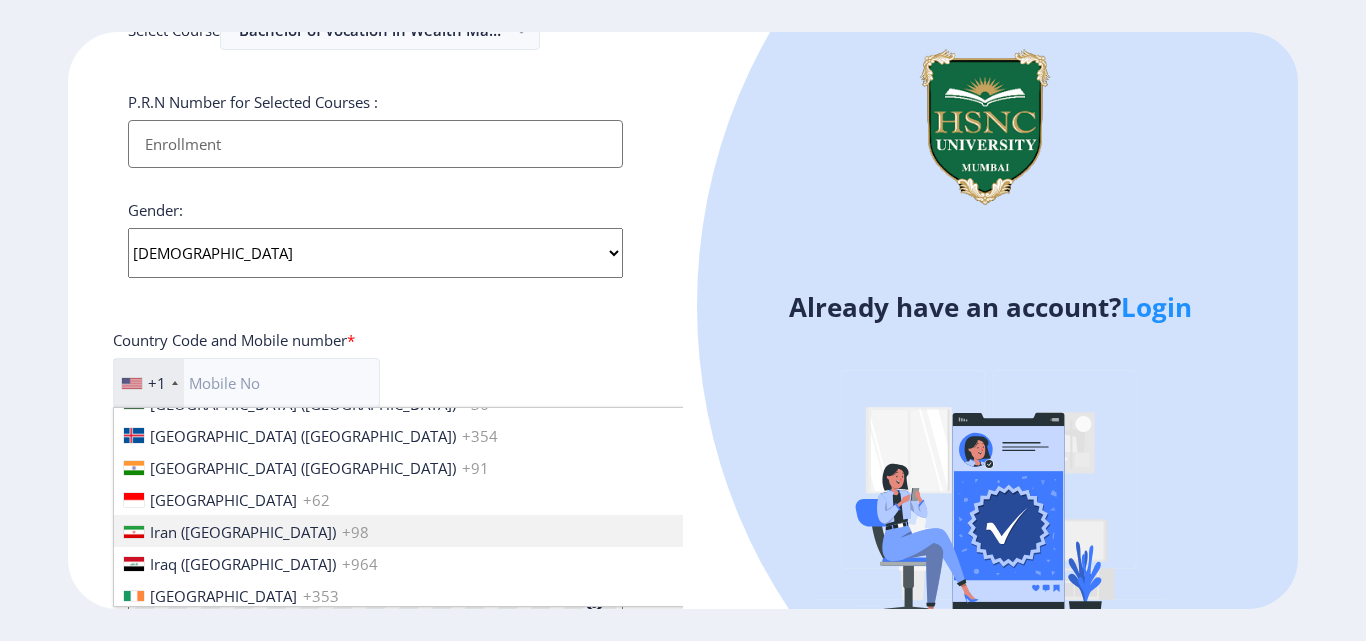 scroll, scrollTop: 3100, scrollLeft: 0, axis: vertical 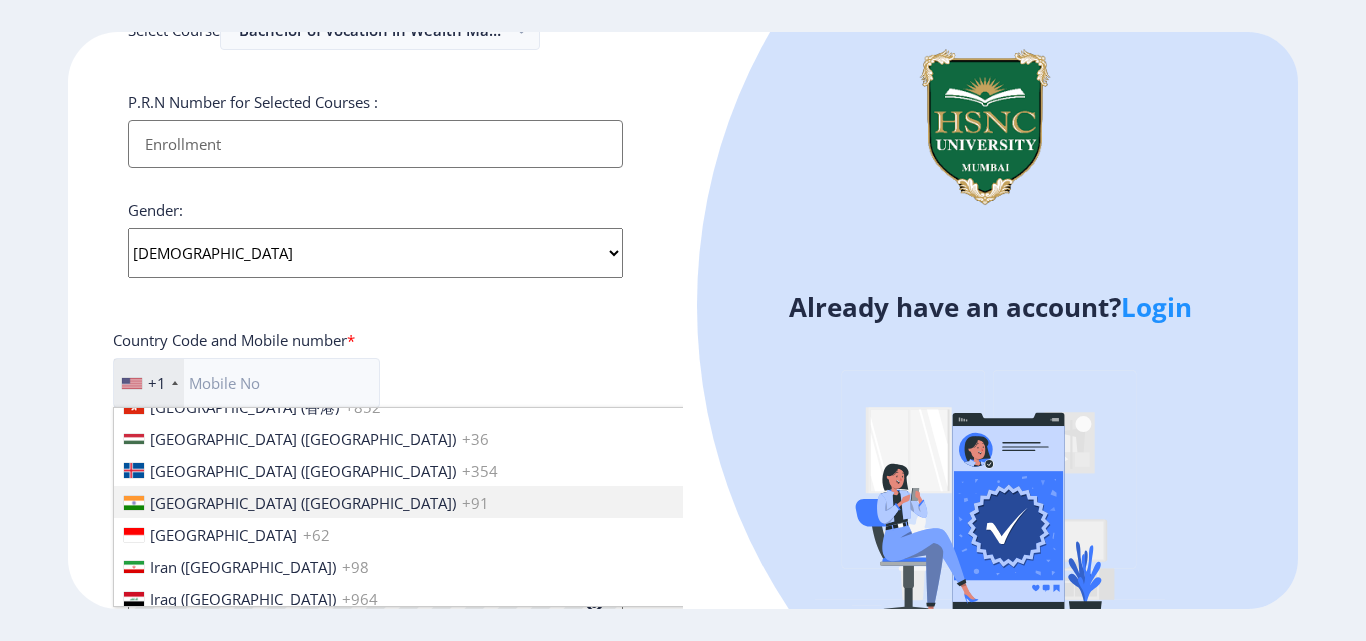 click on "[GEOGRAPHIC_DATA] ([GEOGRAPHIC_DATA])" at bounding box center [303, 503] 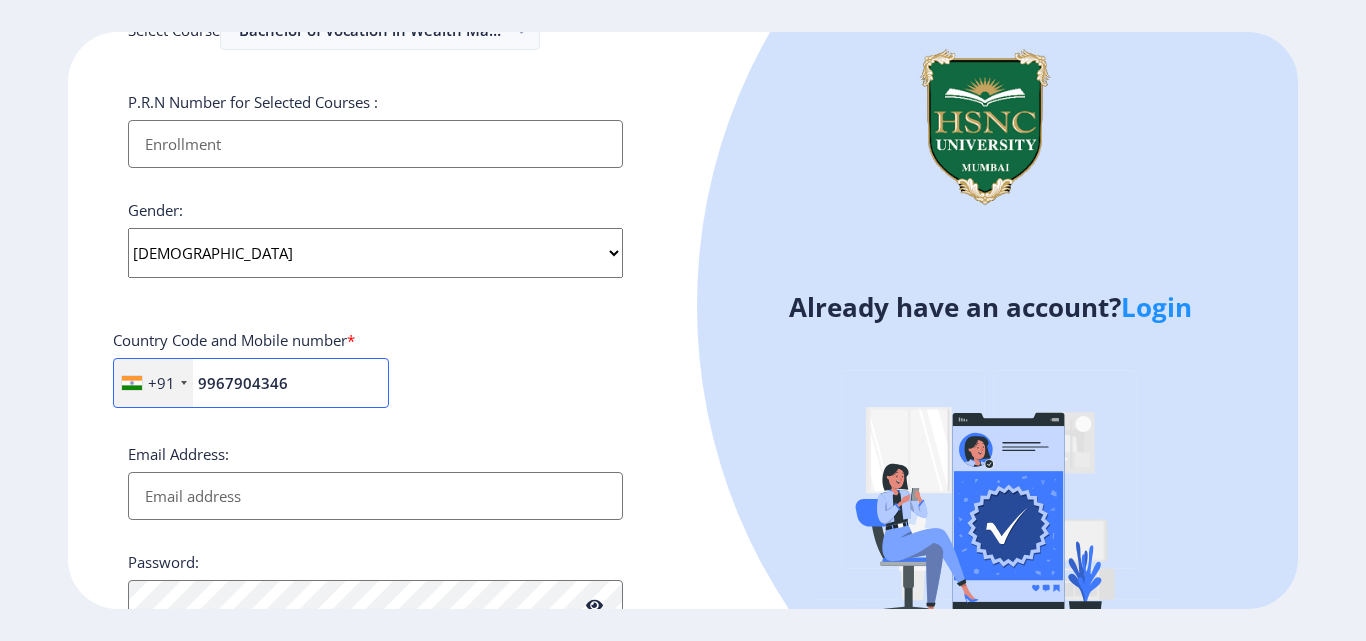 type on "9967904346" 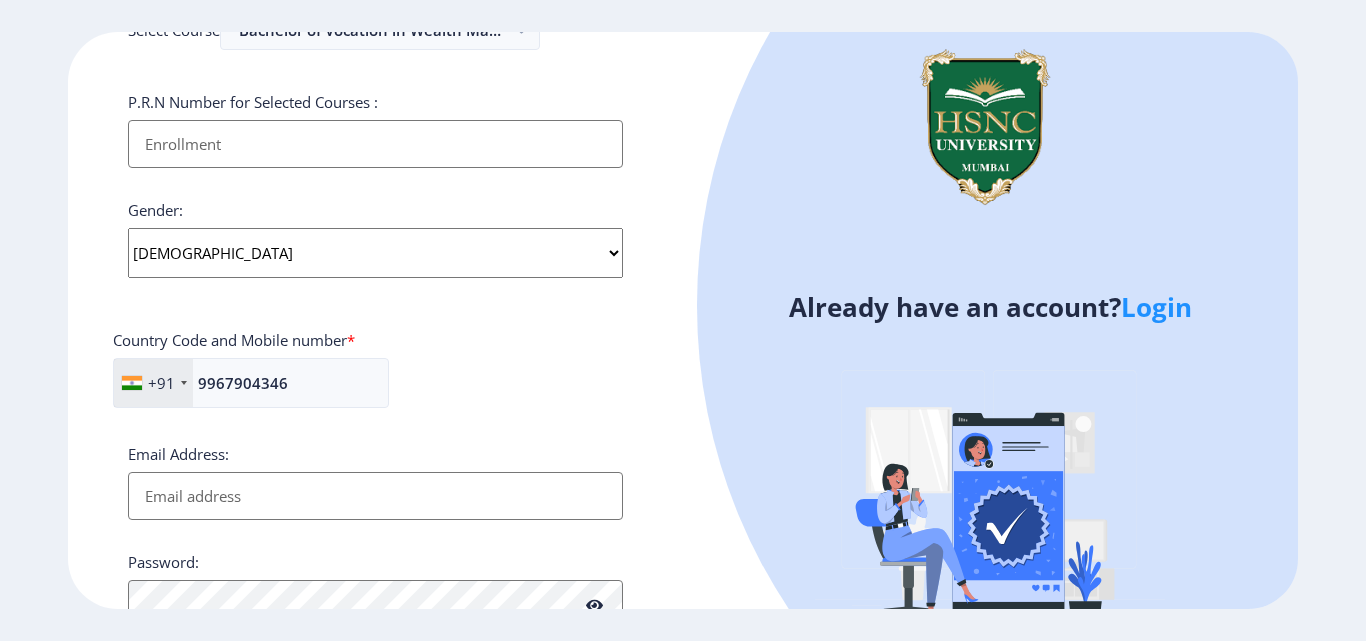 click on "Email Address:" at bounding box center (375, 496) 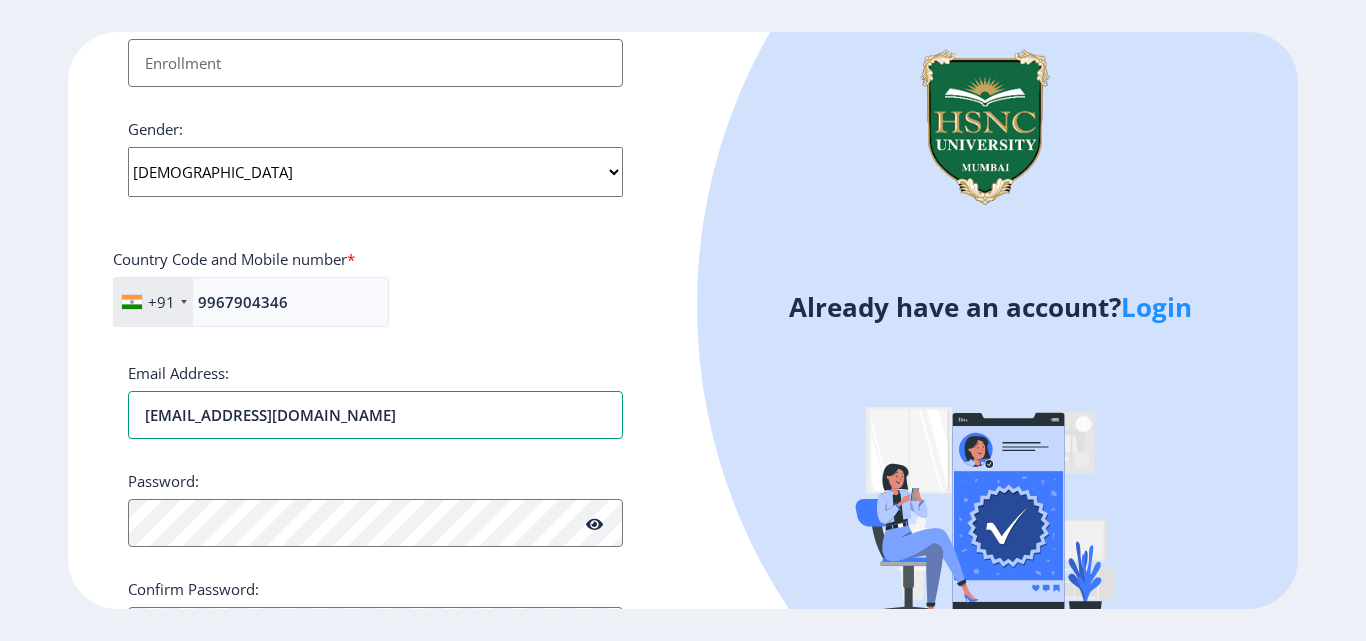 scroll, scrollTop: 789, scrollLeft: 0, axis: vertical 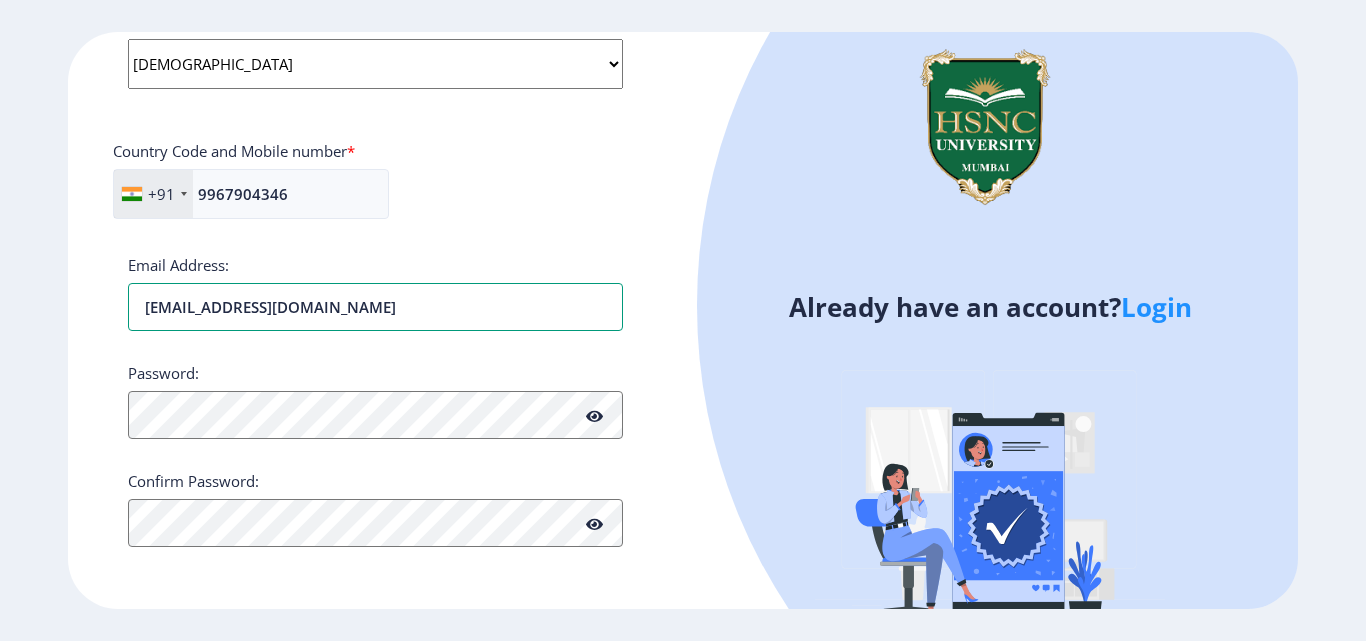 type on "[EMAIL_ADDRESS][DOMAIN_NAME]" 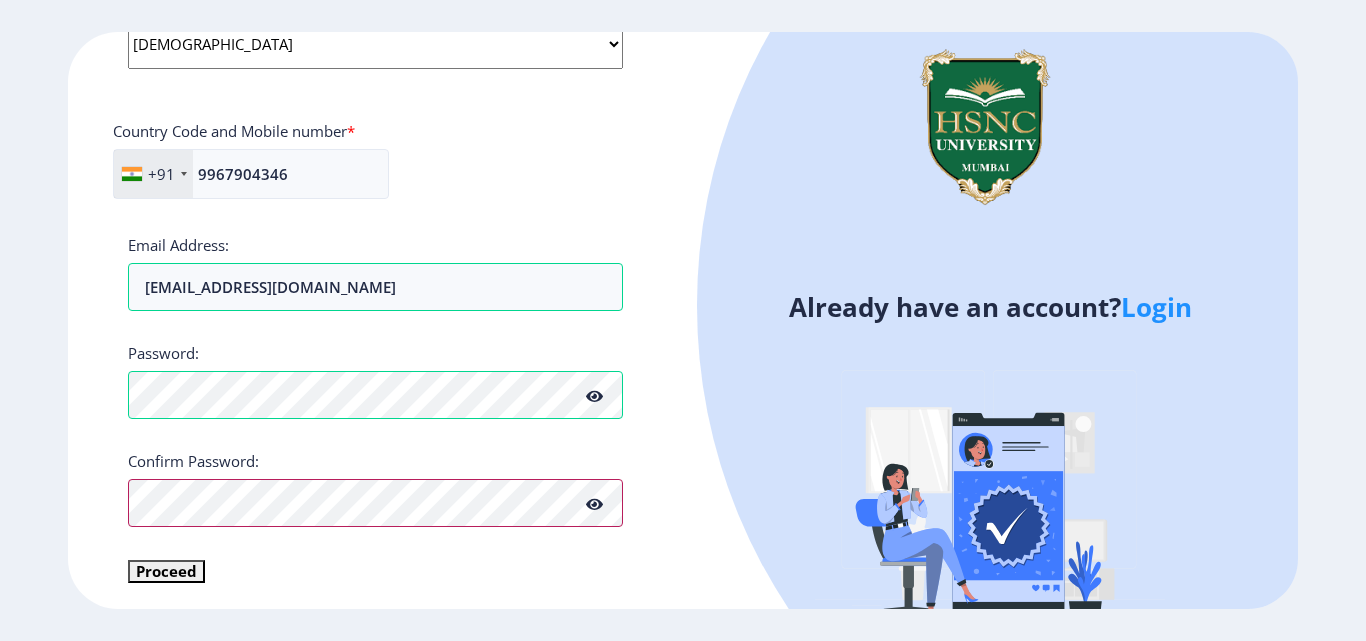 scroll, scrollTop: 813, scrollLeft: 0, axis: vertical 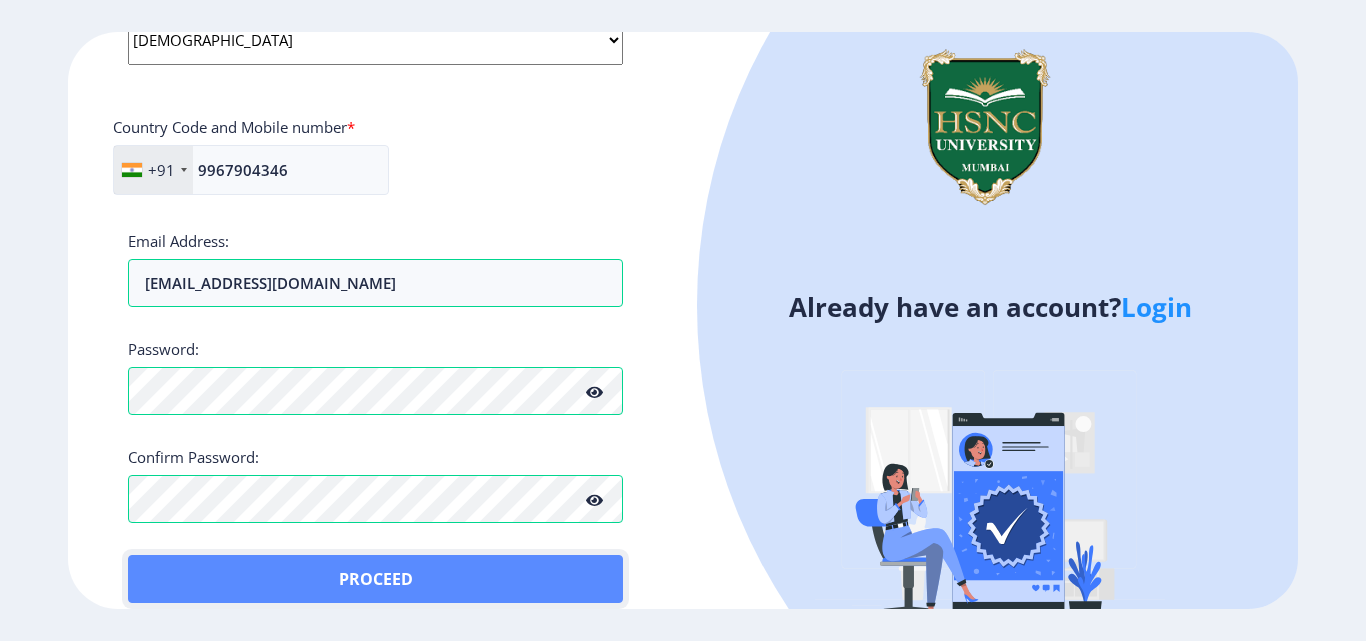 click on "Proceed" 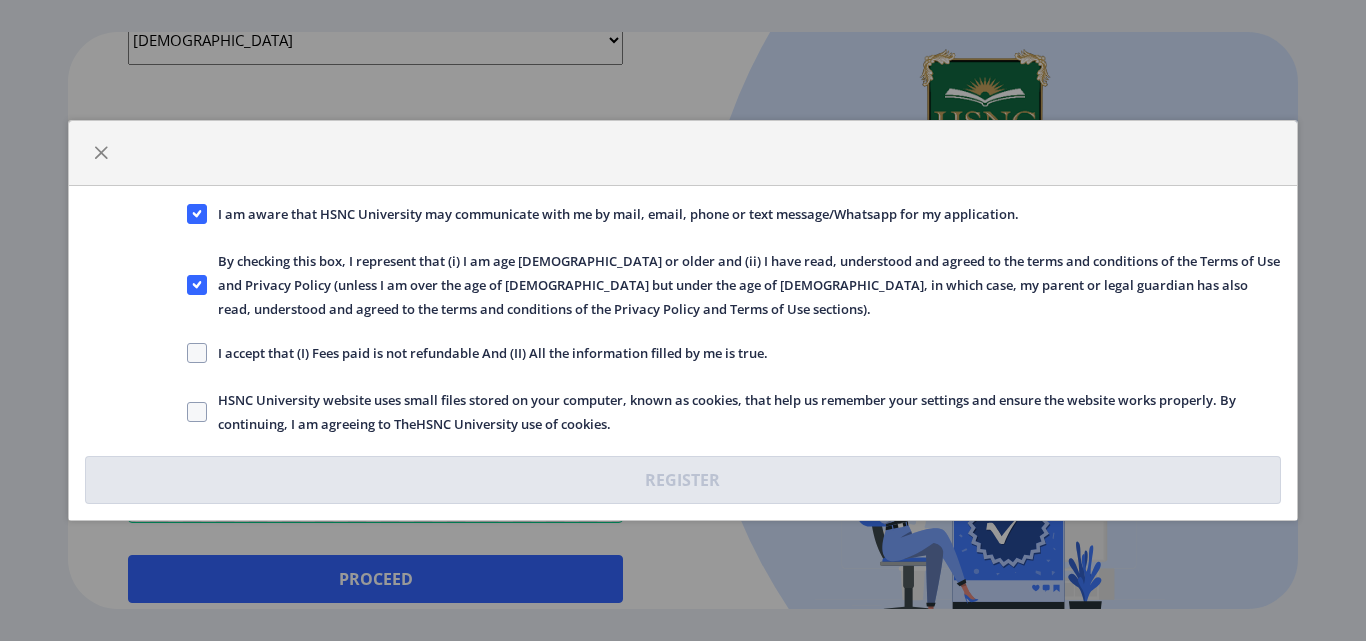 drag, startPoint x: 187, startPoint y: 351, endPoint x: 202, endPoint y: 371, distance: 25 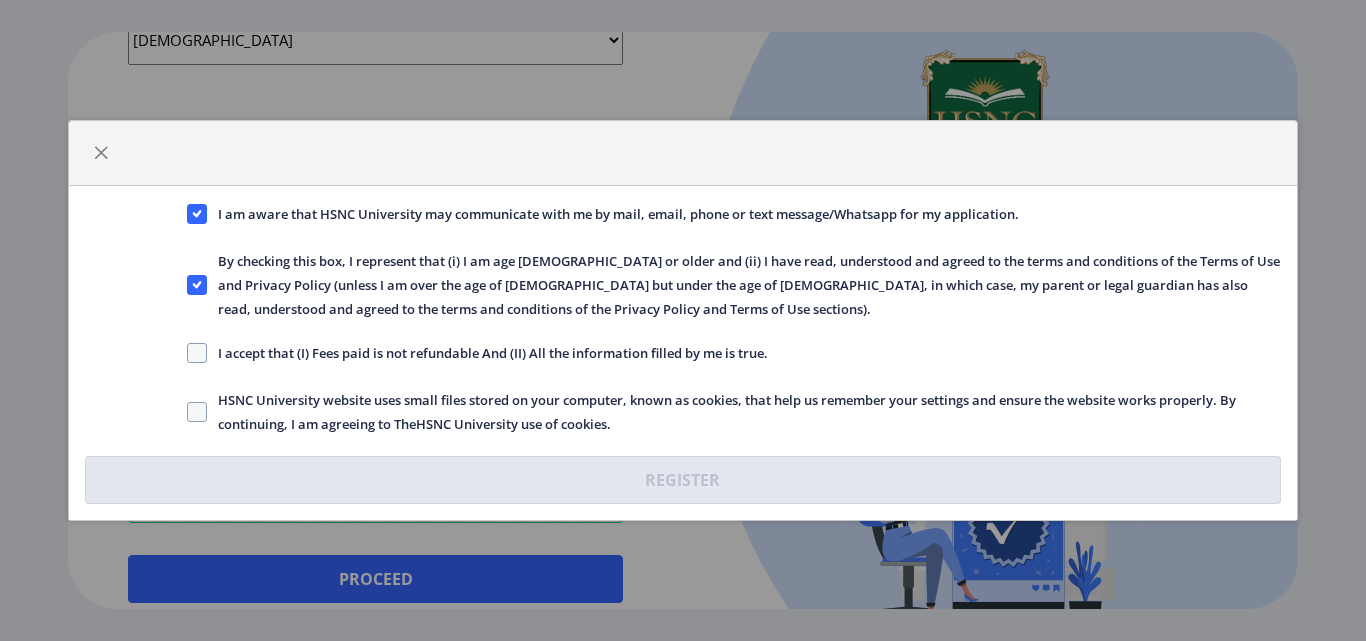 click 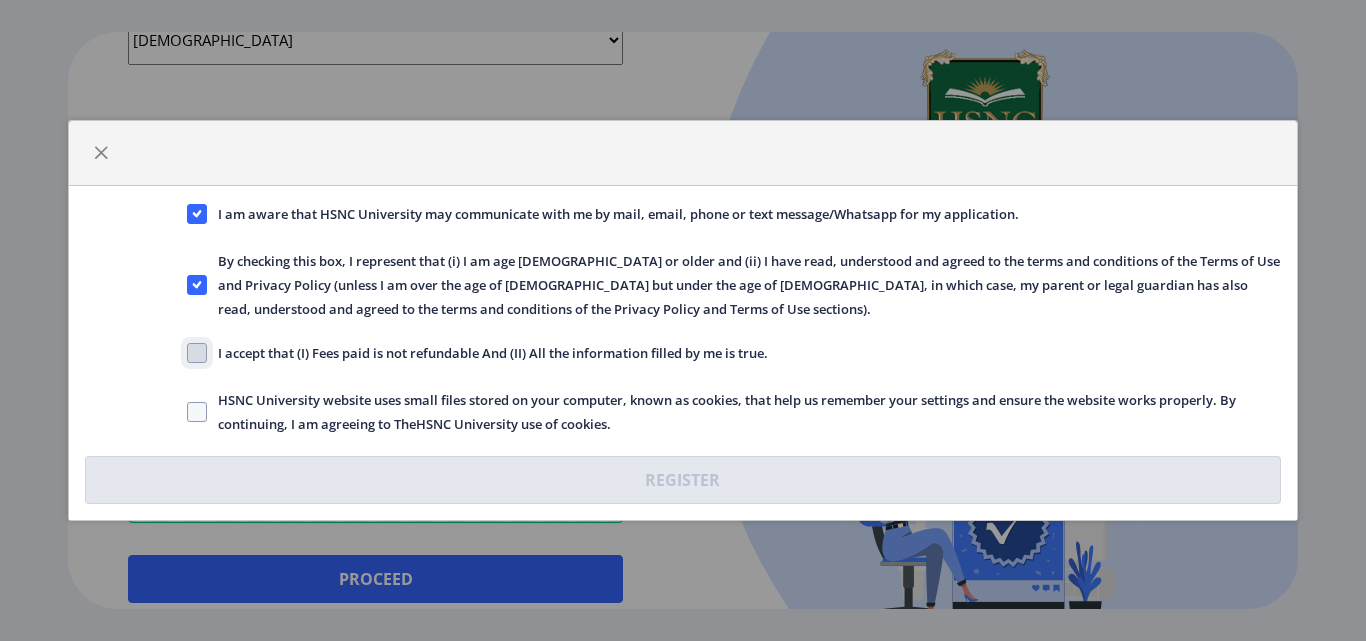 checkbox on "true" 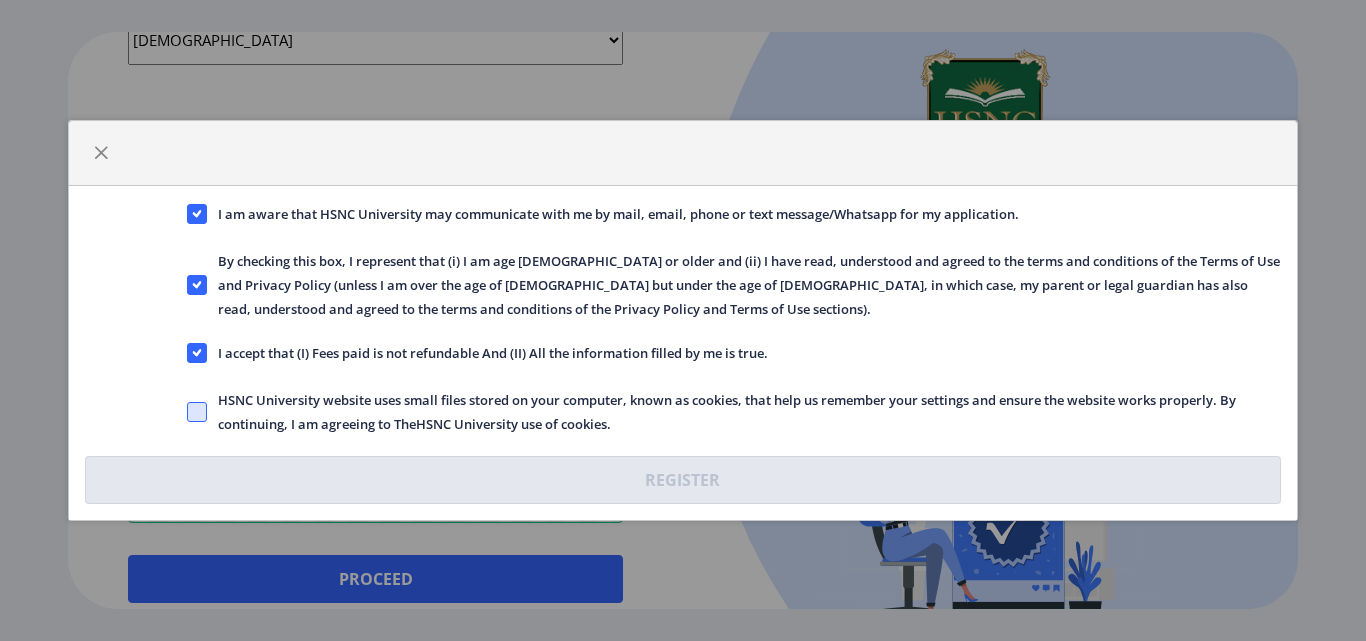 click 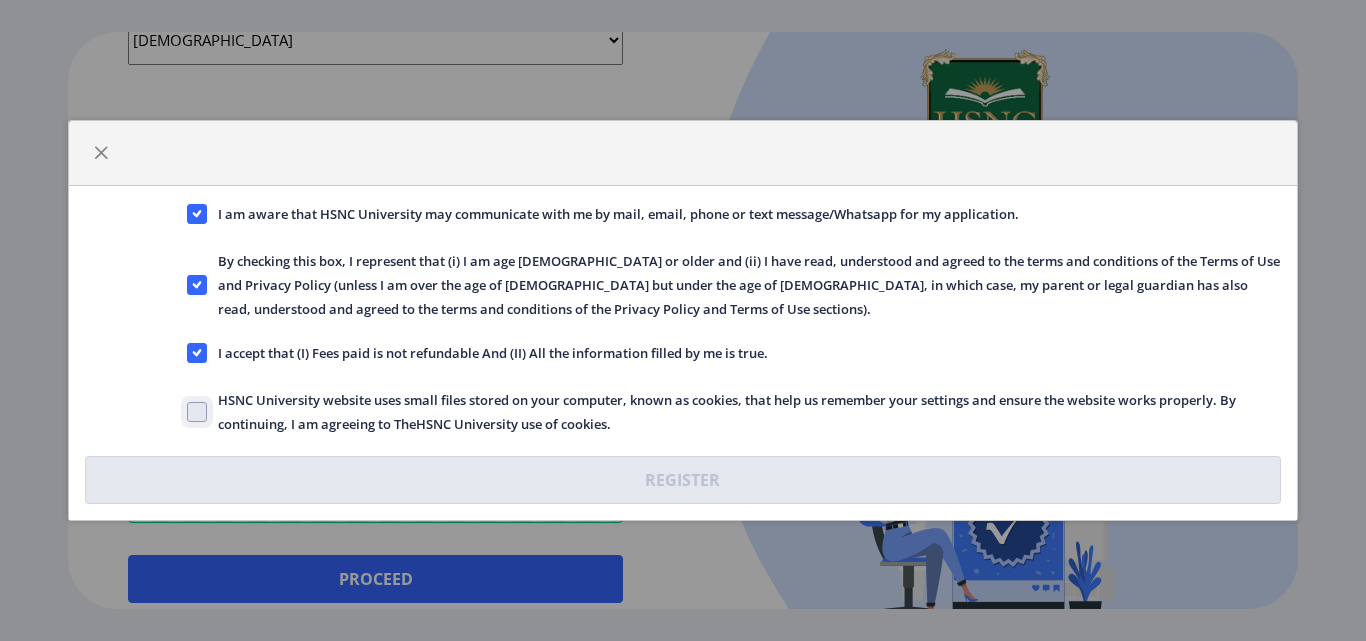 checkbox on "true" 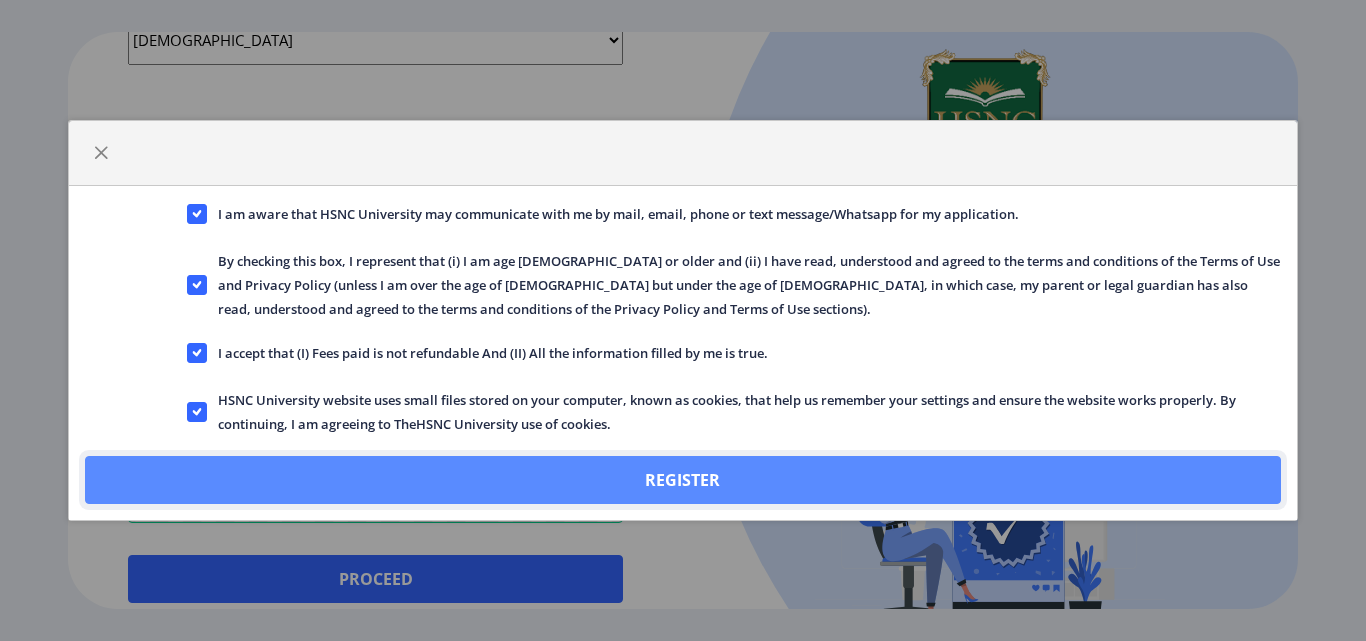 click on "Register" 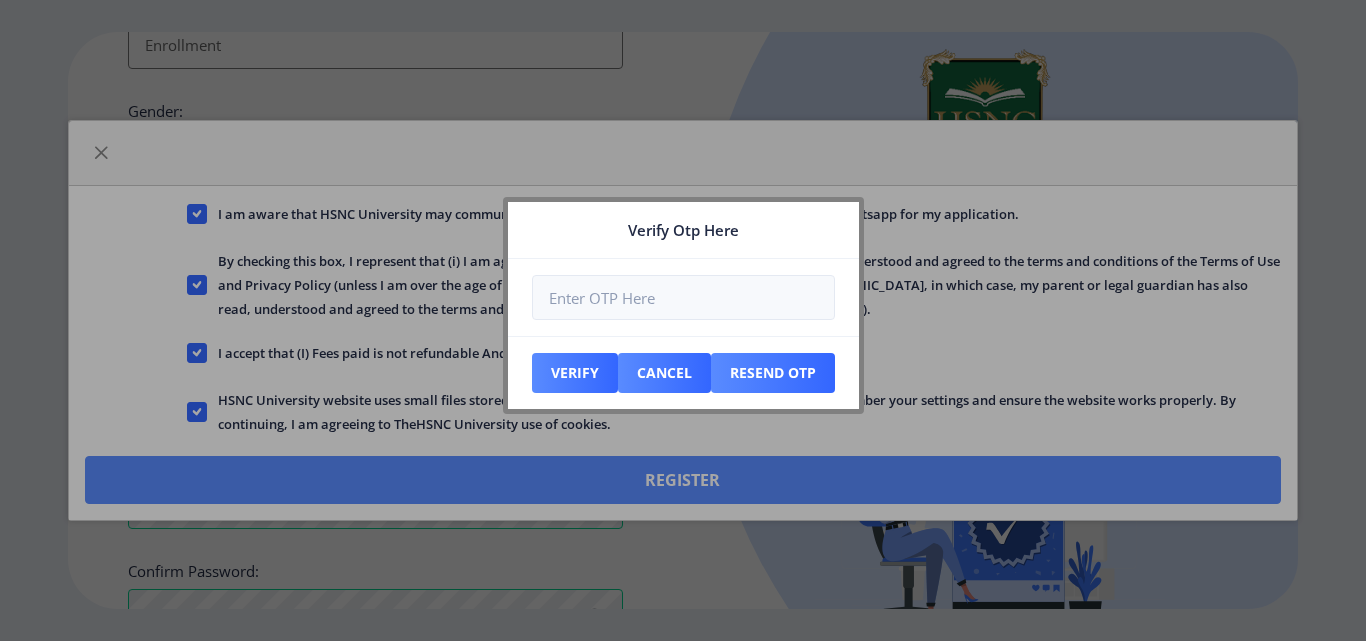 scroll, scrollTop: 927, scrollLeft: 0, axis: vertical 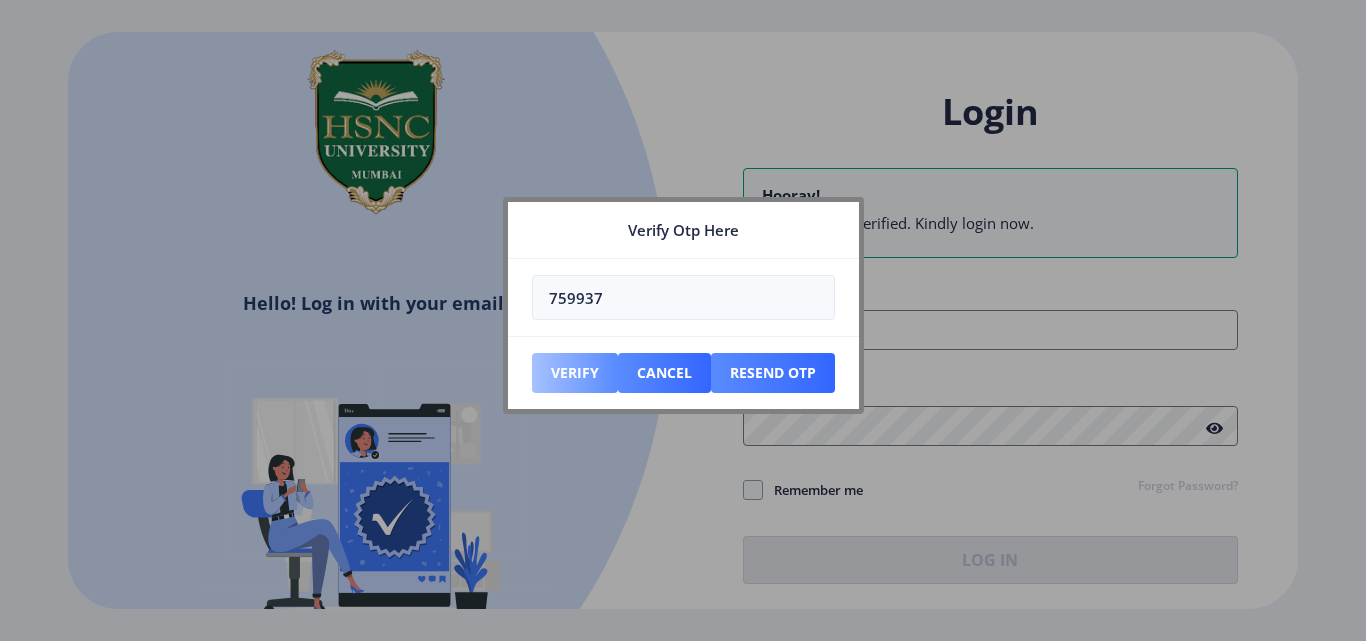 type on "759937" 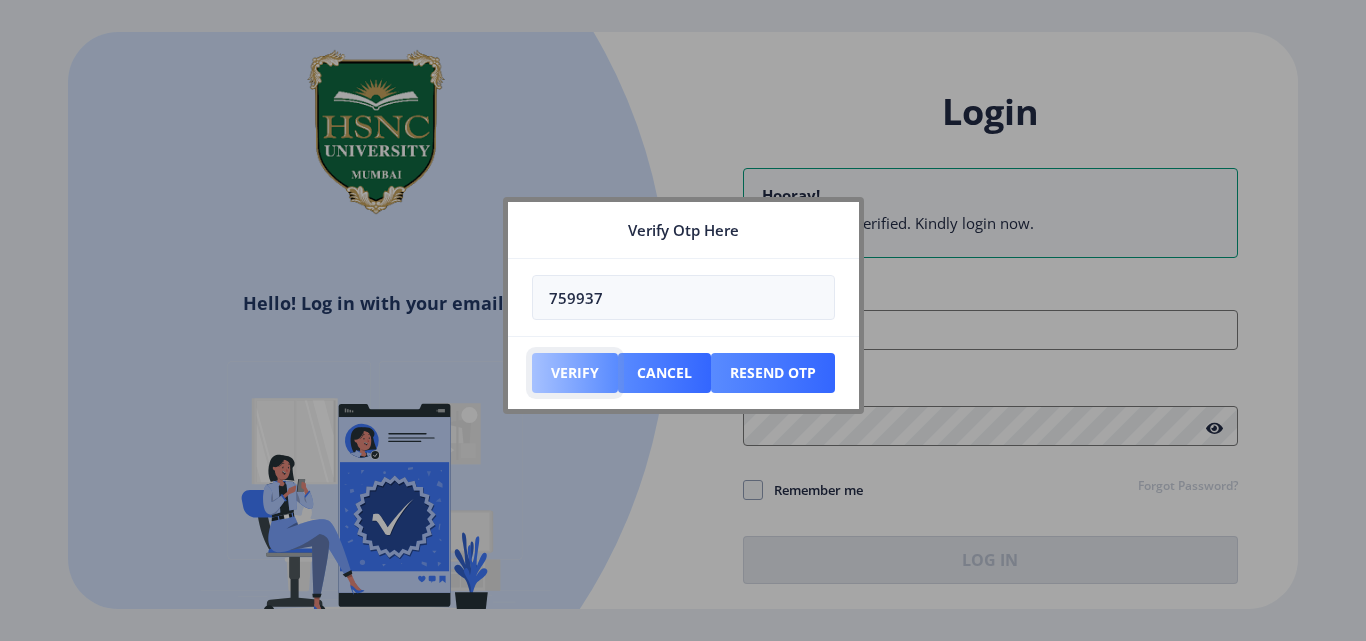 click on "Verify" at bounding box center (575, 373) 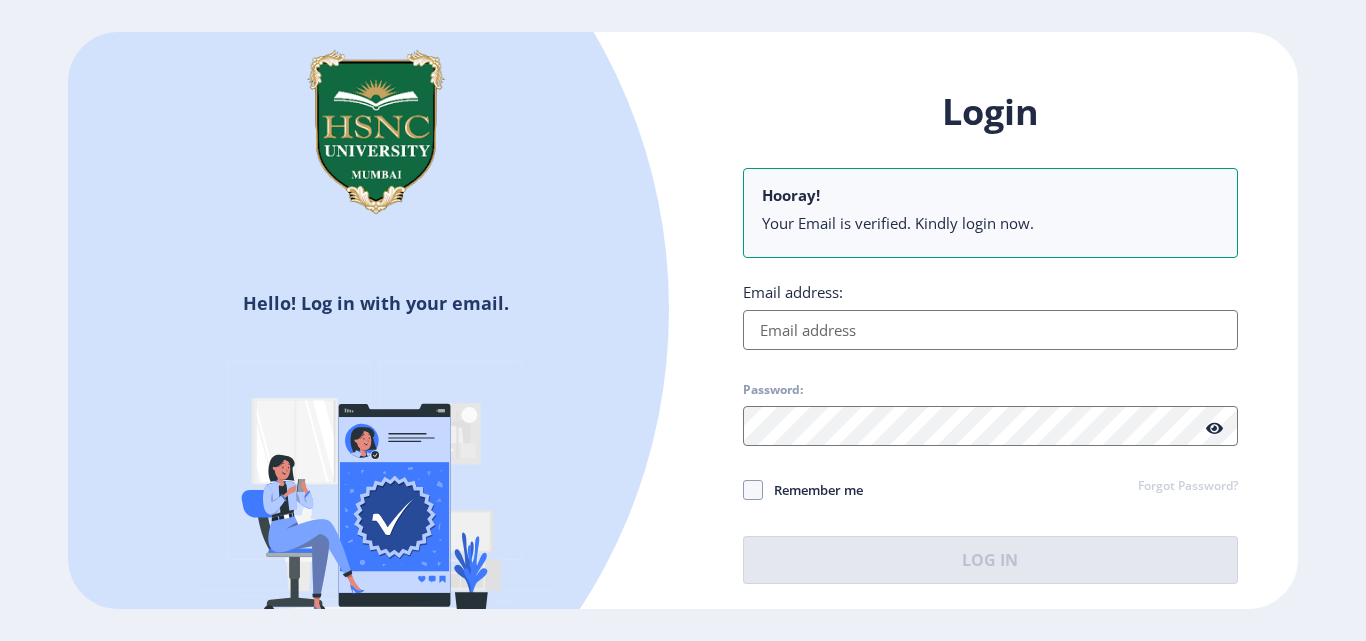 click on "Email address:" at bounding box center (990, 330) 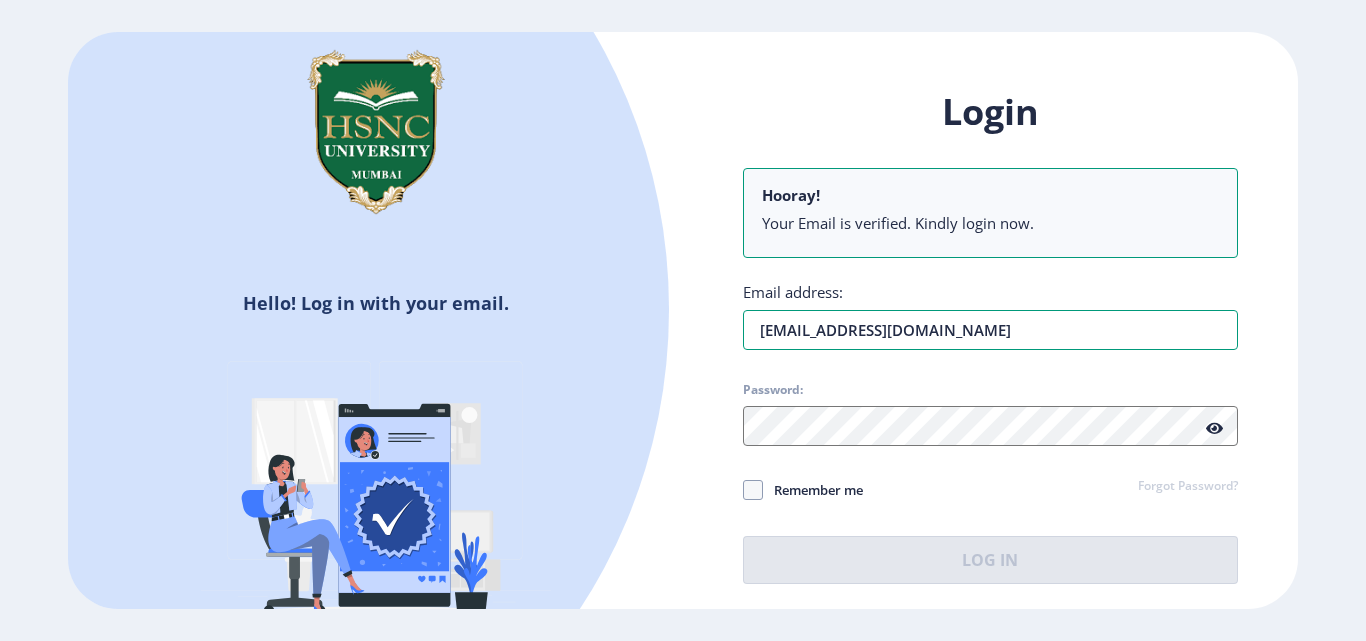type on "[EMAIL_ADDRESS][DOMAIN_NAME]" 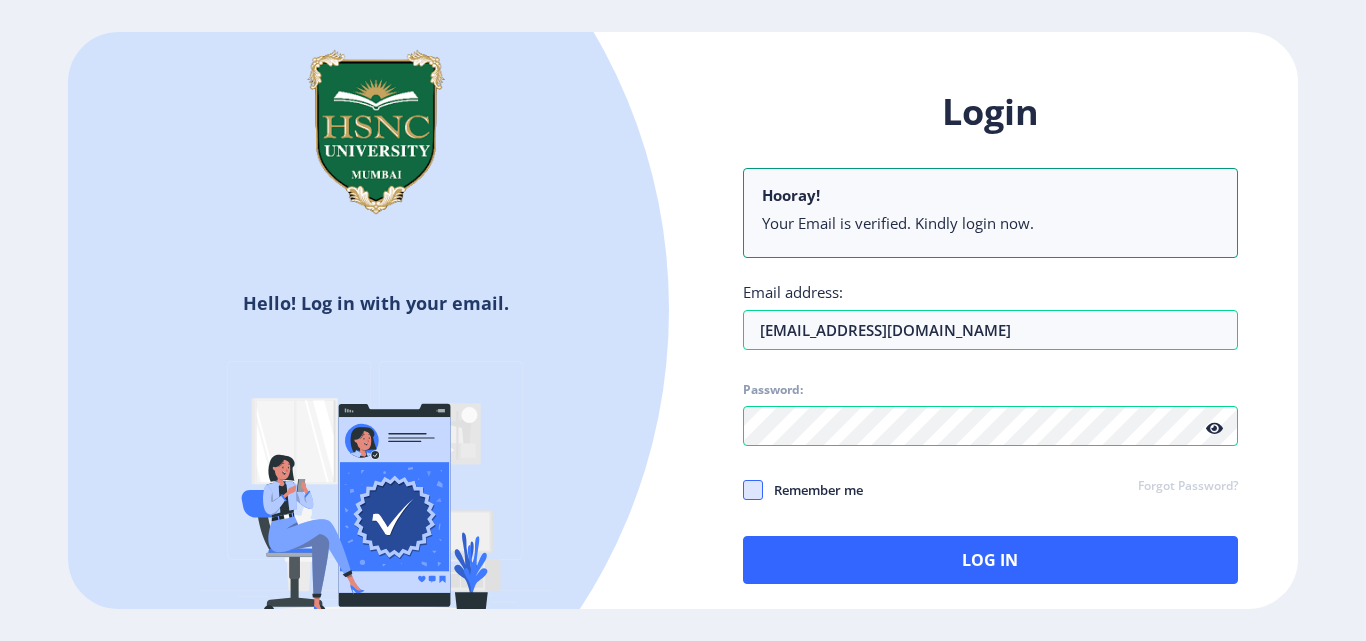click 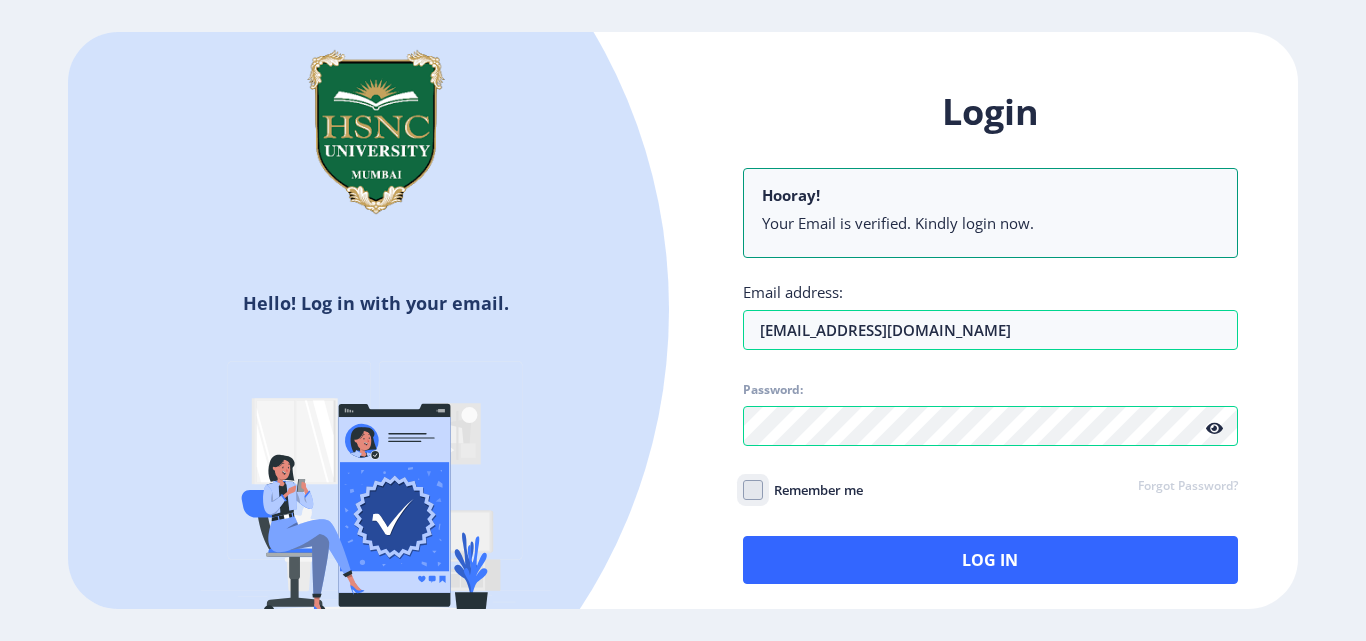 checkbox on "true" 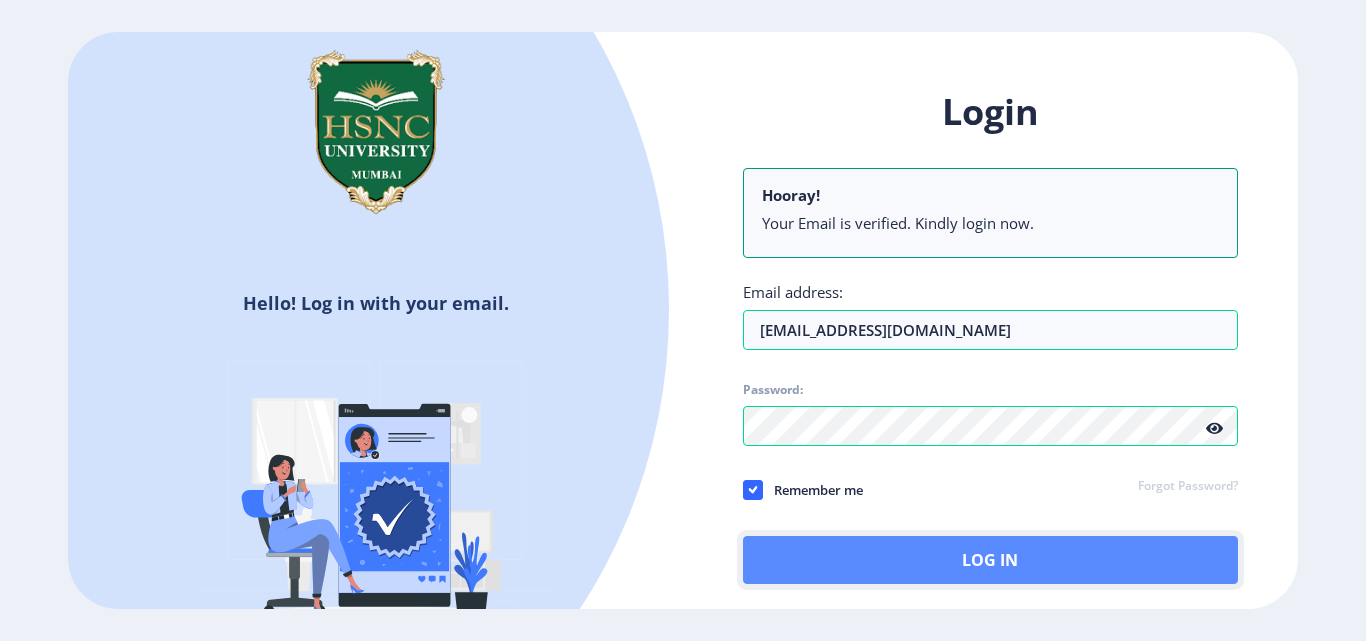 click on "Log In" 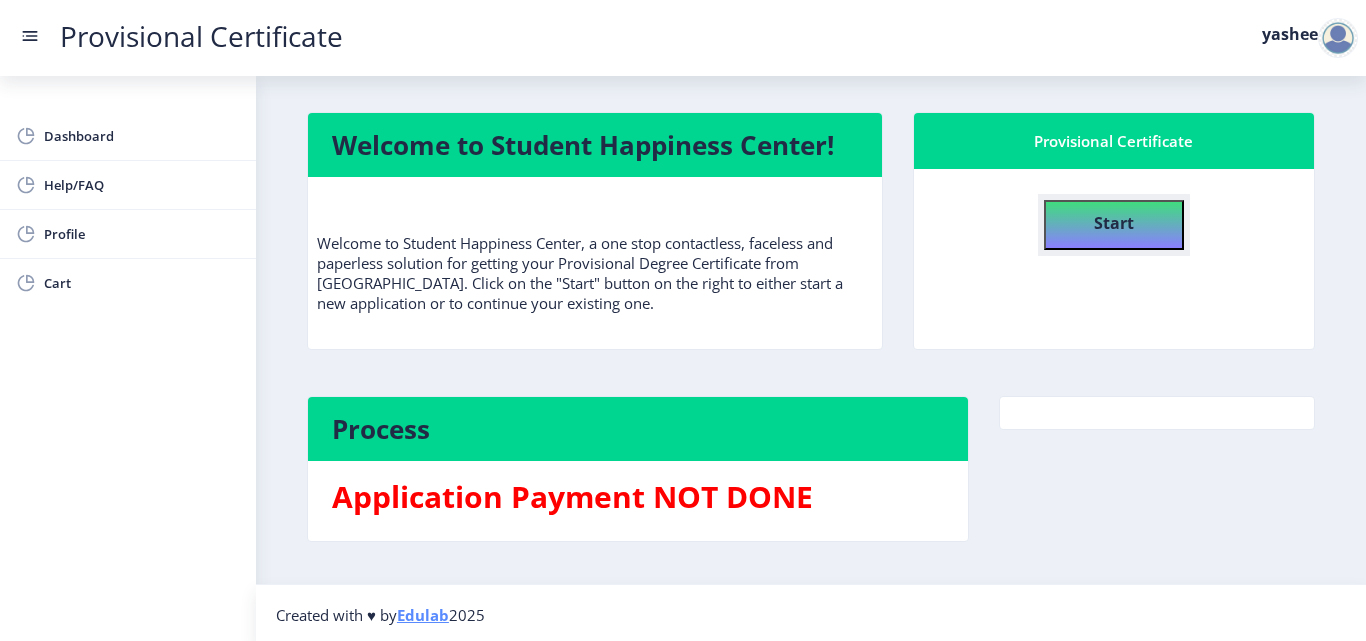 click on "Start" 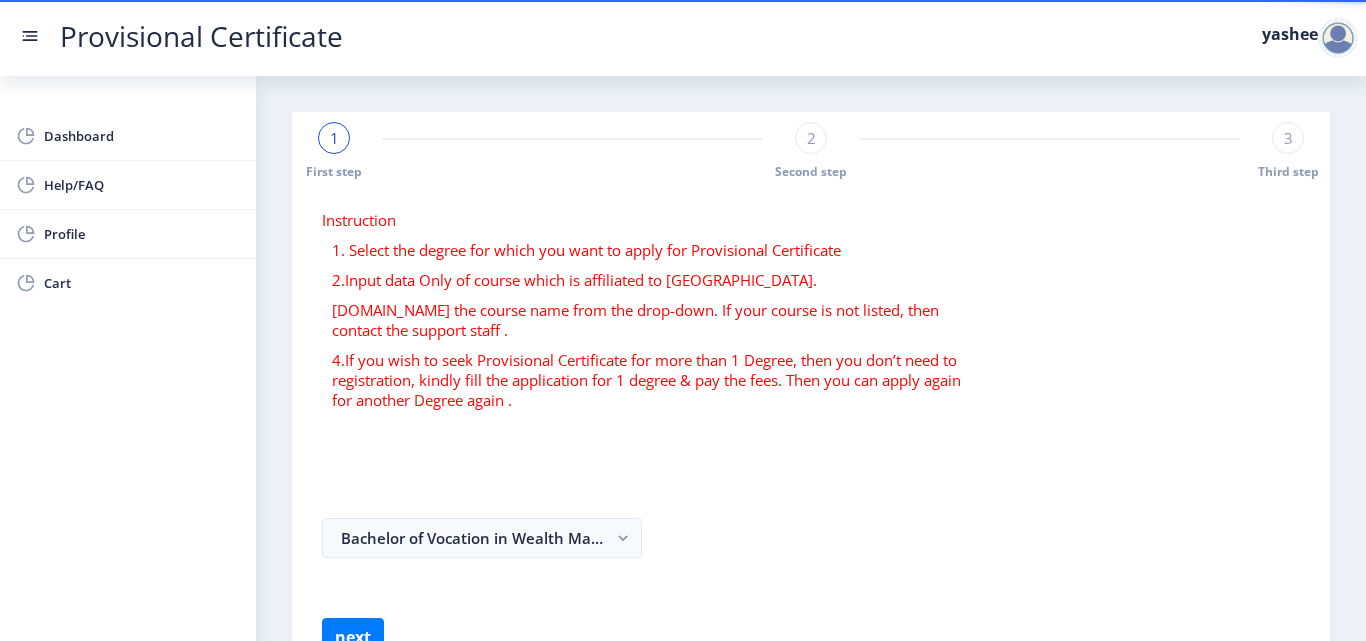 select 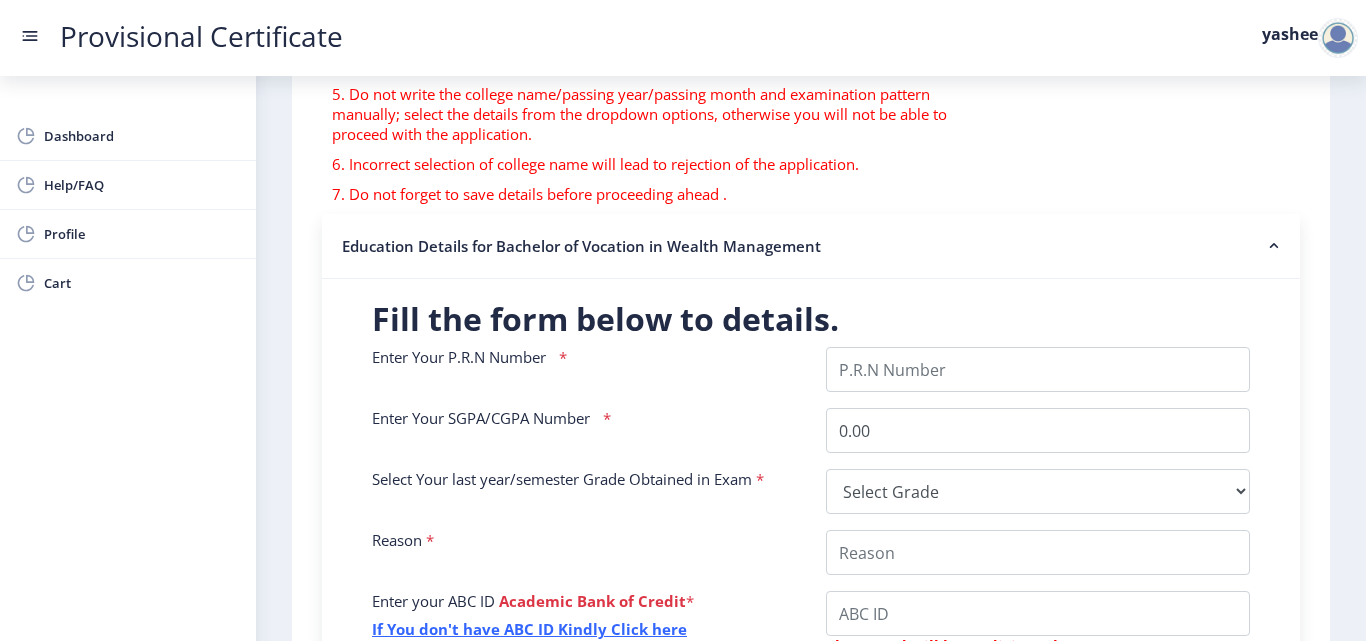scroll, scrollTop: 400, scrollLeft: 0, axis: vertical 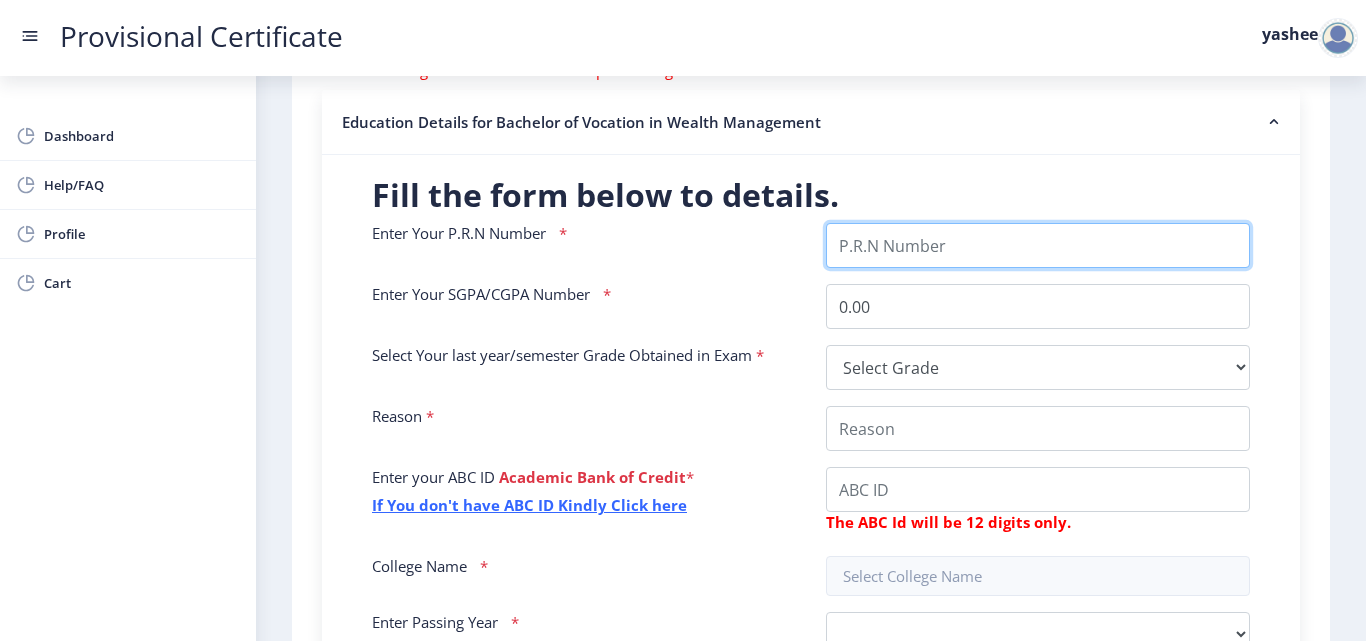 click on "Enter Your P.R.N Number" at bounding box center (1038, 245) 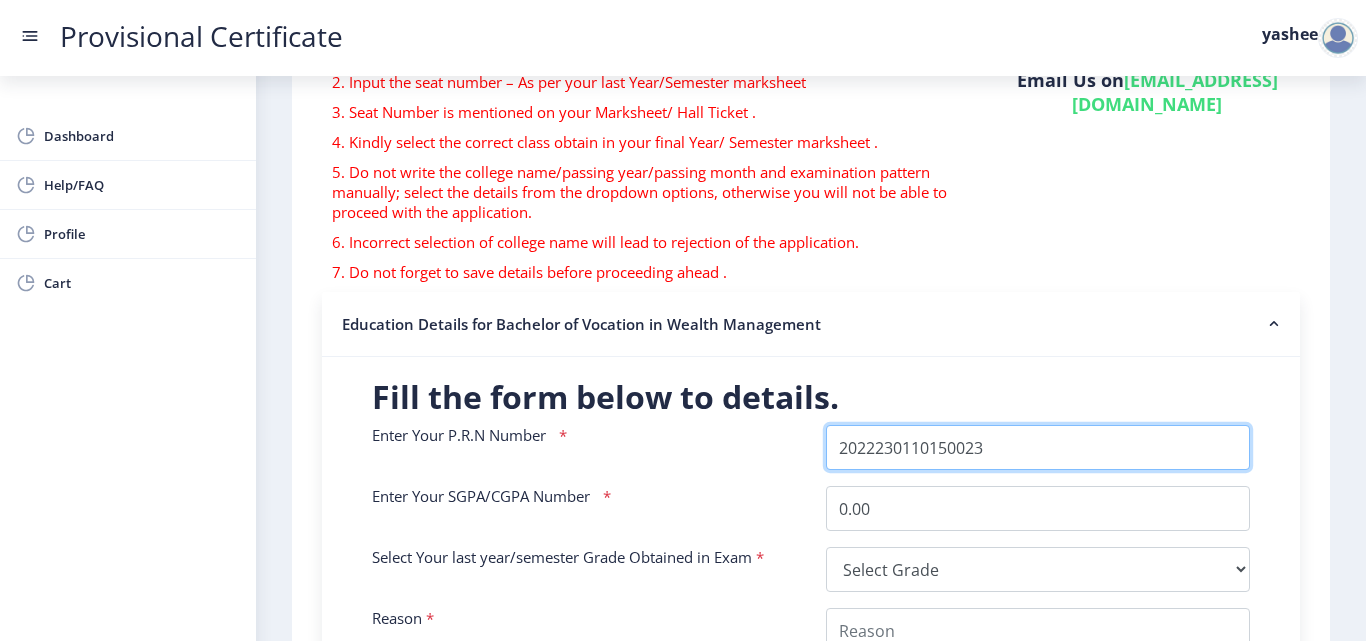 scroll, scrollTop: 314, scrollLeft: 0, axis: vertical 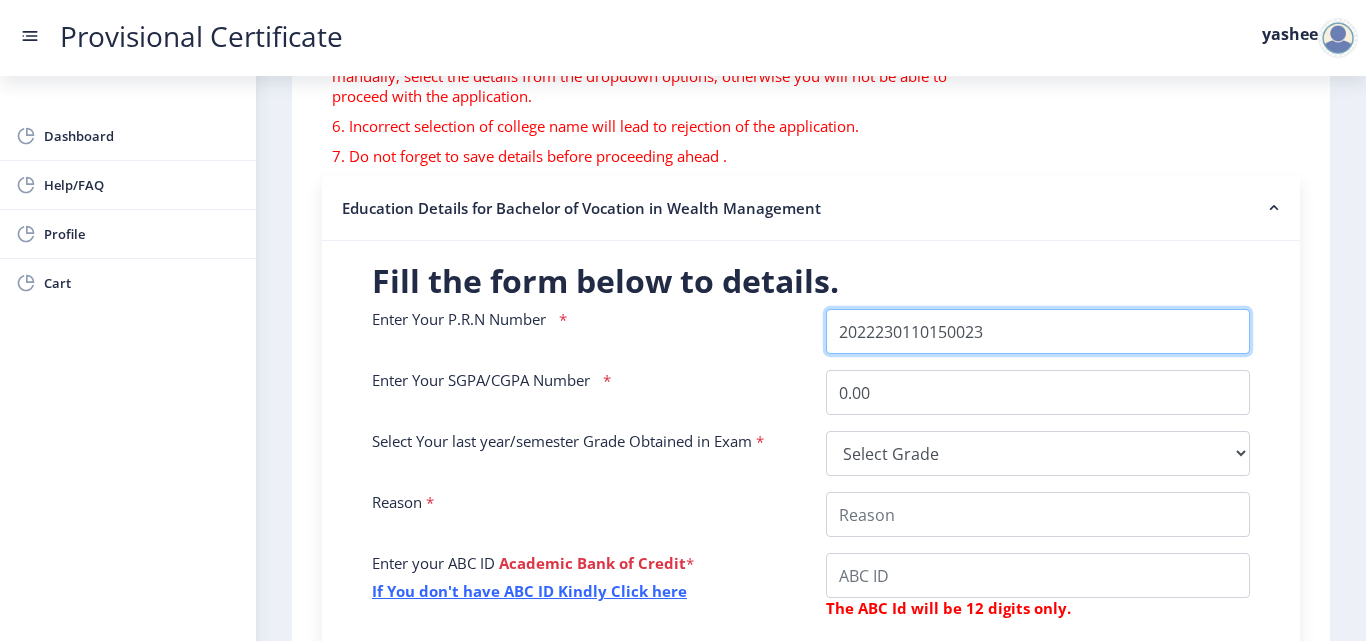 type on "2022230110150023" 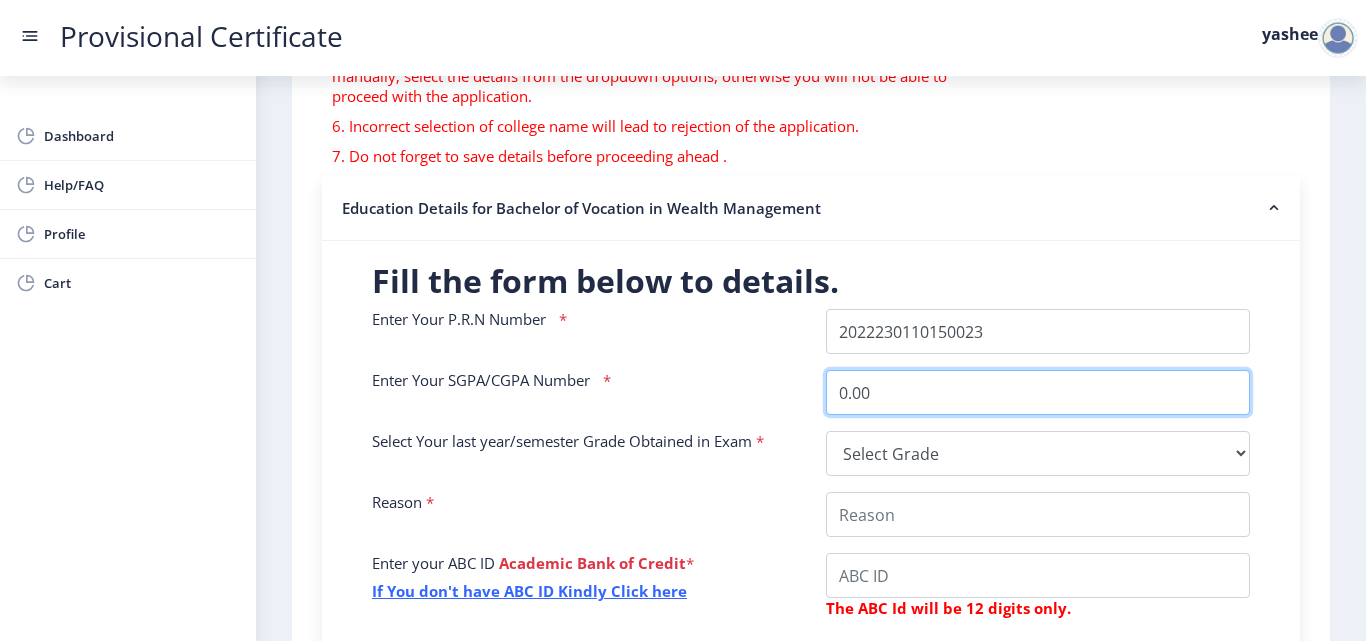 click on "0.00" at bounding box center [1038, 392] 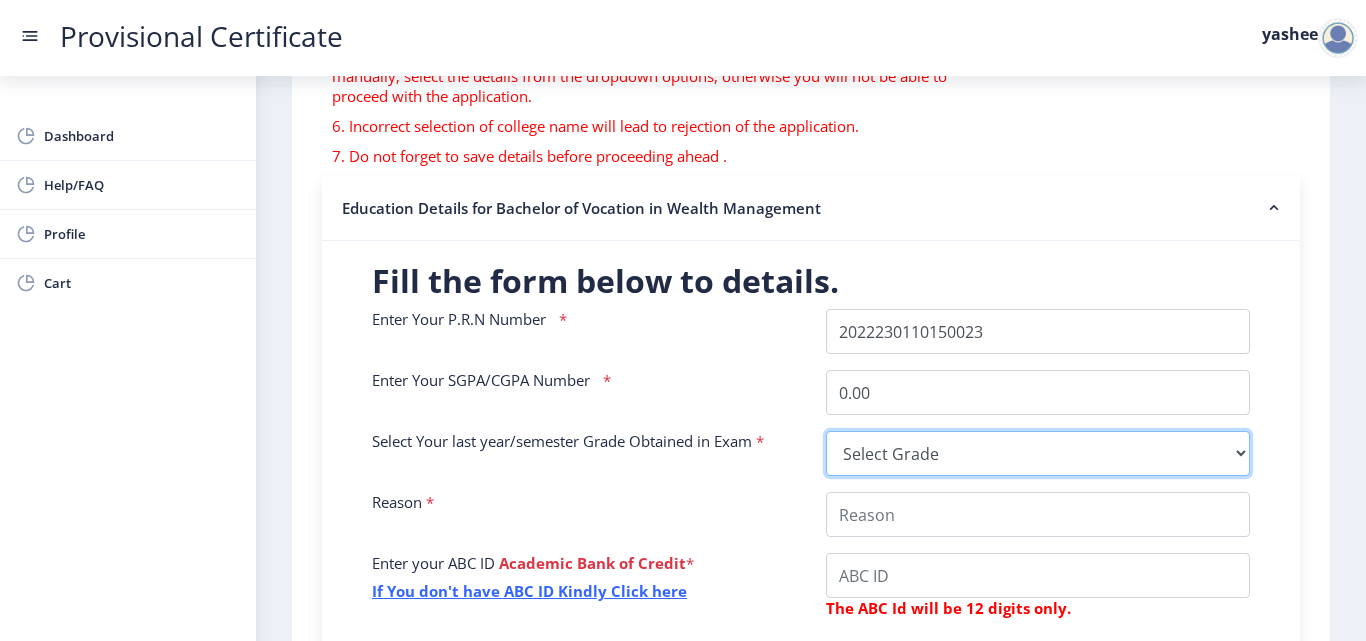 click on "Select Grade  O   A+   A   B+   B   C   D   F(Fail)" at bounding box center (1038, 453) 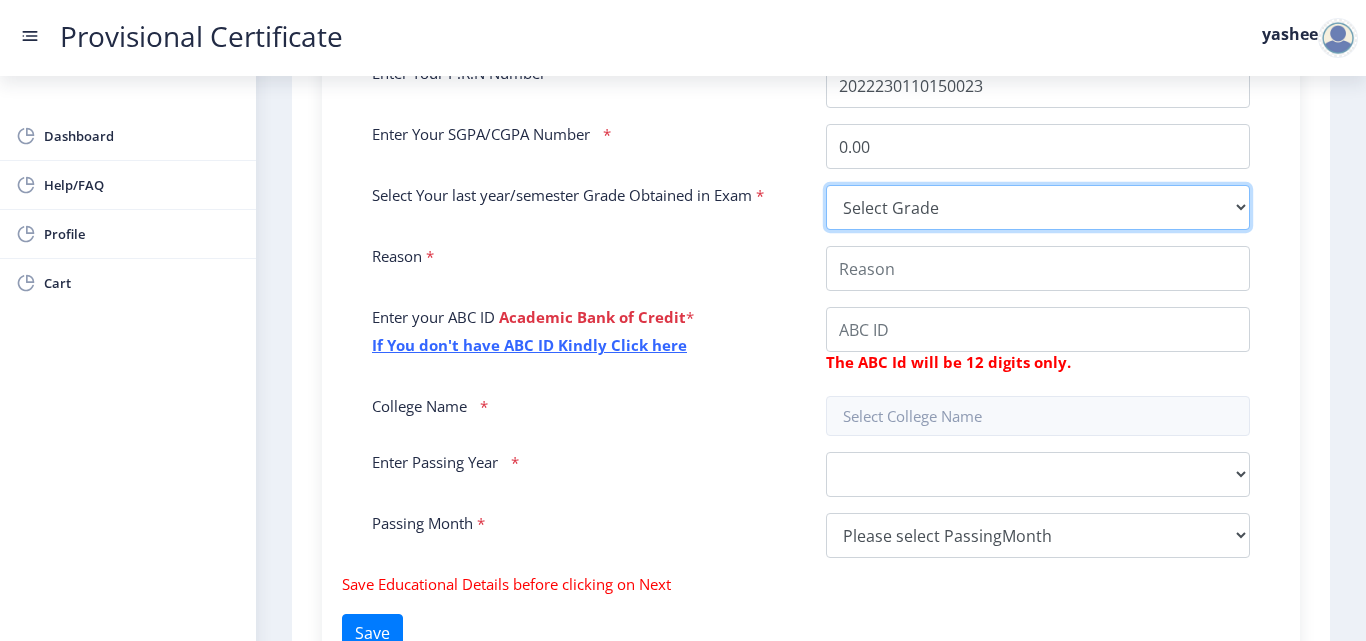 scroll, scrollTop: 614, scrollLeft: 0, axis: vertical 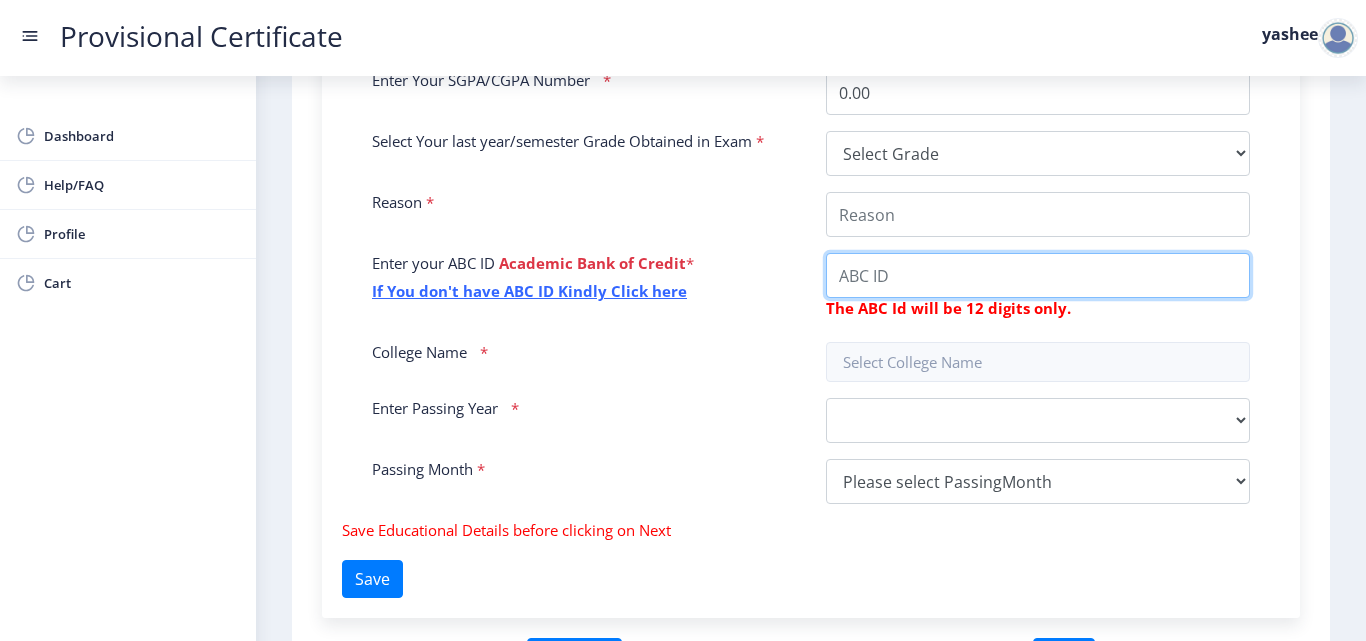 click on "Enter Your P.R.N Number   *  Enter Your SGPA/CGPA Number   * 0.00 Select Your last year/semester Grade Obtained in Exam   * Select Grade  O   A+   A   B+   B   C   D   F(Fail)  Reason   * Enter your ABC ID   Academic Bank of Credit  * If You don't have ABC ID Kindly Click here  The ABC Id will be 12 digits only.  College Name   * Enter Passing Year   *  2025   2024   2023   2022   2021   2020   2019   2018   2017   2016   2015   2014   2013   2012   2011   2010   2009   2008   2007   2006   2005   2004   2003   2002   2001   2000   1999   1998   1997   1996   1995   1994   1993   1992   1991   1990   1989   1988   1987   1986   1985   1984   1983   1982   1981   1980   1979   1978   1977   1976   1975   1974   1973   1972   1971   1970   1969   1968   1967  Passing Month   *  Please select PassingMonth  (01) January (02) February (03) March (04) April (05) May (06) June (07) July (08) August (09) September (10) October (11) November (12) December" 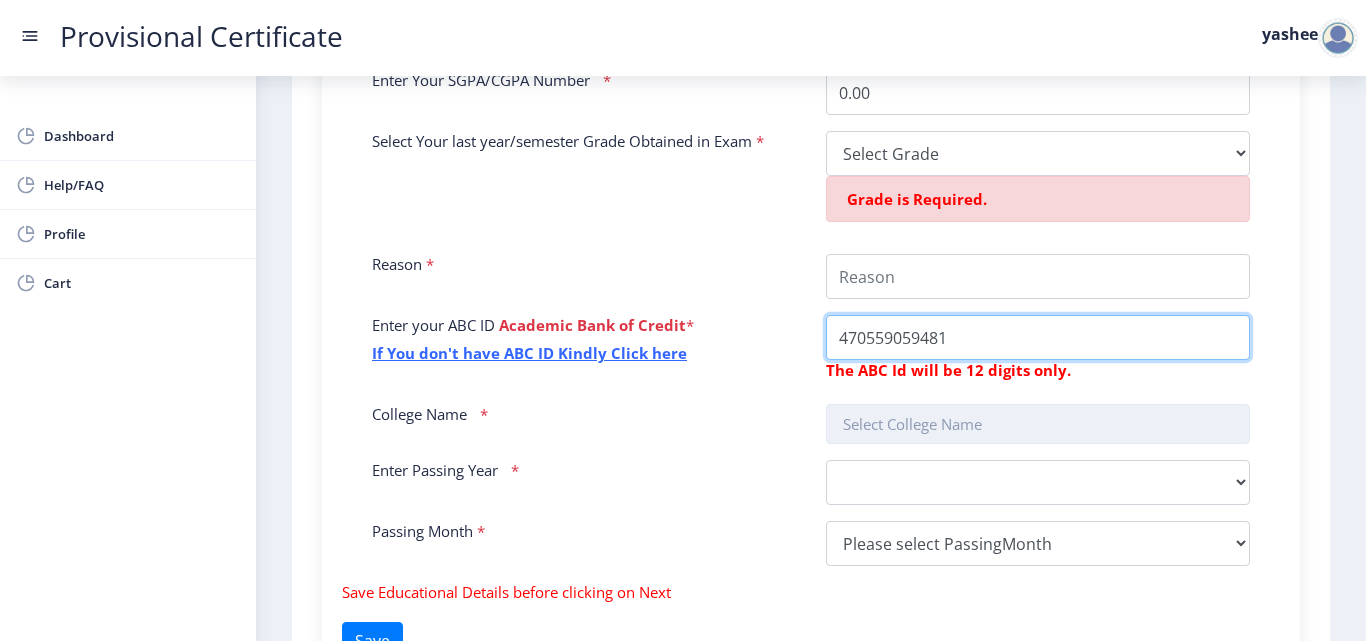 type on "470559059481" 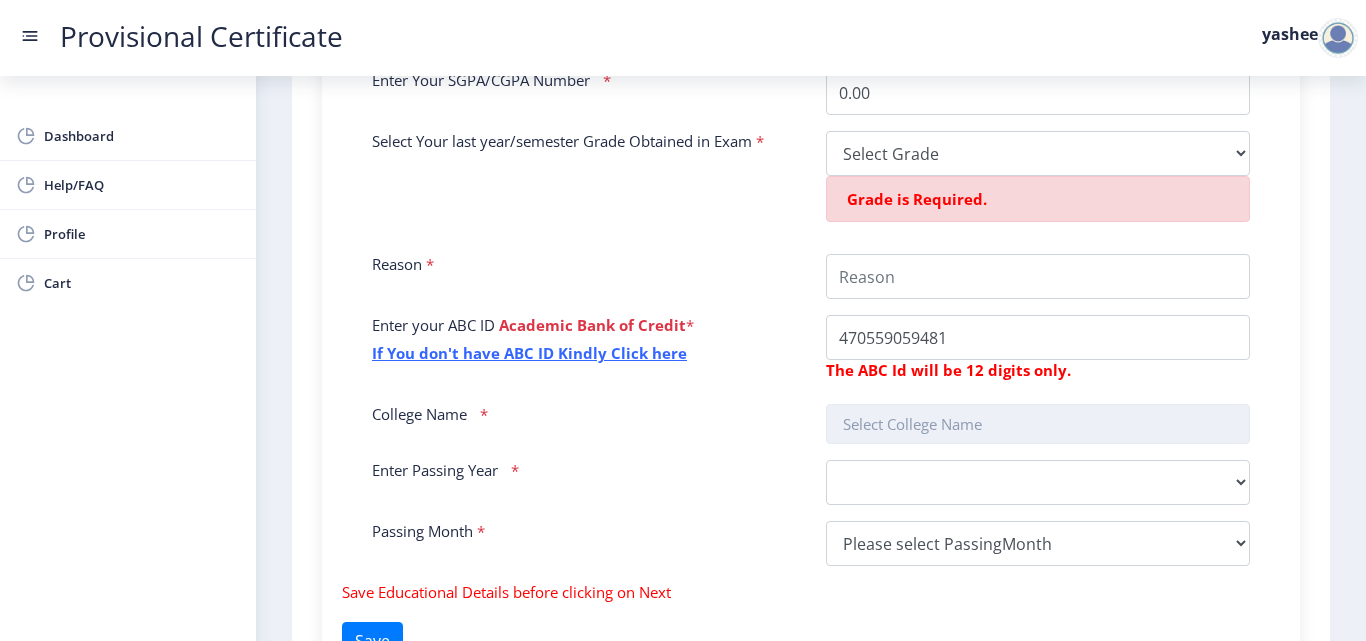 click 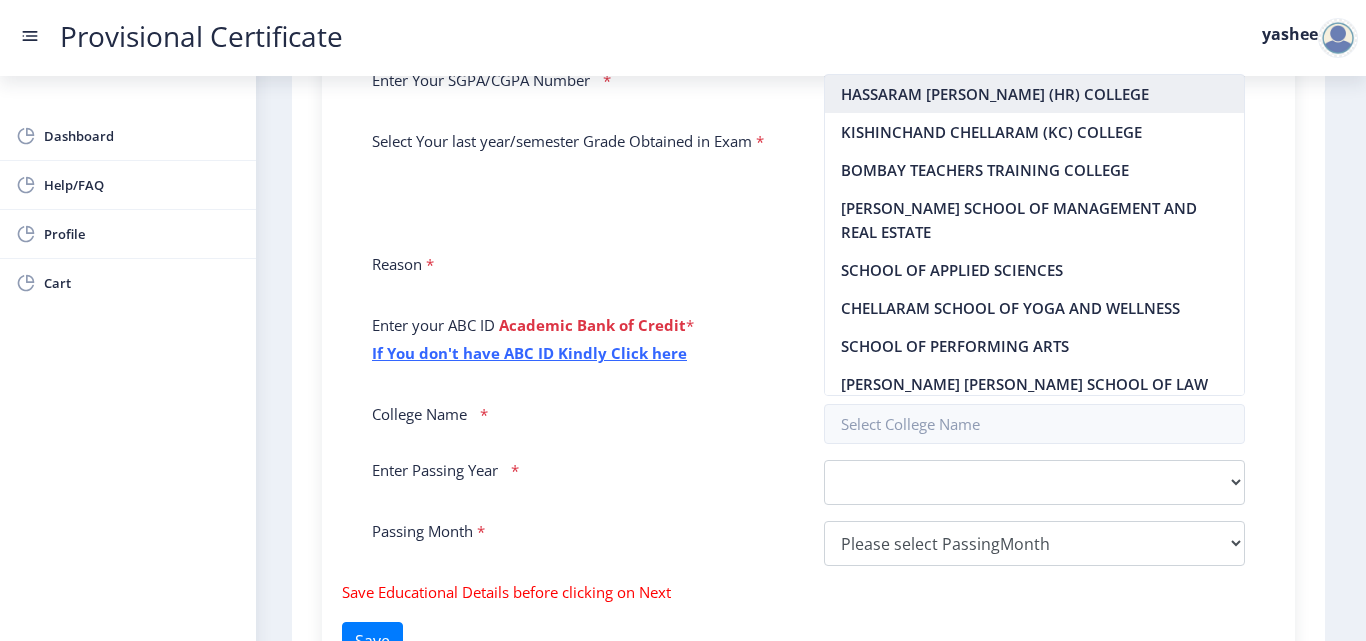 click on "HASSARAM [PERSON_NAME] (HR) COLLEGE" at bounding box center (1035, 94) 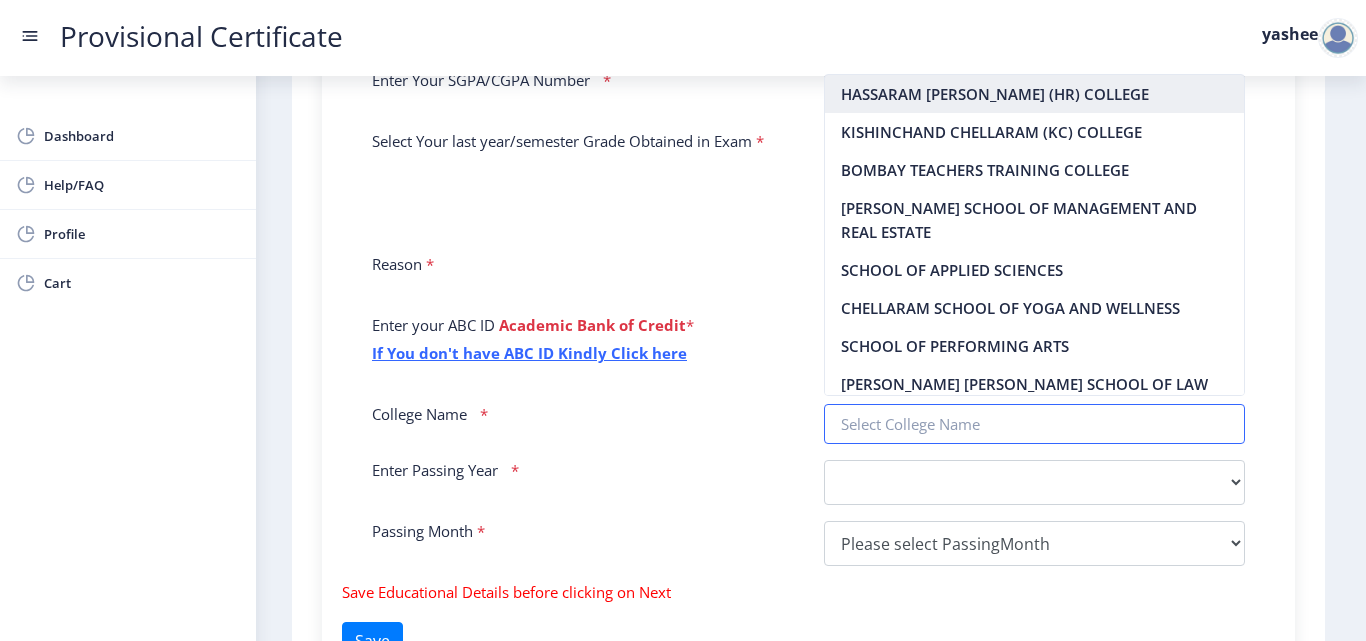 type on "HASSARAM [PERSON_NAME] (HR) COLLEGE" 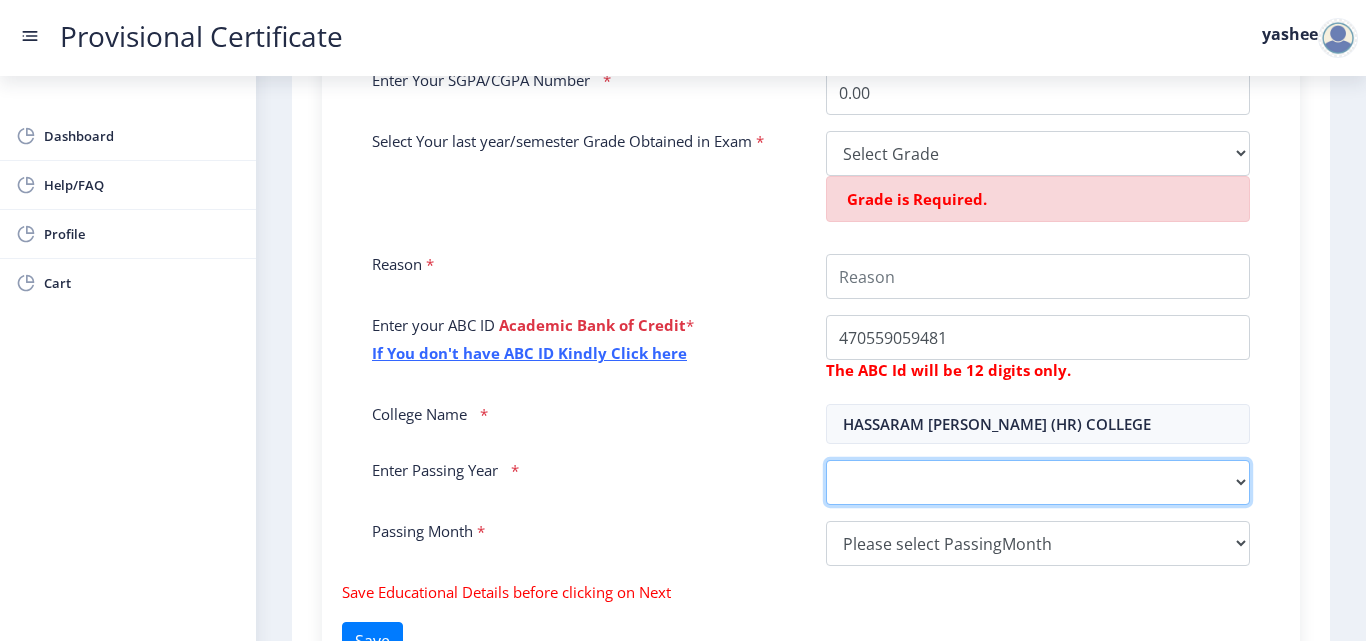click on "2025   2024   2023   2022   2021   2020   2019   2018   2017   2016   2015   2014   2013   2012   2011   2010   2009   2008   2007   2006   2005   2004   2003   2002   2001   2000   1999   1998   1997   1996   1995   1994   1993   1992   1991   1990   1989   1988   1987   1986   1985   1984   1983   1982   1981   1980   1979   1978   1977   1976   1975   1974   1973   1972   1971   1970   1969   1968   1967" 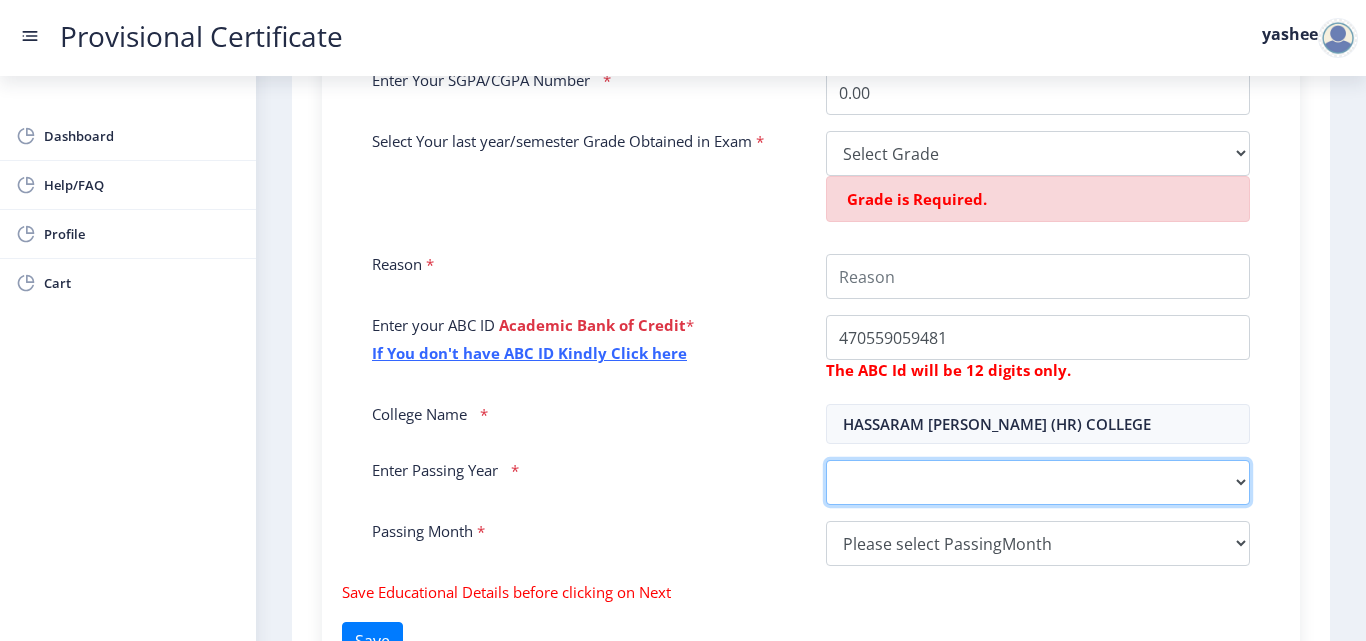select on "2025" 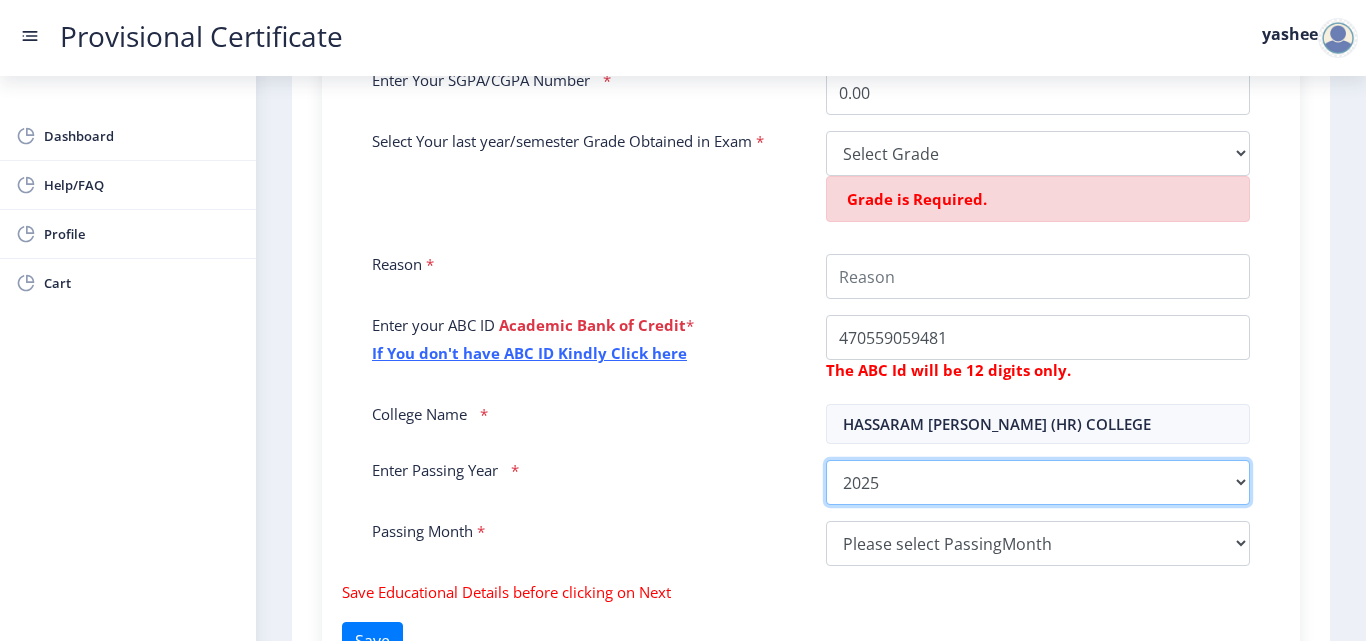 click on "2025   2024   2023   2022   2021   2020   2019   2018   2017   2016   2015   2014   2013   2012   2011   2010   2009   2008   2007   2006   2005   2004   2003   2002   2001   2000   1999   1998   1997   1996   1995   1994   1993   1992   1991   1990   1989   1988   1987   1986   1985   1984   1983   1982   1981   1980   1979   1978   1977   1976   1975   1974   1973   1972   1971   1970   1969   1968   1967" 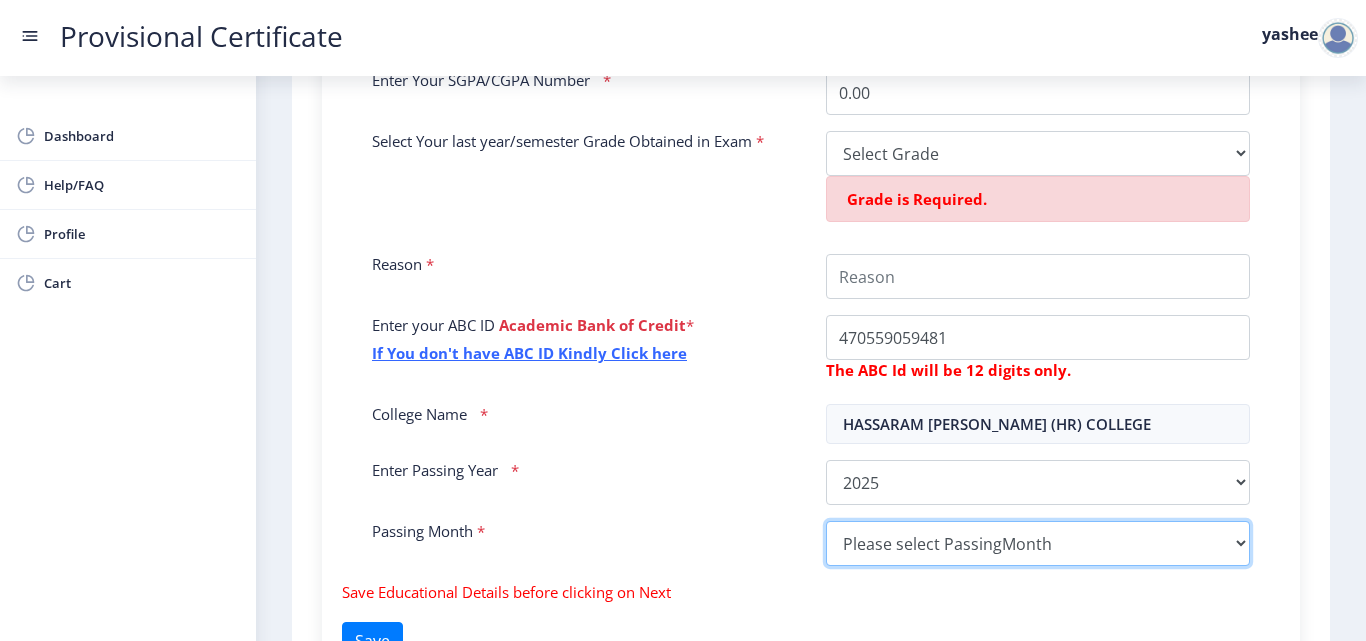 click on "Please select PassingMonth  (01) January (02) February (03) March (04) April (05) May (06) June (07) July (08) August (09) September (10) October (11) November (12) December" at bounding box center (1038, 543) 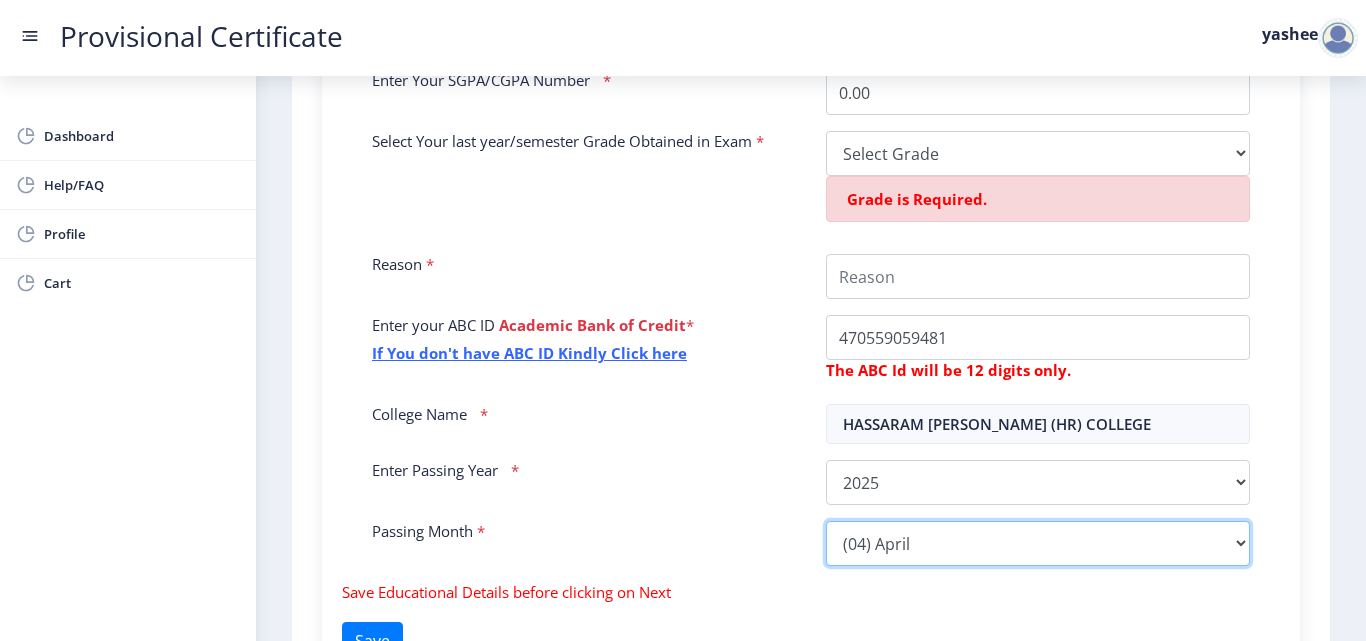 click on "Please select PassingMonth  (01) January (02) February (03) March (04) April (05) May (06) June (07) July (08) August (09) September (10) October (11) November (12) December" at bounding box center [1038, 543] 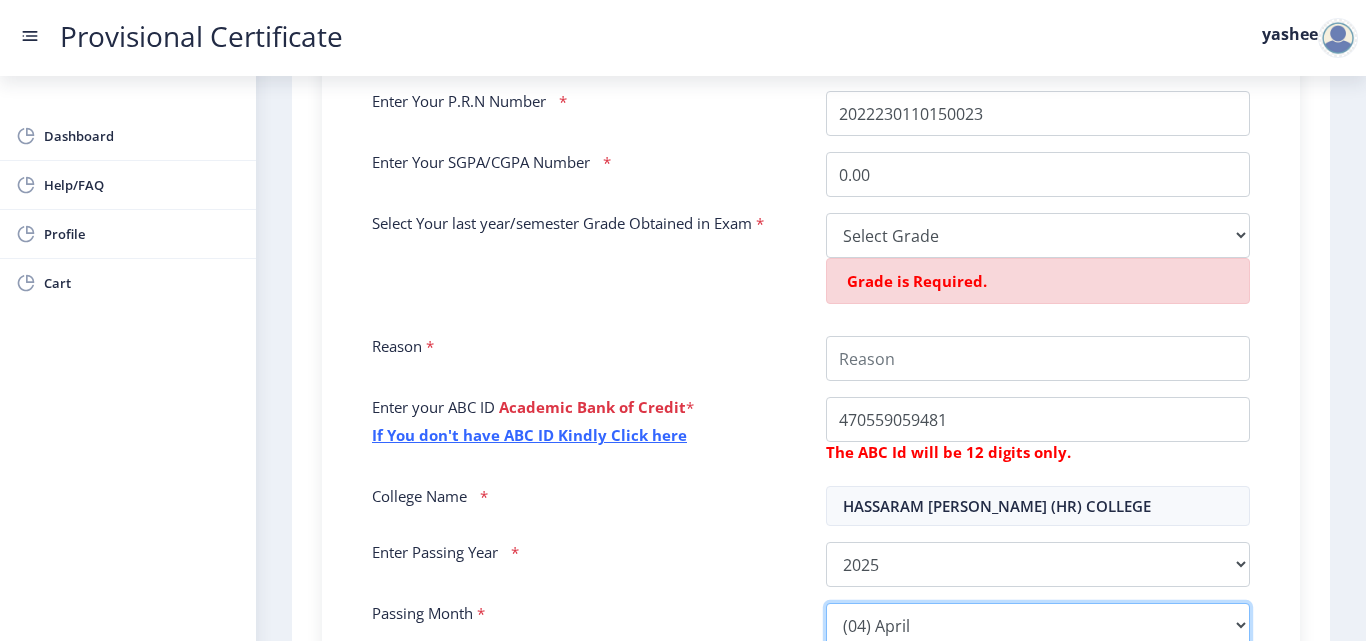 scroll, scrollTop: 514, scrollLeft: 0, axis: vertical 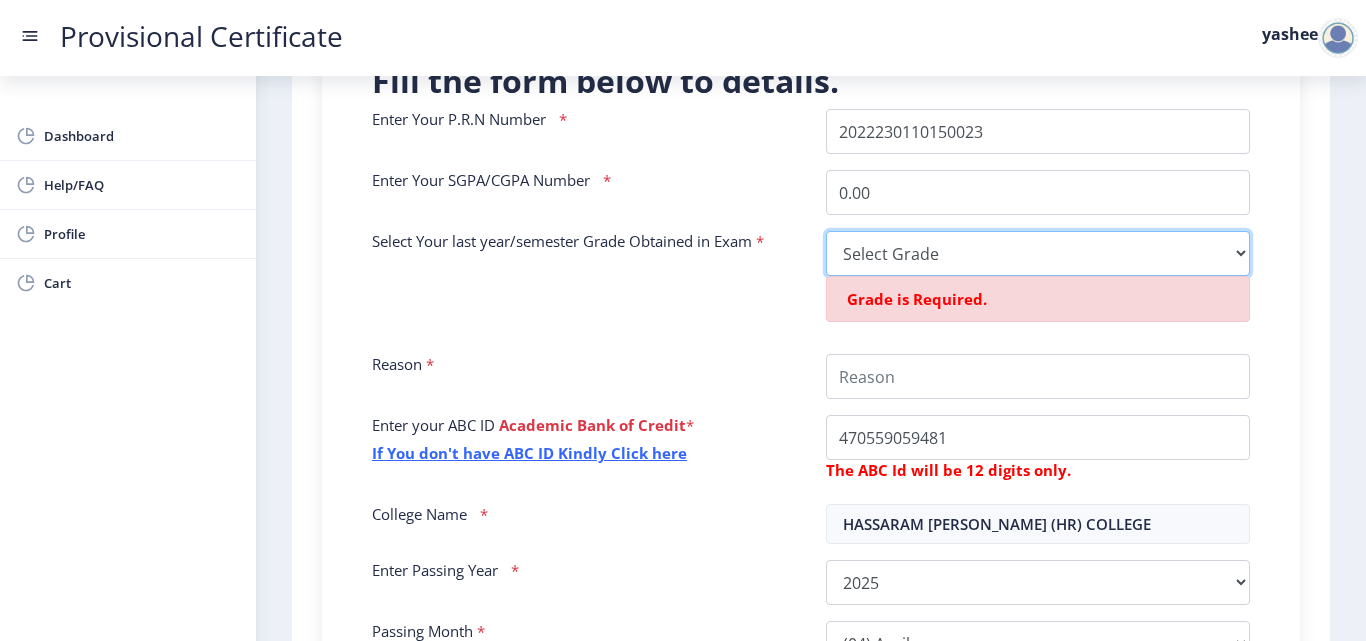 click on "Select Grade  O   A+   A   B+   B   C   D   F(Fail)" at bounding box center [1038, 253] 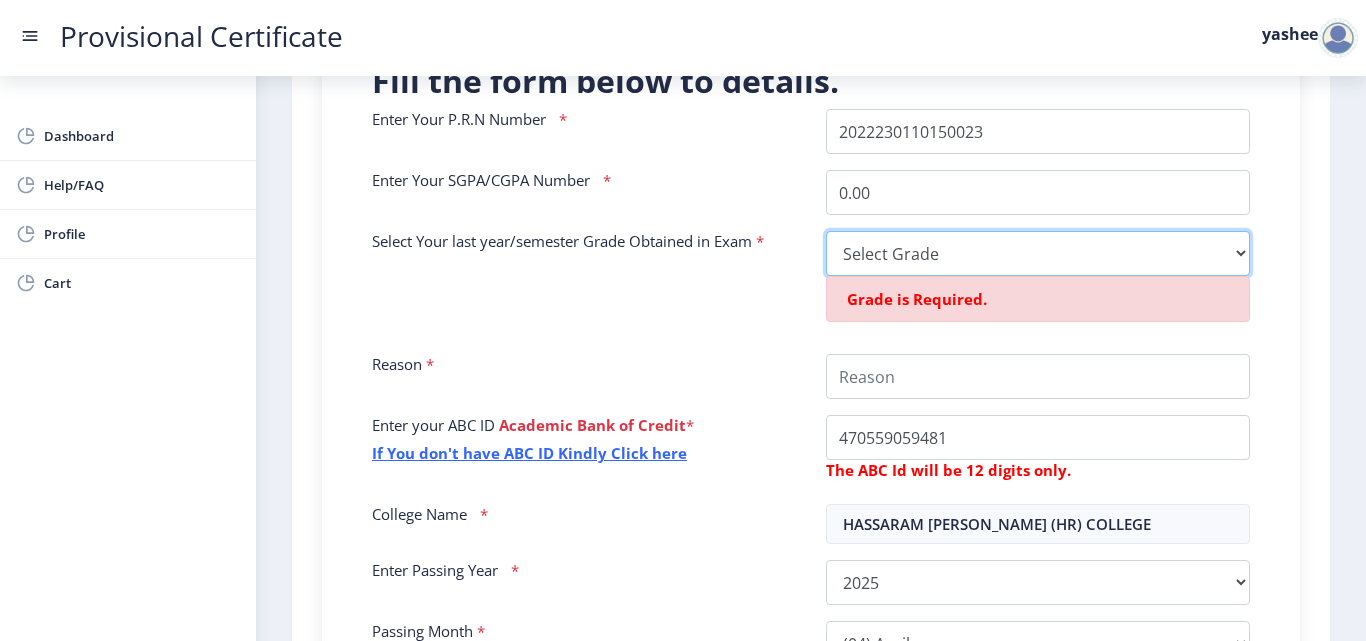 select on "A+" 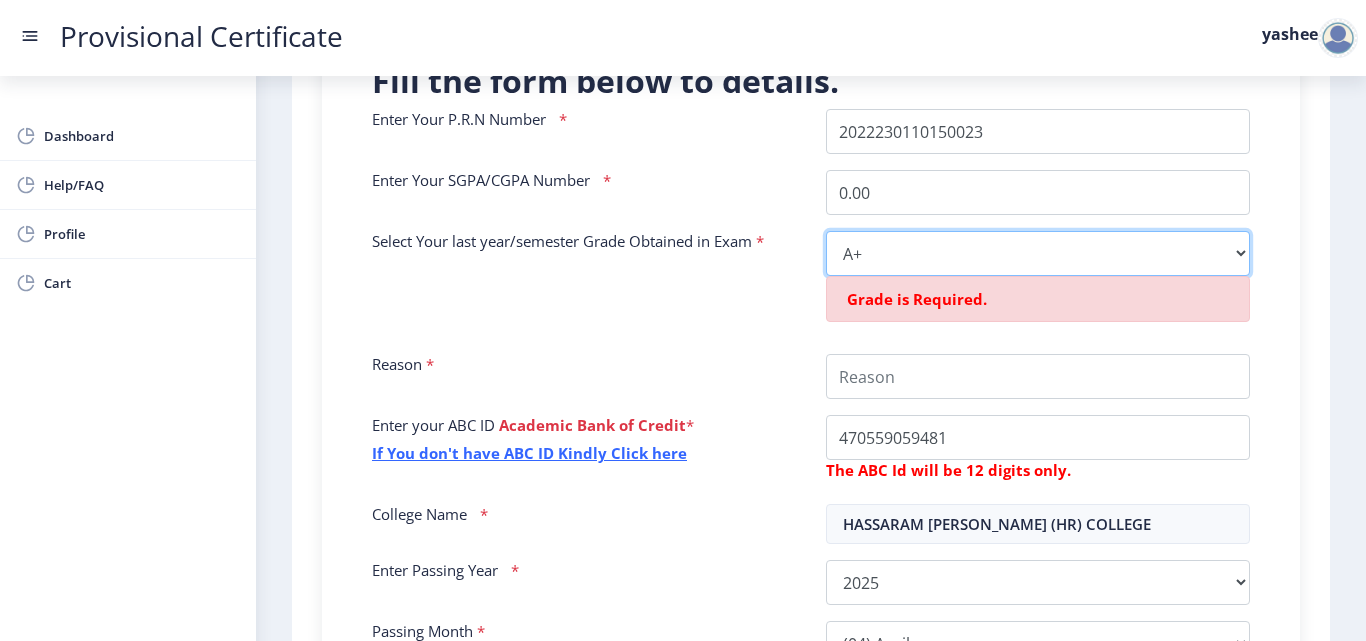 click on "Select Grade  O   A+   A   B+   B   C   D   F(Fail)" at bounding box center (1038, 253) 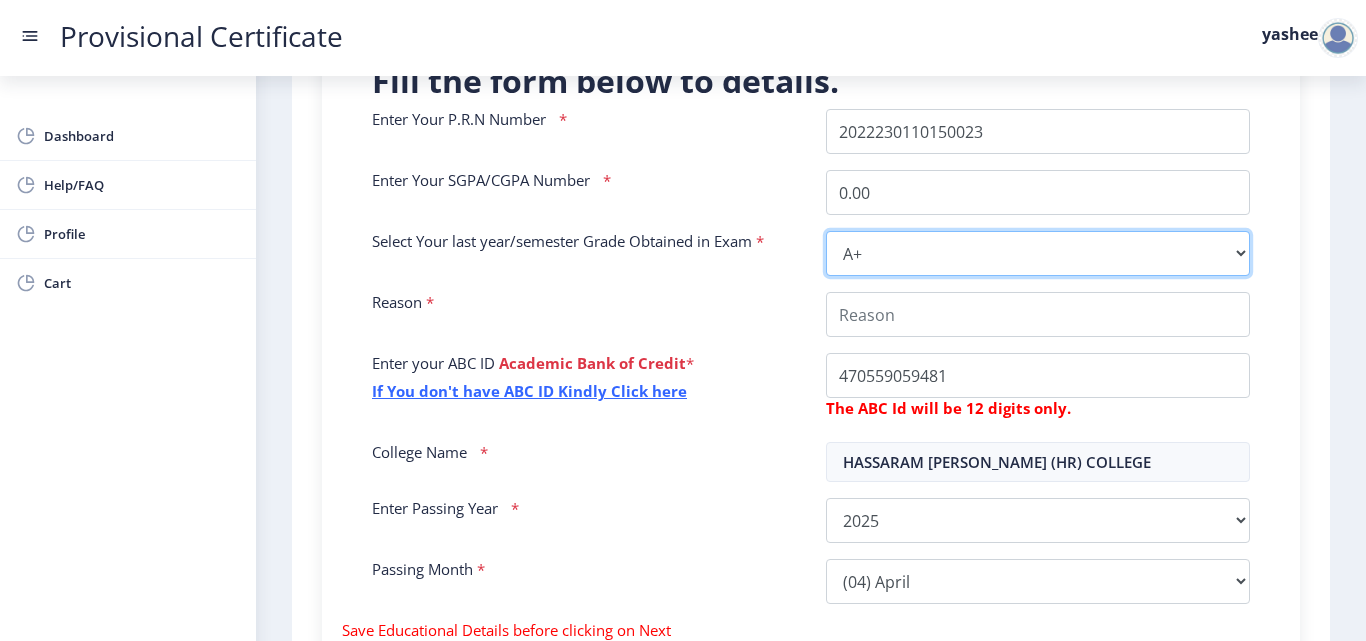 scroll, scrollTop: 614, scrollLeft: 0, axis: vertical 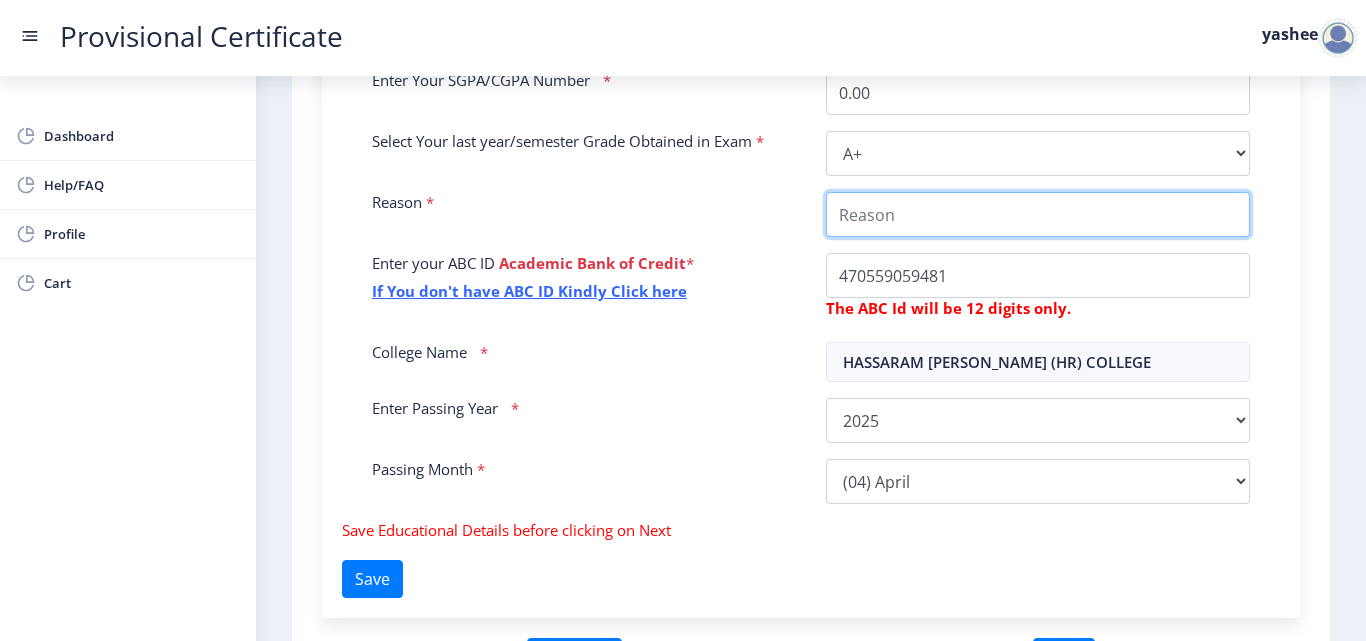click on "College Name" at bounding box center (1038, 214) 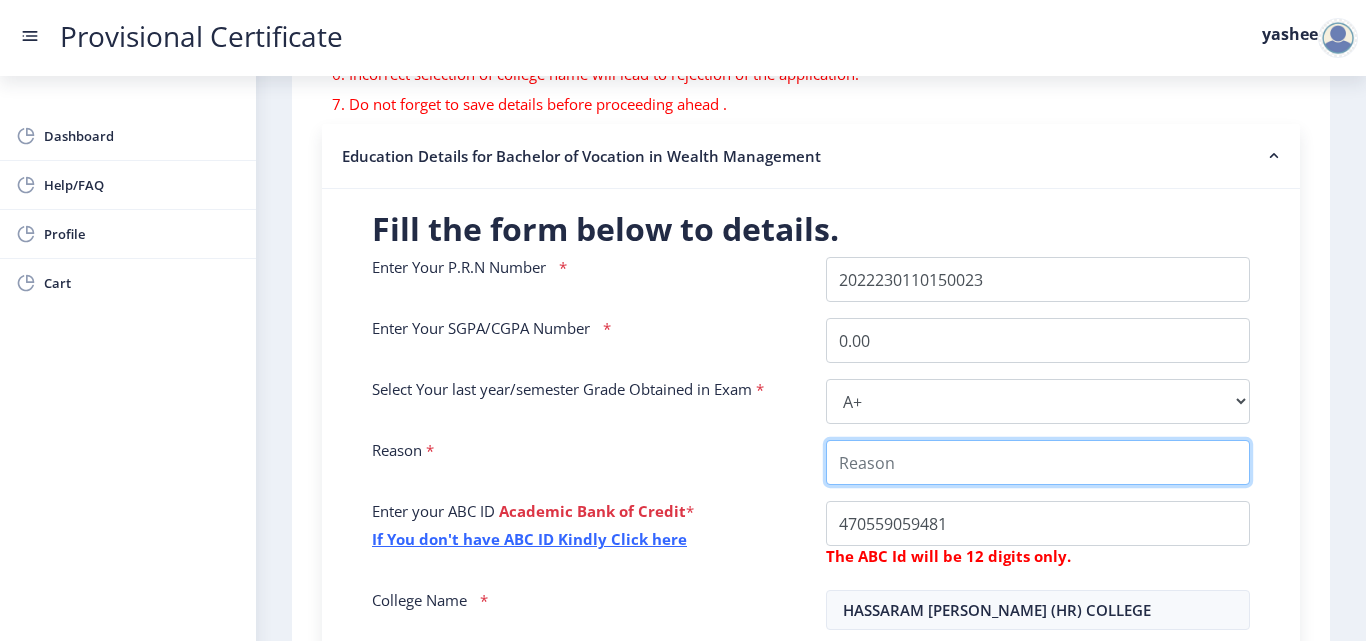 scroll, scrollTop: 352, scrollLeft: 0, axis: vertical 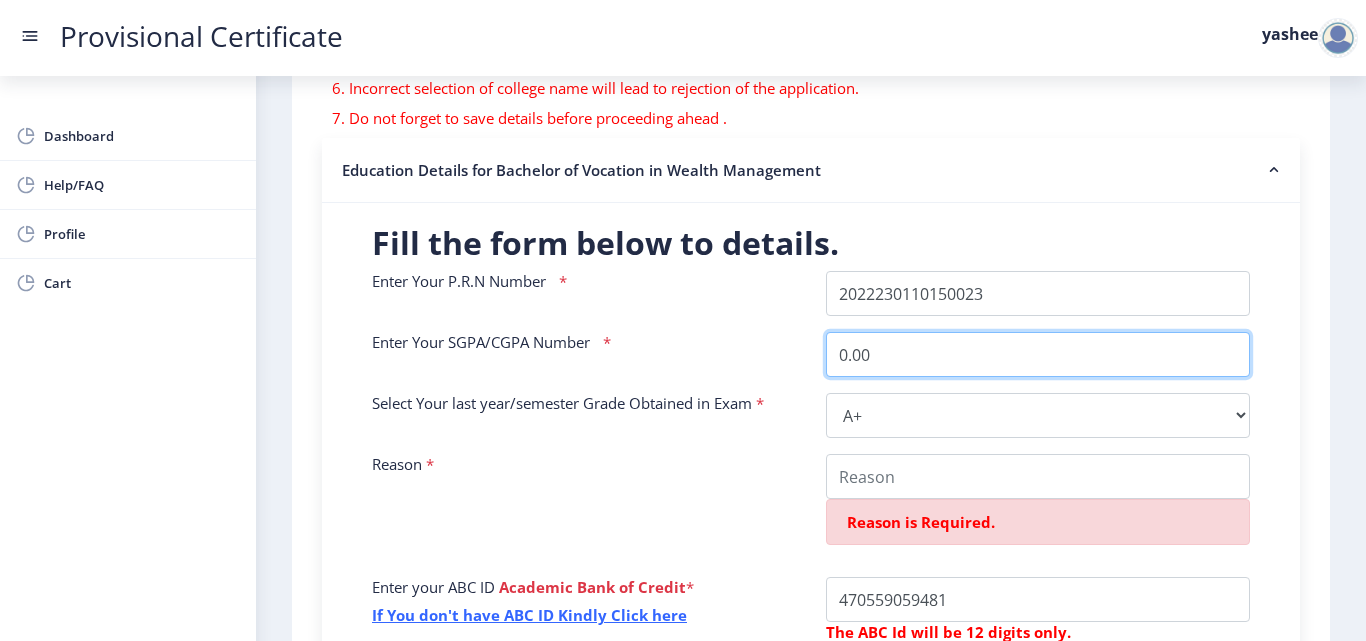 click on "0.00" at bounding box center [1038, 354] 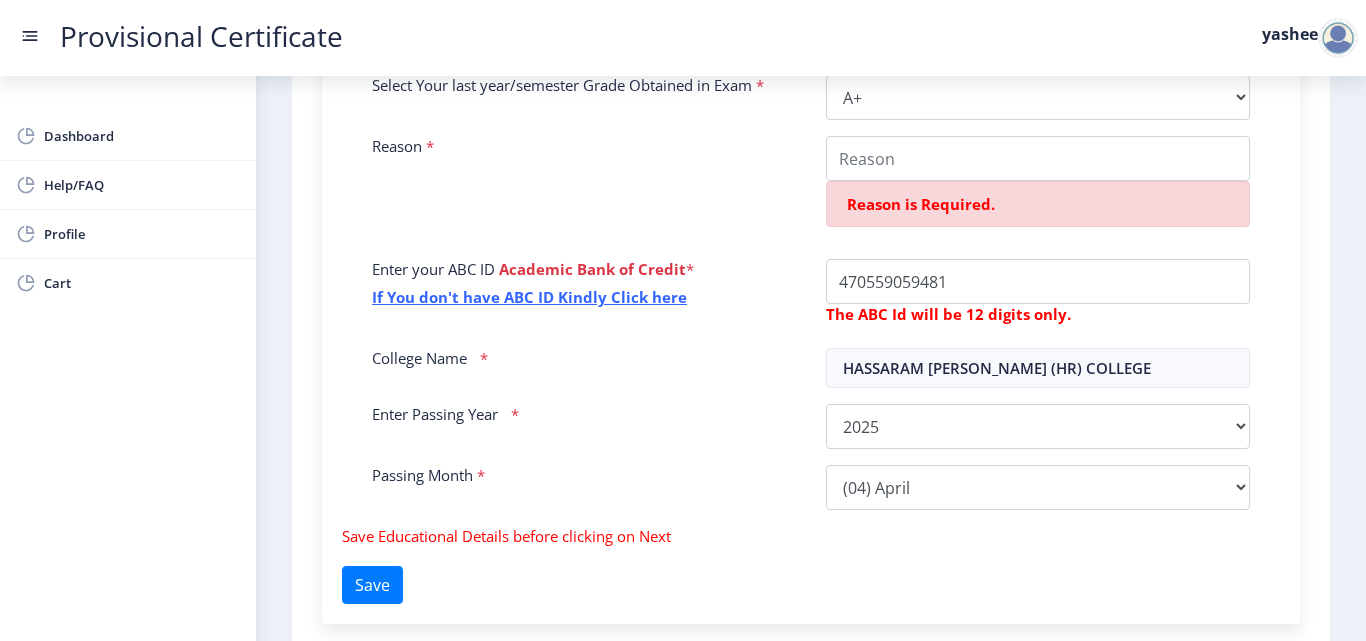 scroll, scrollTop: 752, scrollLeft: 0, axis: vertical 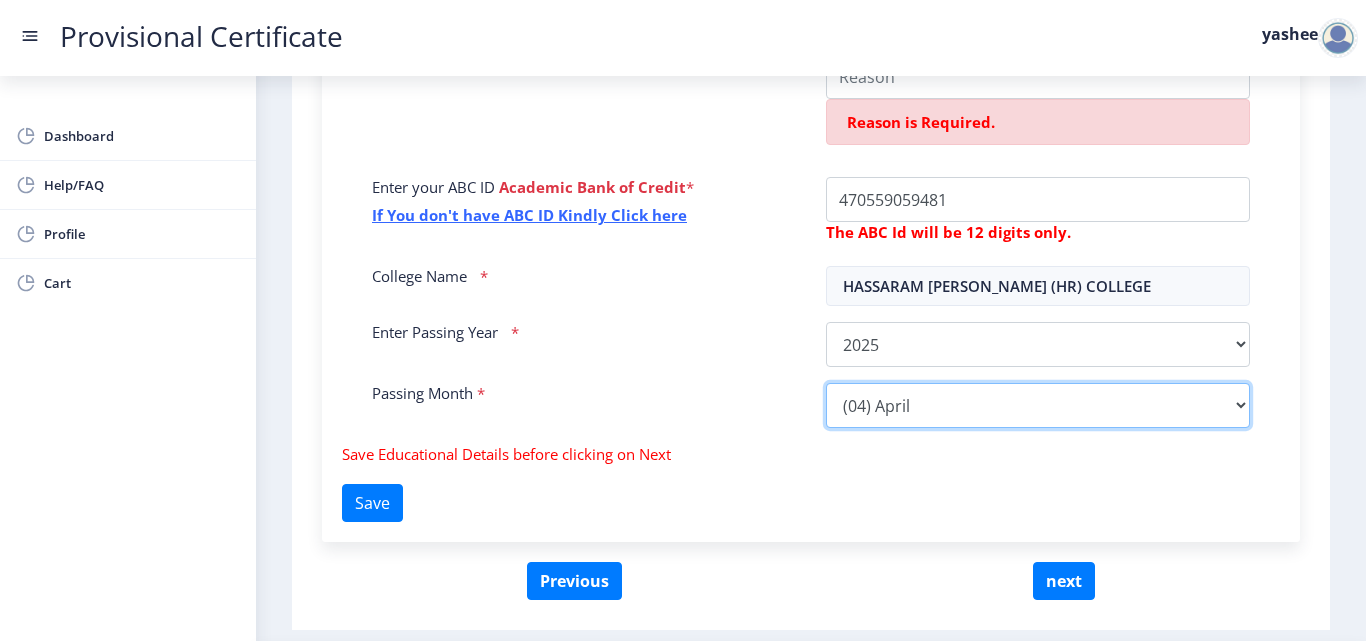 click on "Please select PassingMonth  (01) January (02) February (03) March (04) April (05) May (06) June (07) July (08) August (09) September (10) October (11) November (12) December" at bounding box center (1038, 405) 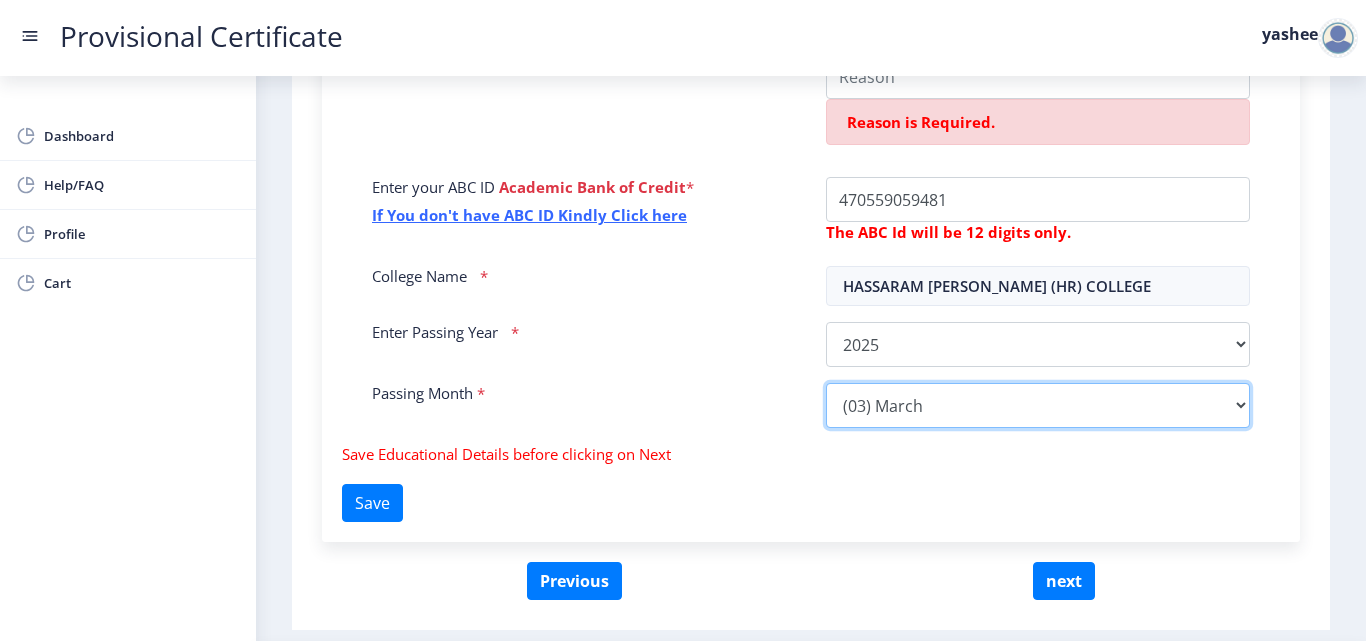 click on "Please select PassingMonth  (01) January (02) February (03) March (04) April (05) May (06) June (07) July (08) August (09) September (10) October (11) November (12) December" at bounding box center [1038, 405] 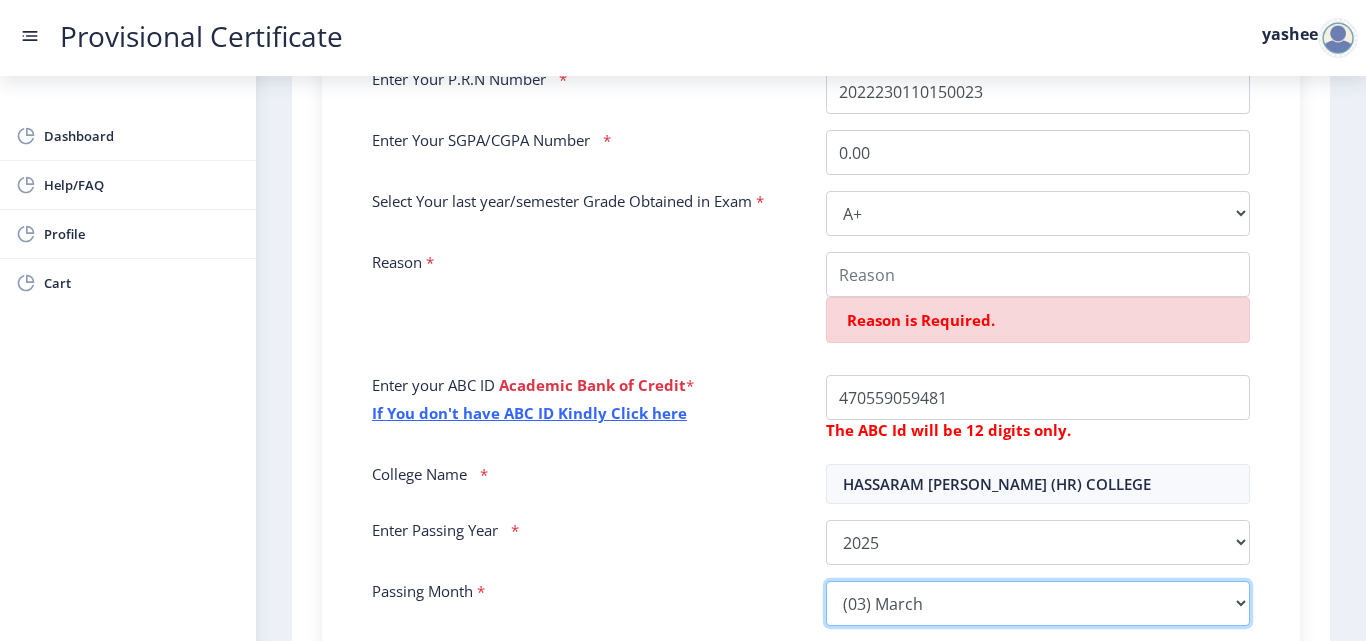 scroll, scrollTop: 552, scrollLeft: 0, axis: vertical 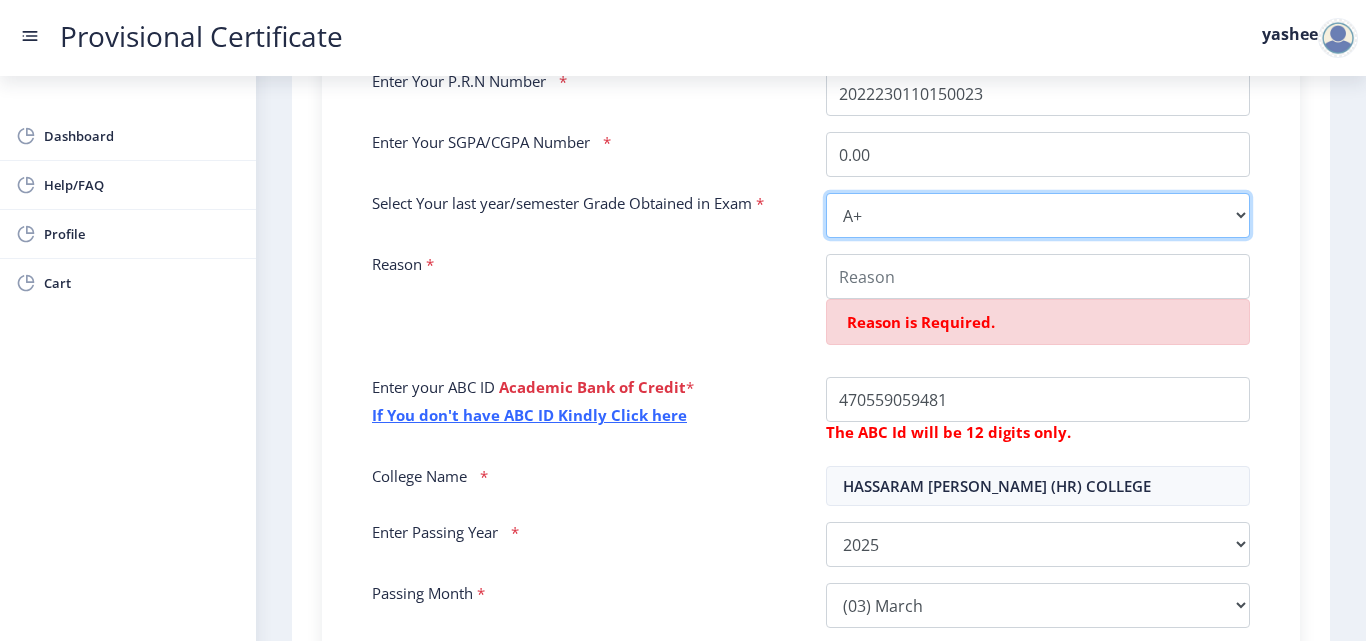click on "Select Grade  O   A+   A   B+   B   C   D   F(Fail)" at bounding box center [1038, 215] 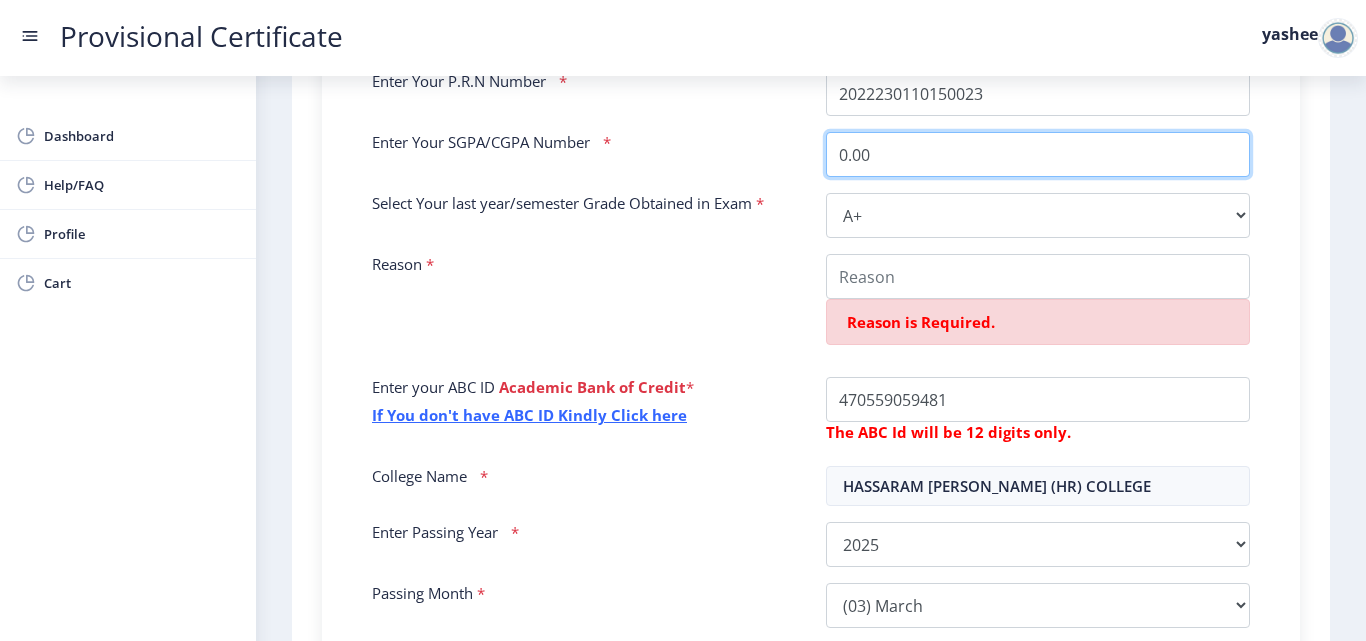 click on "0.00" at bounding box center [1038, 154] 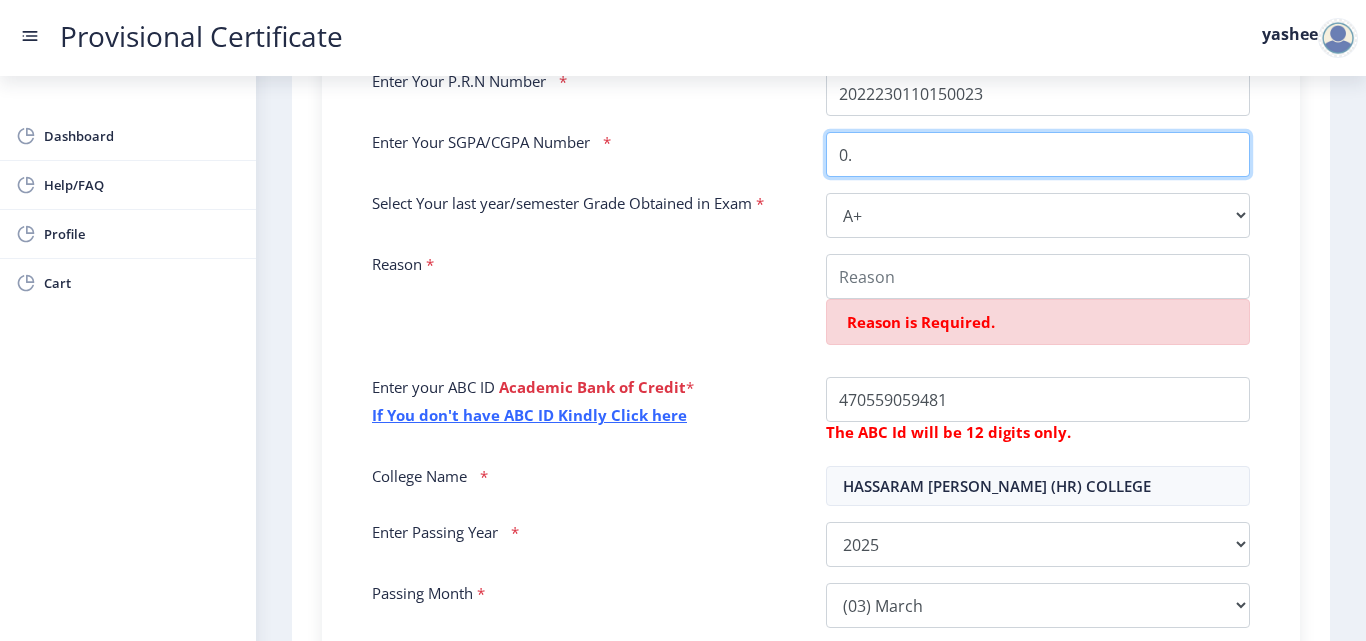 type on "0" 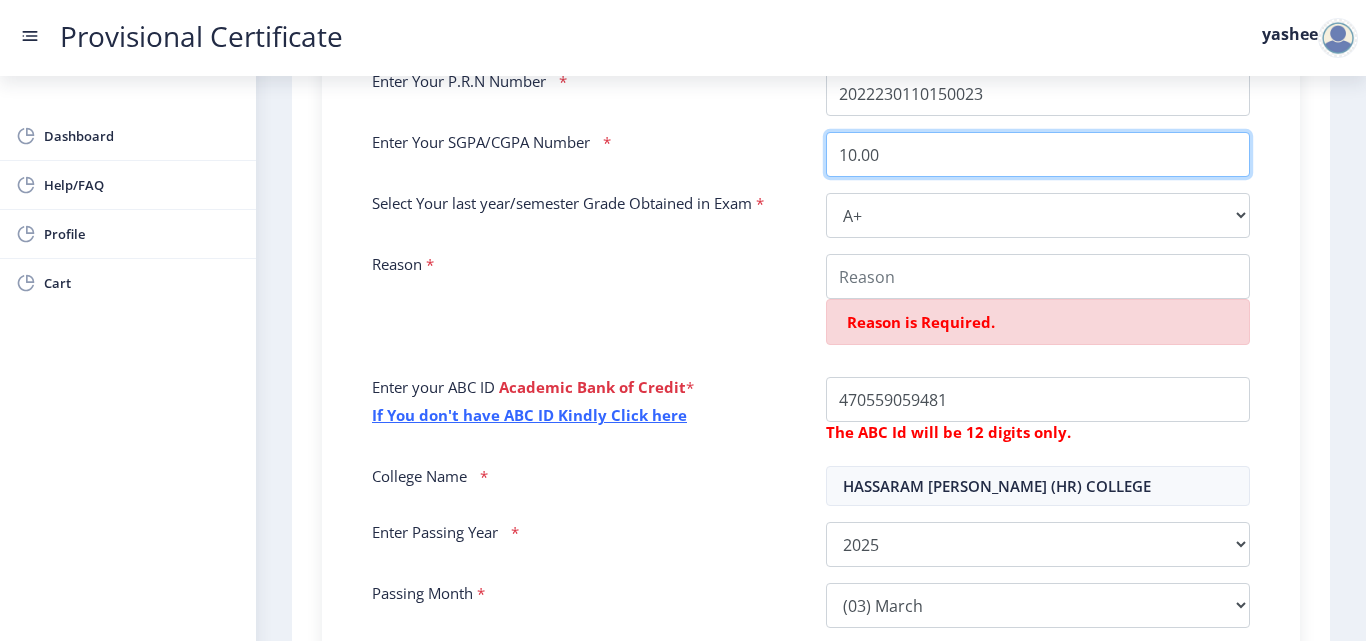 type on "10.00" 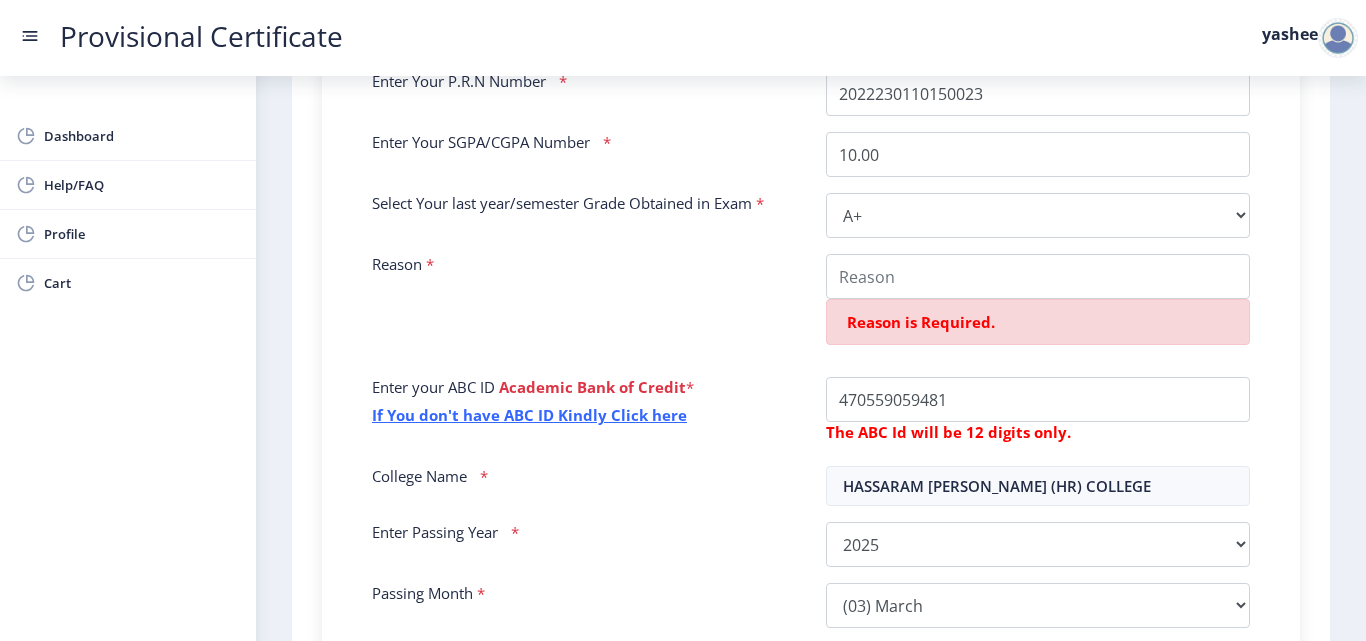 click on "Reason   *" 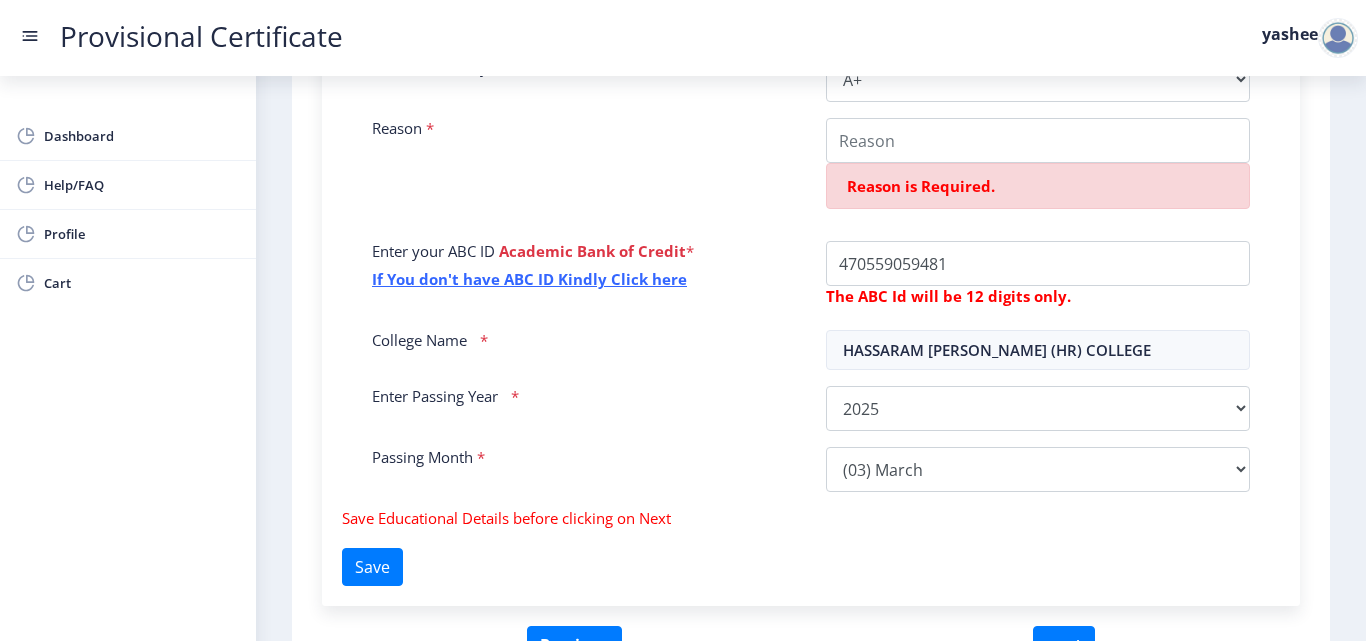 scroll, scrollTop: 814, scrollLeft: 0, axis: vertical 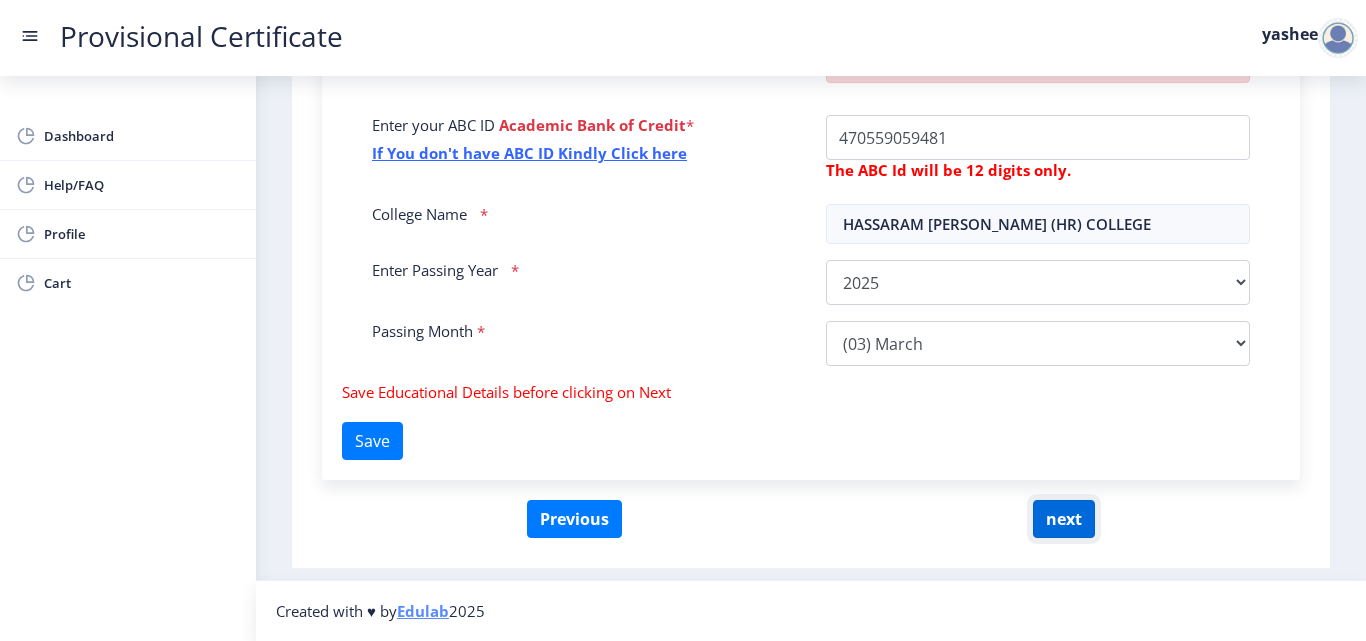 click on "next" 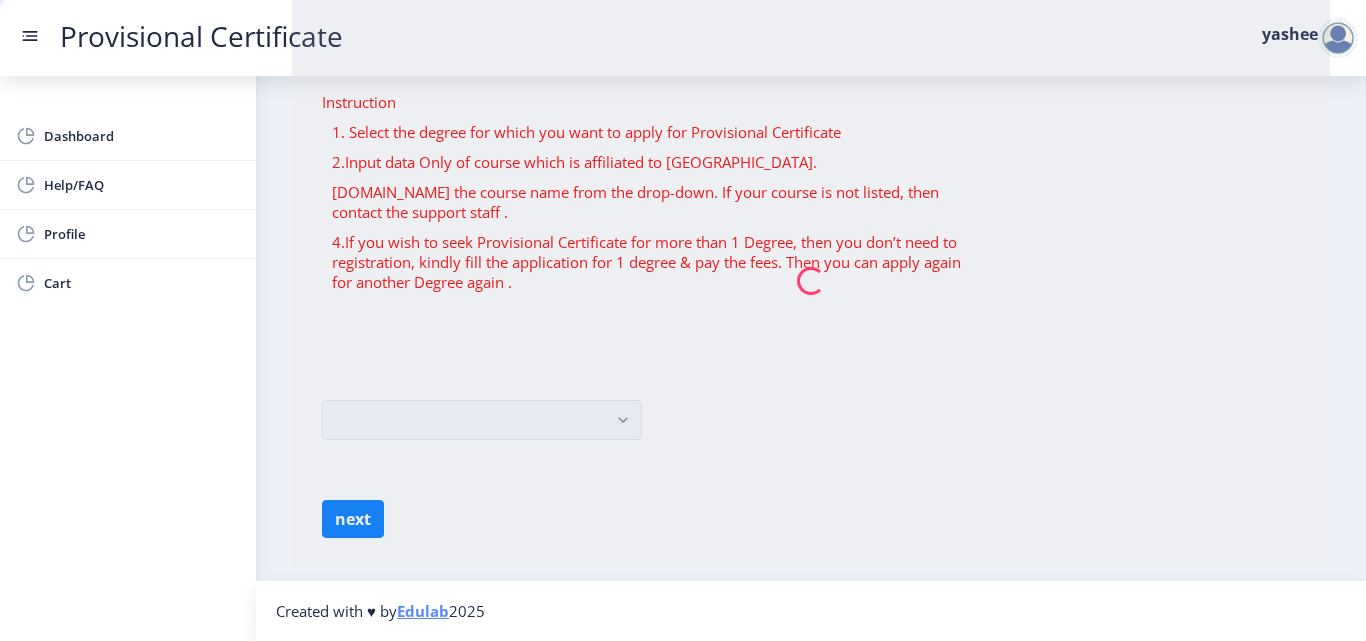 scroll, scrollTop: 0, scrollLeft: 0, axis: both 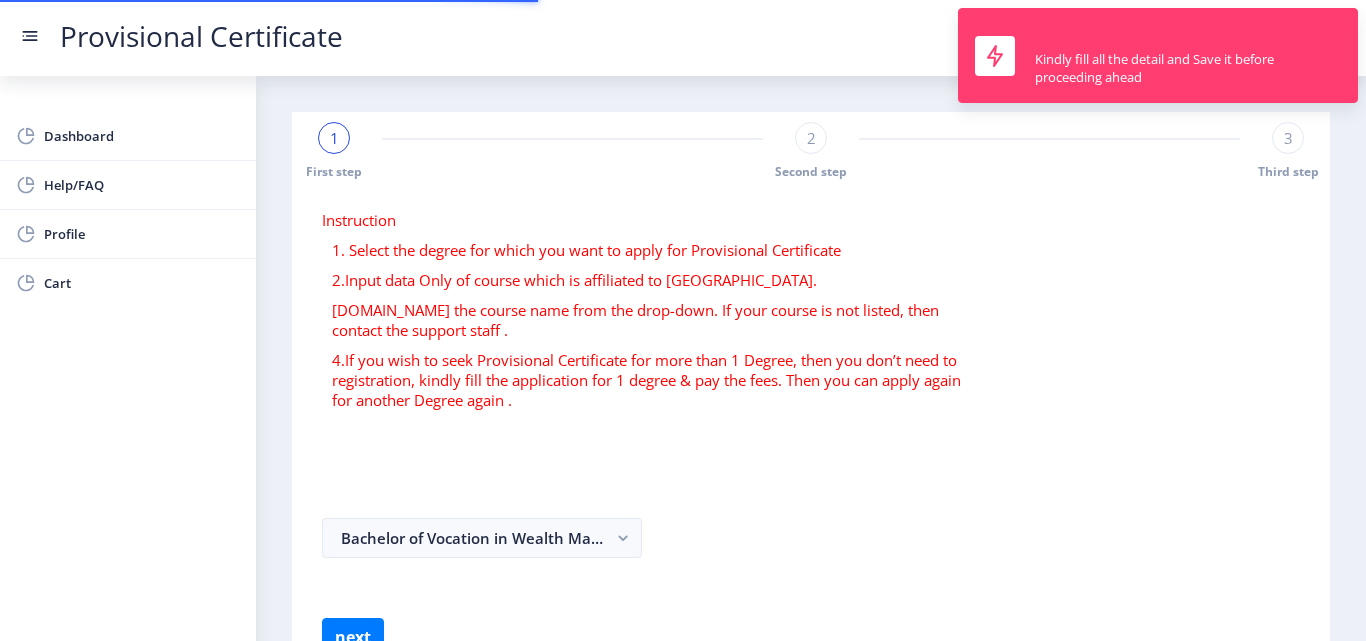 select 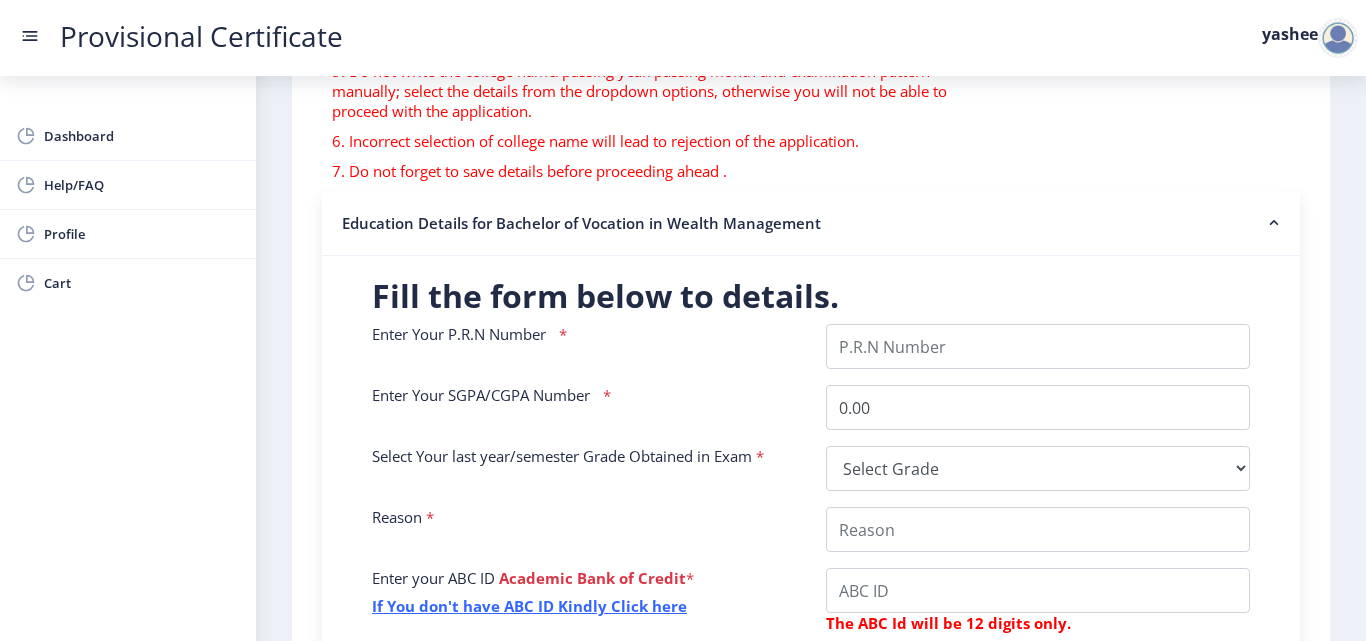 scroll, scrollTop: 300, scrollLeft: 0, axis: vertical 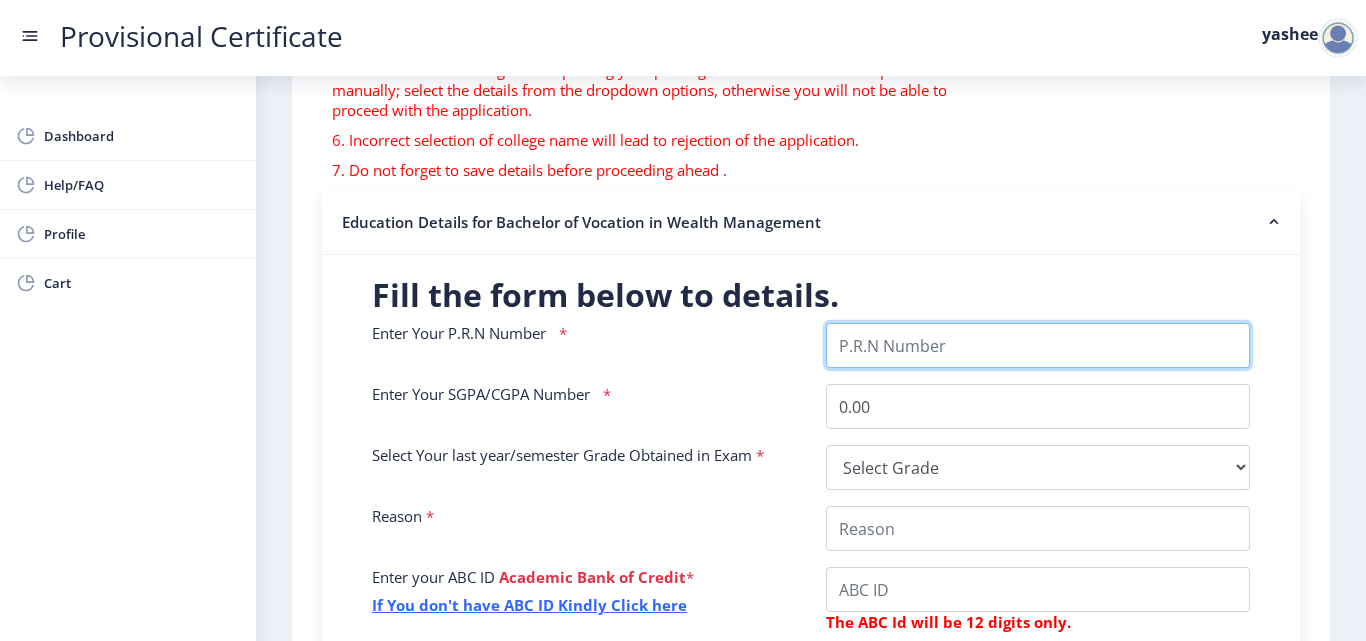 click on "Enter Your P.R.N Number" at bounding box center (1038, 345) 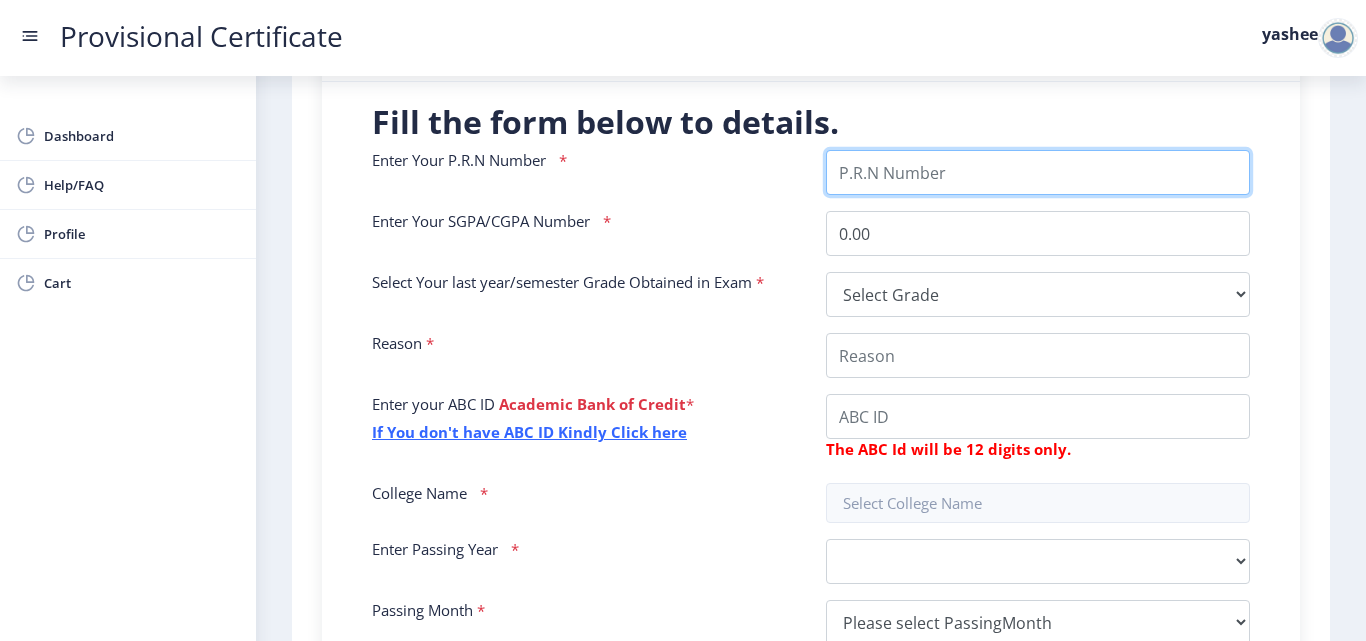 scroll, scrollTop: 752, scrollLeft: 0, axis: vertical 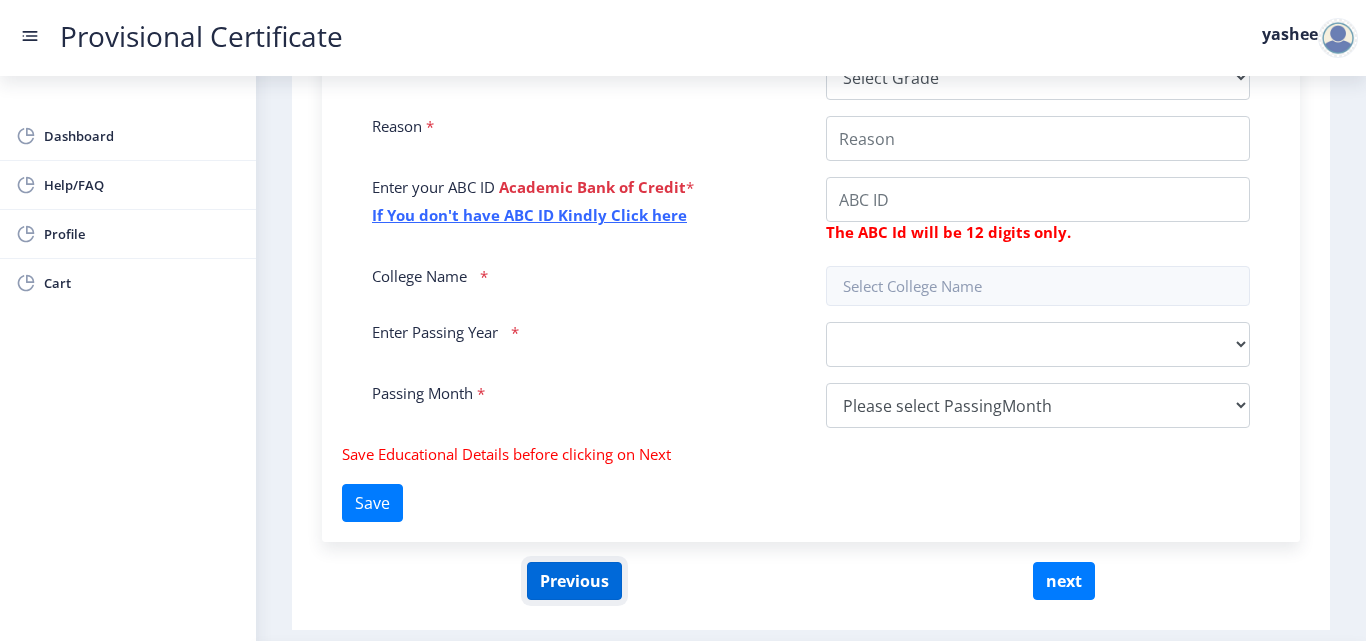 click on "Instruction  1. Fields marked with * are mandatory. 2. Input the seat number – As per your last Year/Semester marksheet 3. Seat Number is mentioned on your Marksheet/ Hall Ticket . 4. Kindly select the correct class obtain in your final Year/ Semester marksheet .  5. Do not write the college name/passing year/passing month and examination pattern manually; select the details from the dropdown options, otherwise you will not be able to proceed with the application. 6. Incorrect selection of college name will lead to rejection of the application.  7. Do not forget to save details before proceeding ahead . Need Help? Email Us on   [EMAIL_ADDRESS][DOMAIN_NAME] Education Details for Bachelor of Vocation in Wealth Management  Fill the form below to details.   Enter Your P.R.N Number   * Enrollment is Required.  Enter Your SGPA/CGPA Number   * 0.00 Select Your last year/semester Grade Obtained in Exam   * Select Grade  O   A+   A   B+   B   C   D   F(Fail)  Reason   * Enter your ABC ID   * College Name" 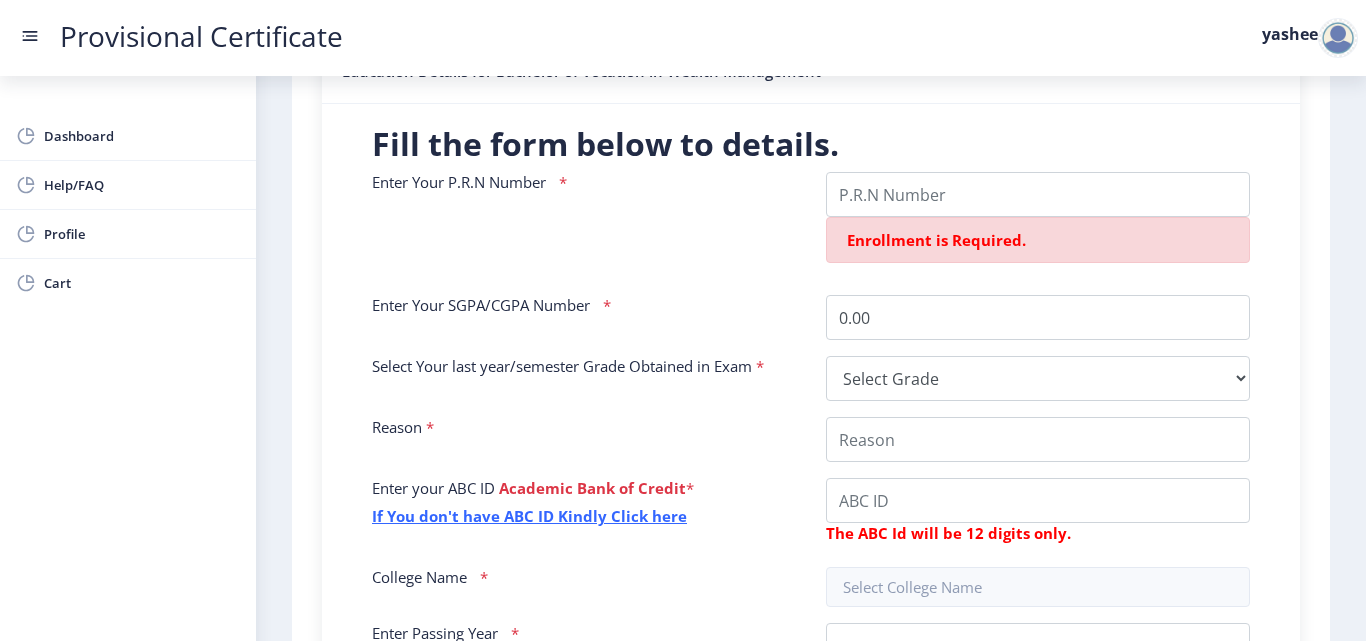 scroll, scrollTop: 414, scrollLeft: 0, axis: vertical 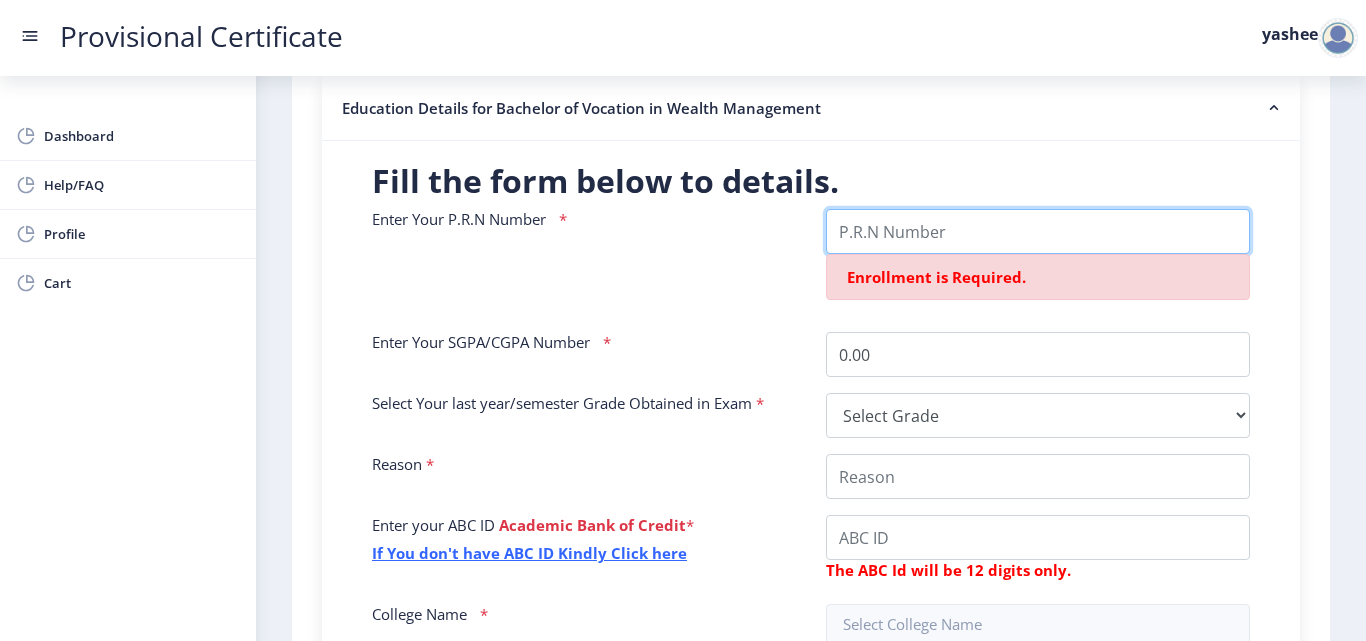 click on "Enter Your P.R.N Number" at bounding box center (1038, 231) 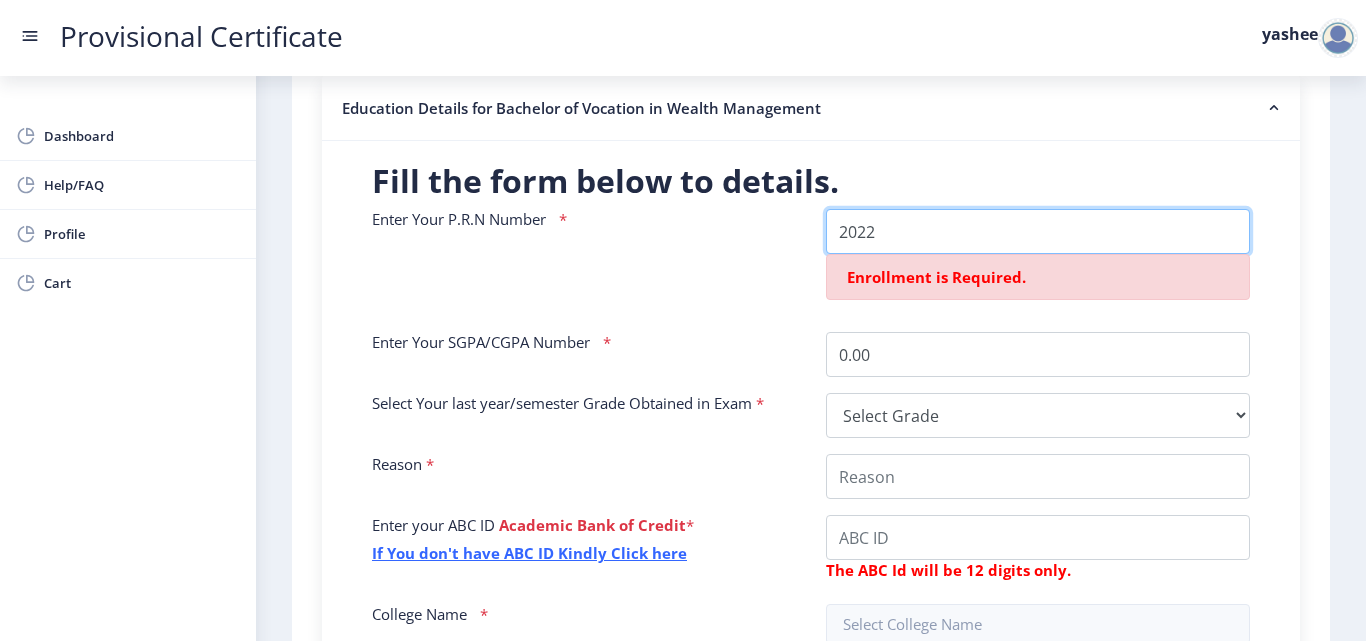 type on "2022" 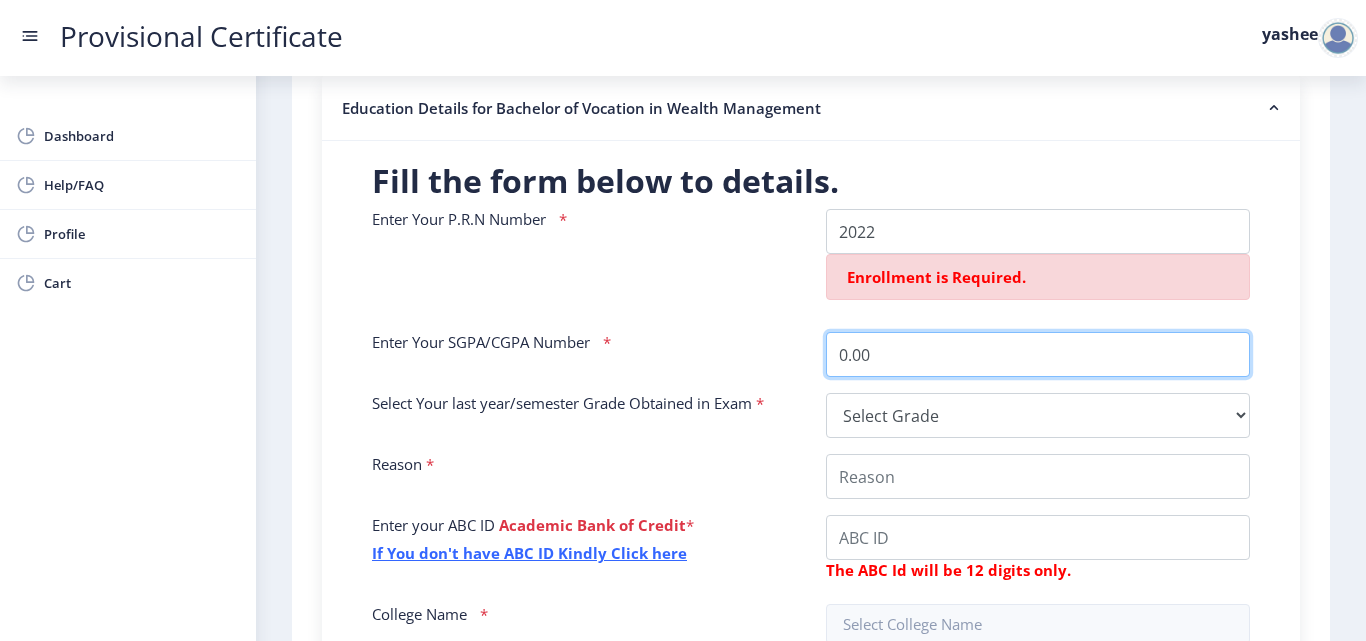 click on "0.00" at bounding box center (1038, 354) 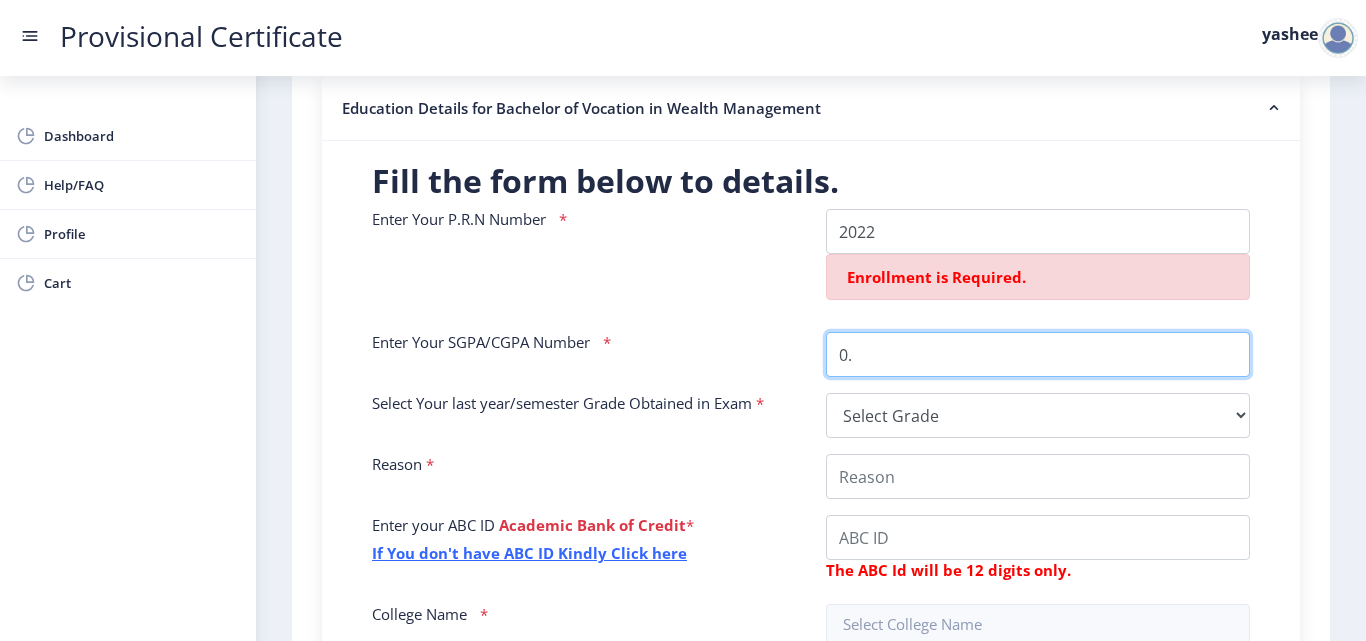 type on "0" 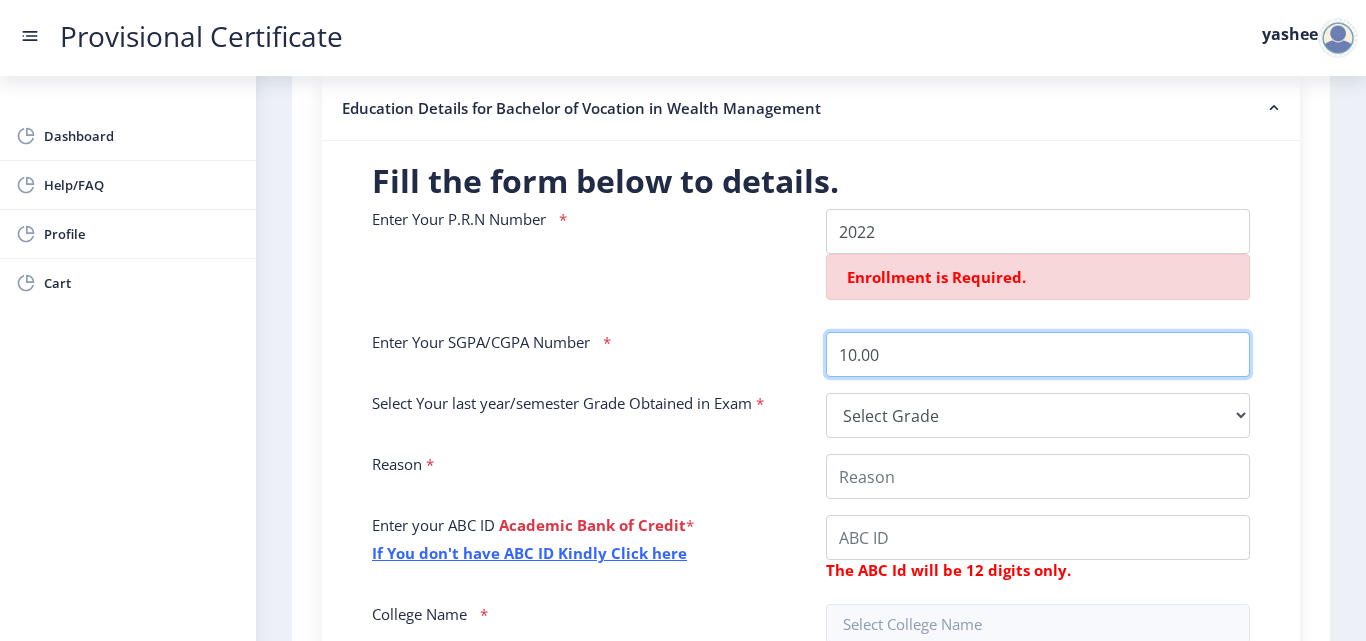type on "10.00" 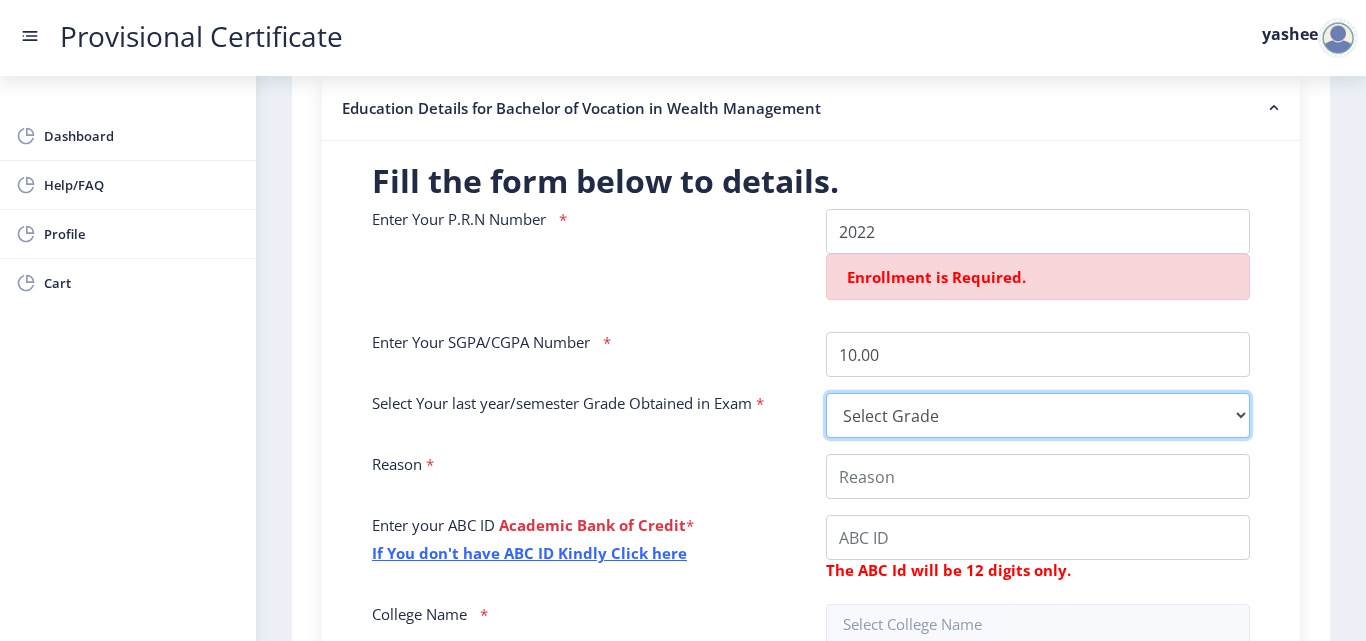 click on "Select Grade  O   A+   A   B+   B   C   D   F(Fail)" at bounding box center (1038, 415) 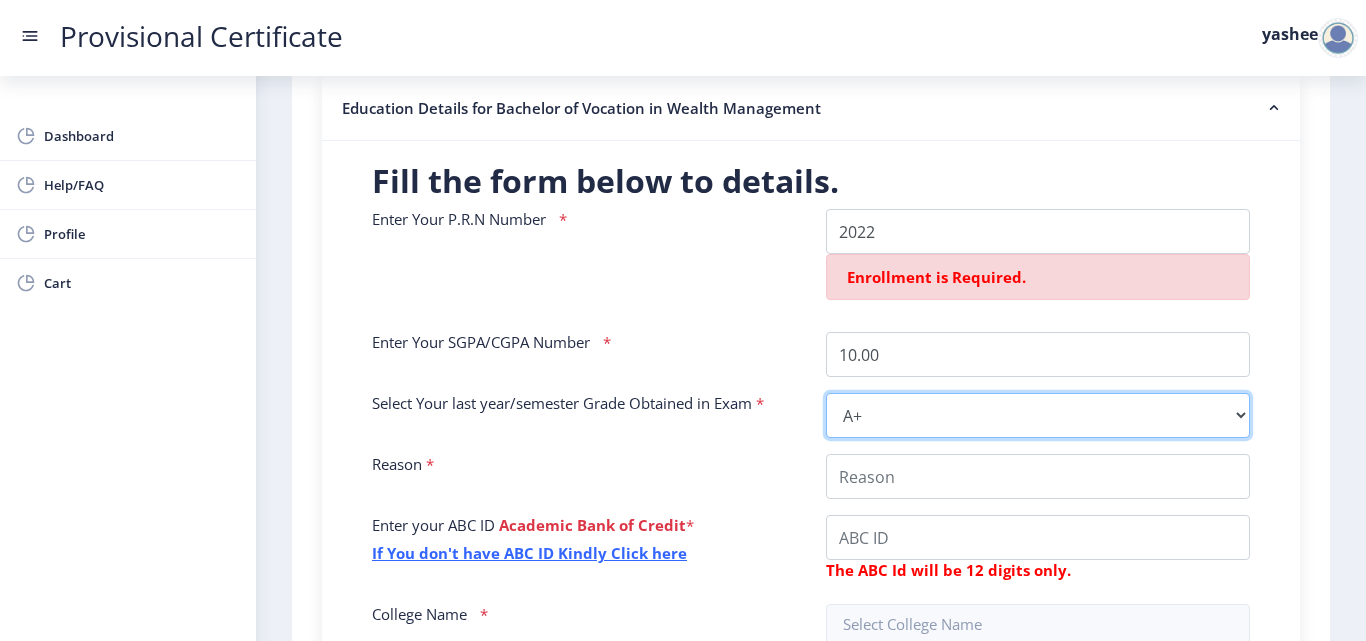 click on "Select Grade  O   A+   A   B+   B   C   D   F(Fail)" at bounding box center [1038, 415] 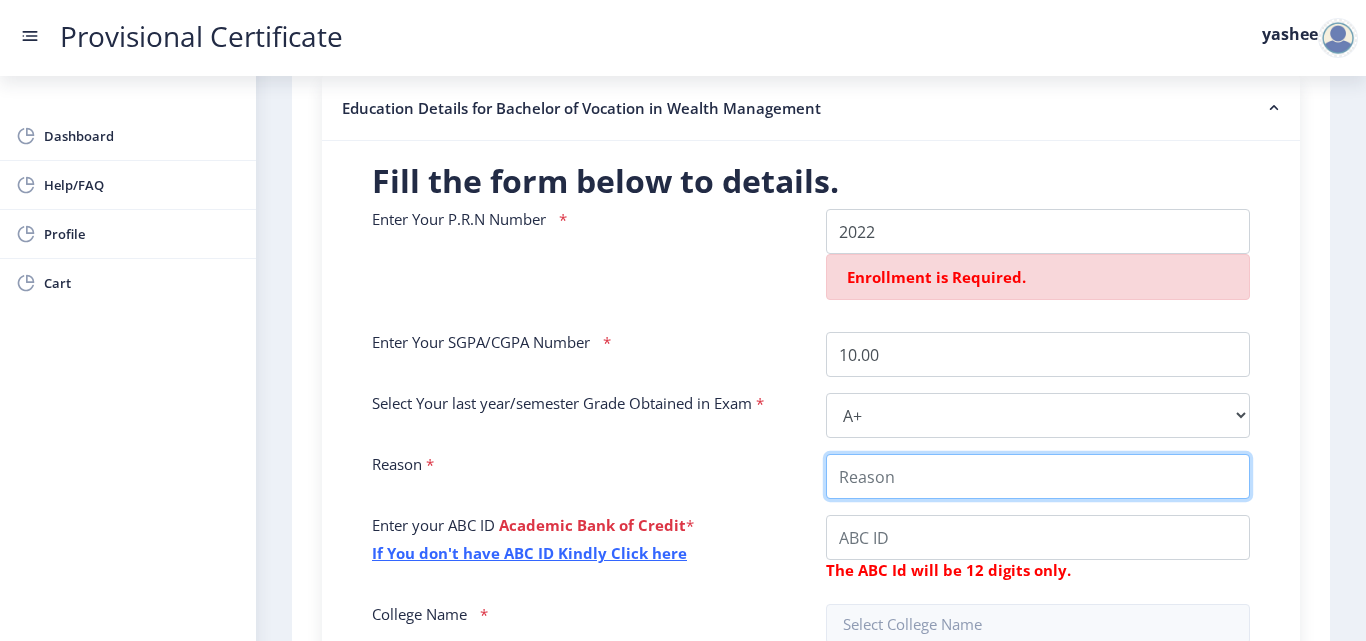 click on "College Name" at bounding box center (1038, 476) 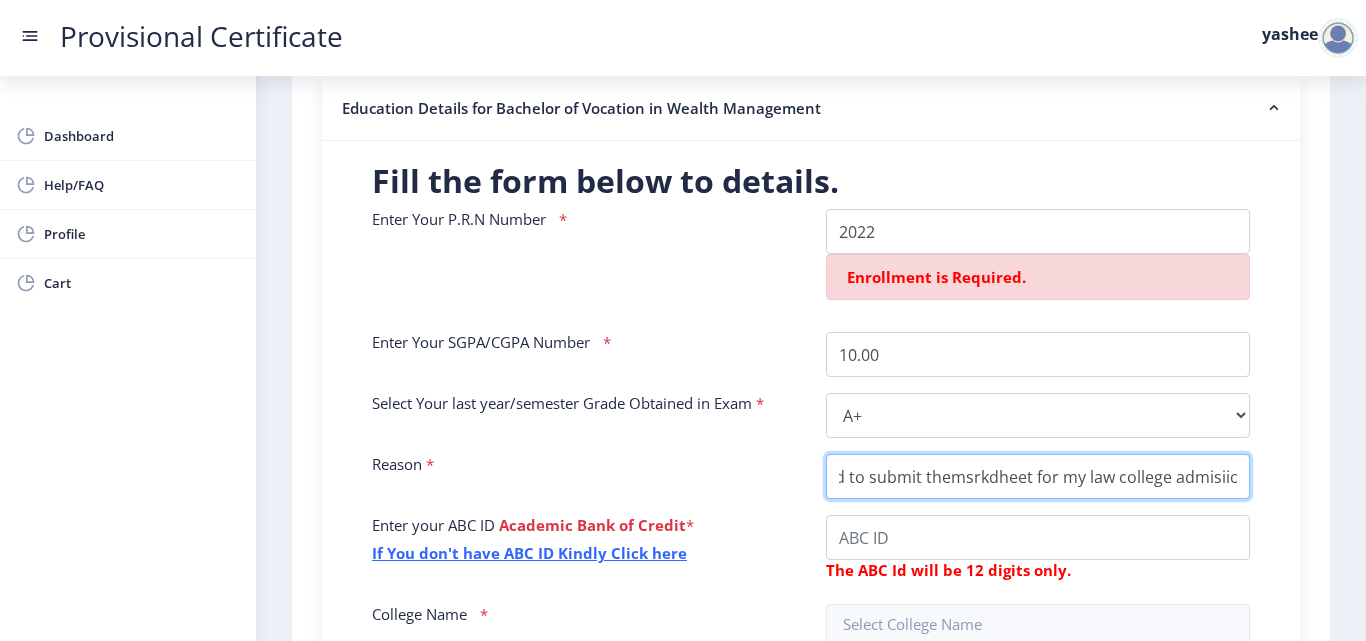 scroll, scrollTop: 0, scrollLeft: 44, axis: horizontal 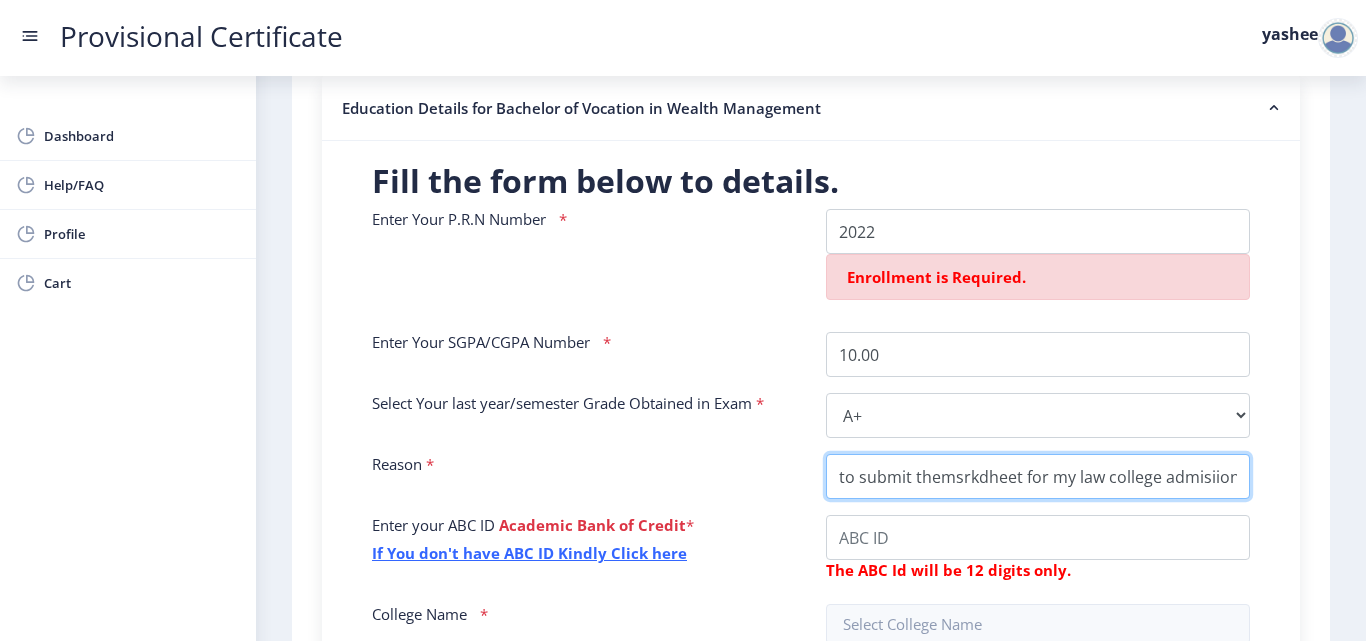 type on "Need to submit themsrkdheet for my law college admisiion" 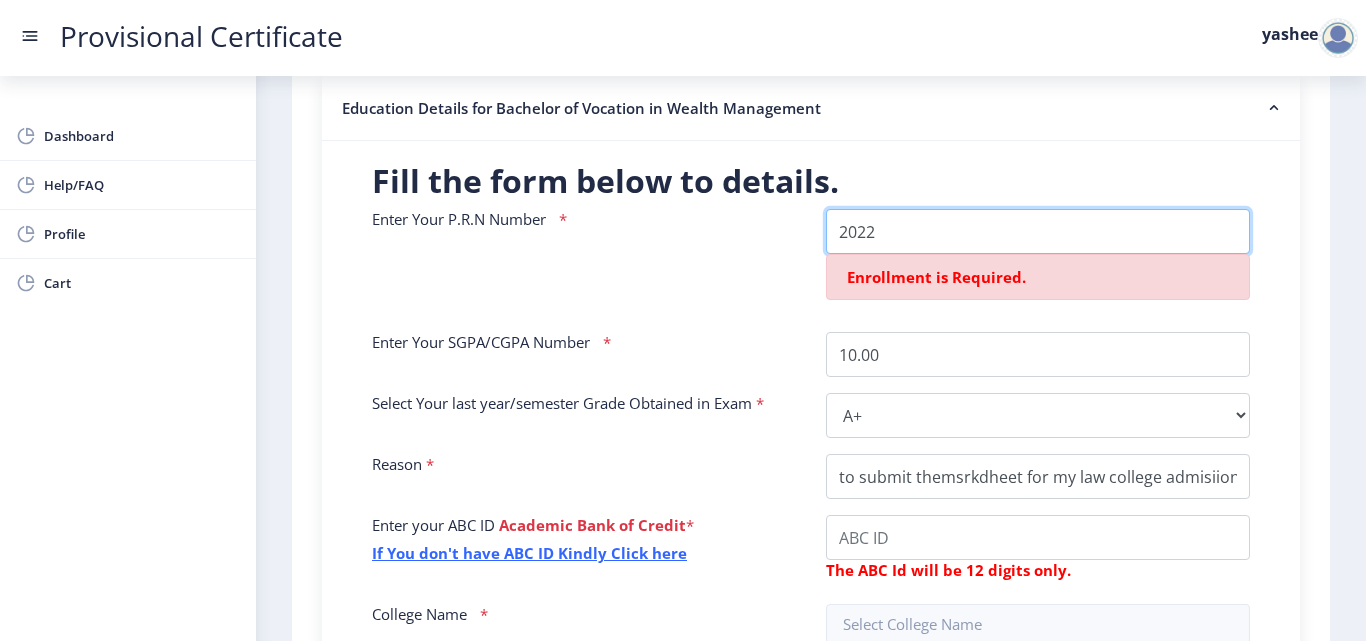 scroll, scrollTop: 0, scrollLeft: 0, axis: both 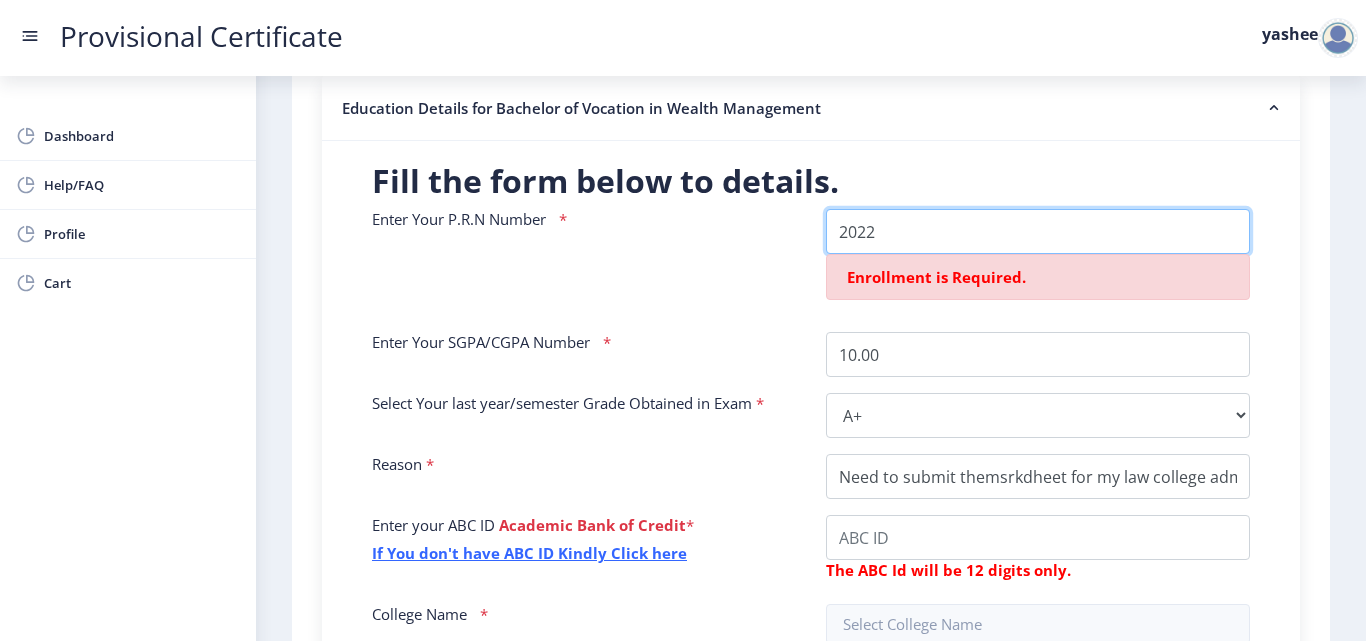 click on "Enter Your P.R.N Number" at bounding box center [1038, 231] 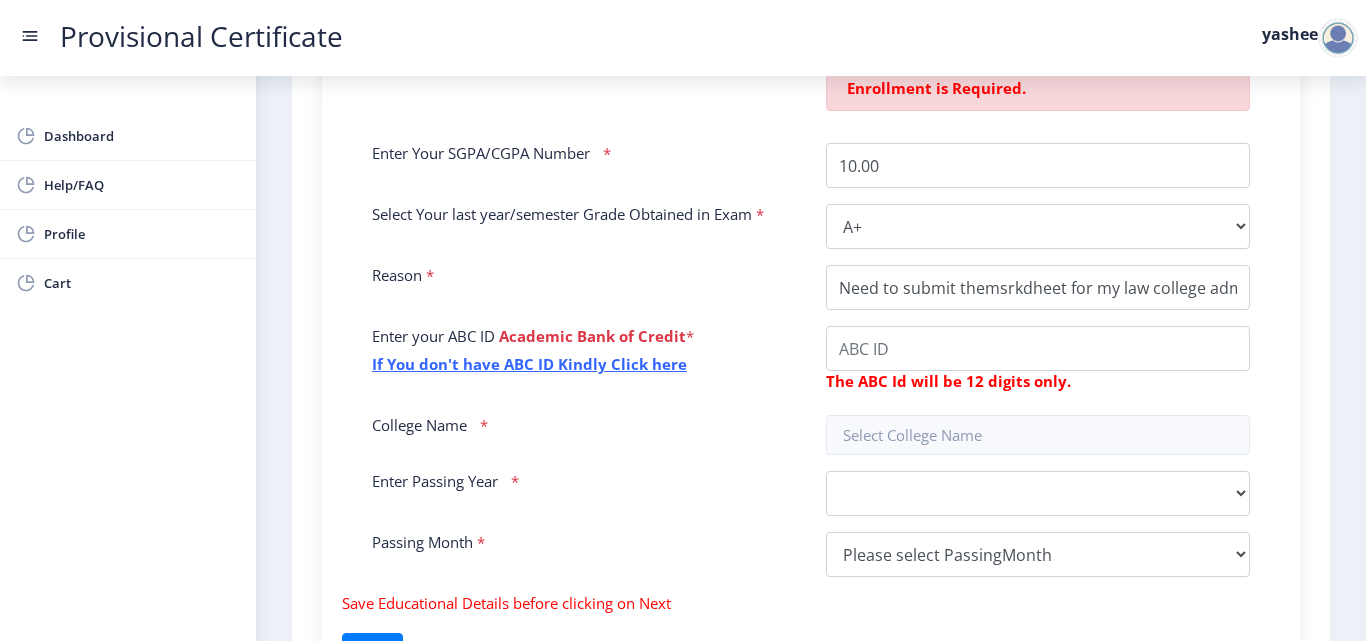 scroll, scrollTop: 714, scrollLeft: 0, axis: vertical 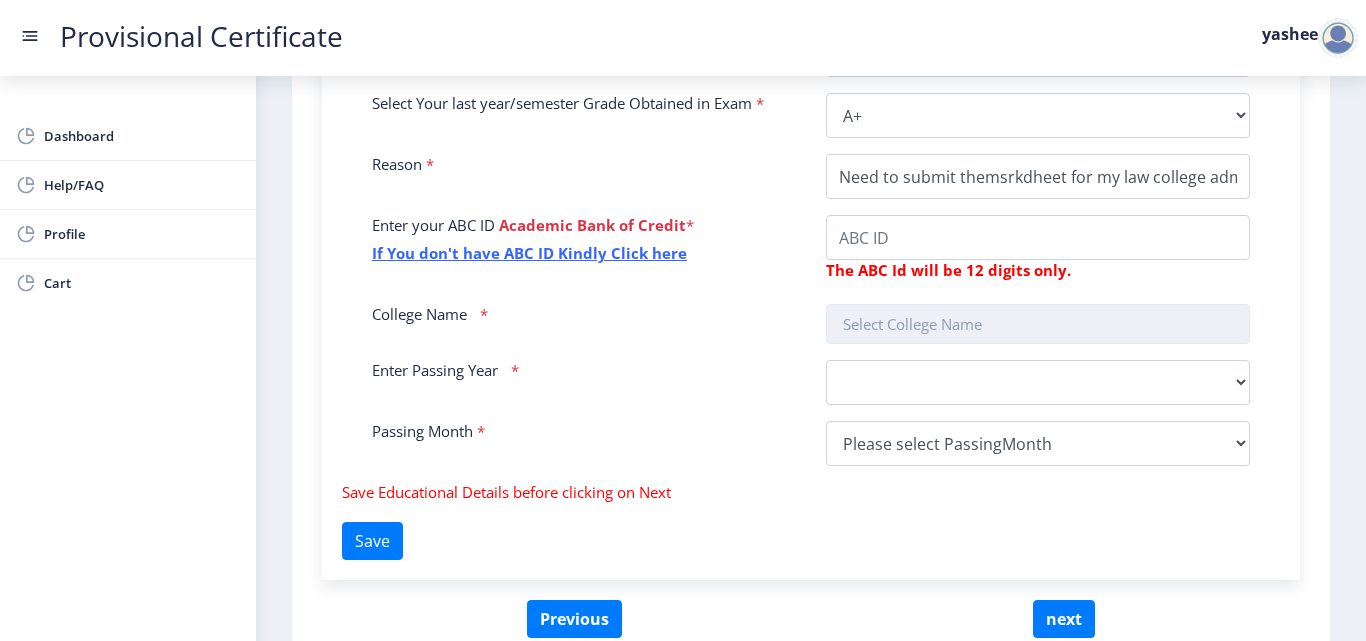 click 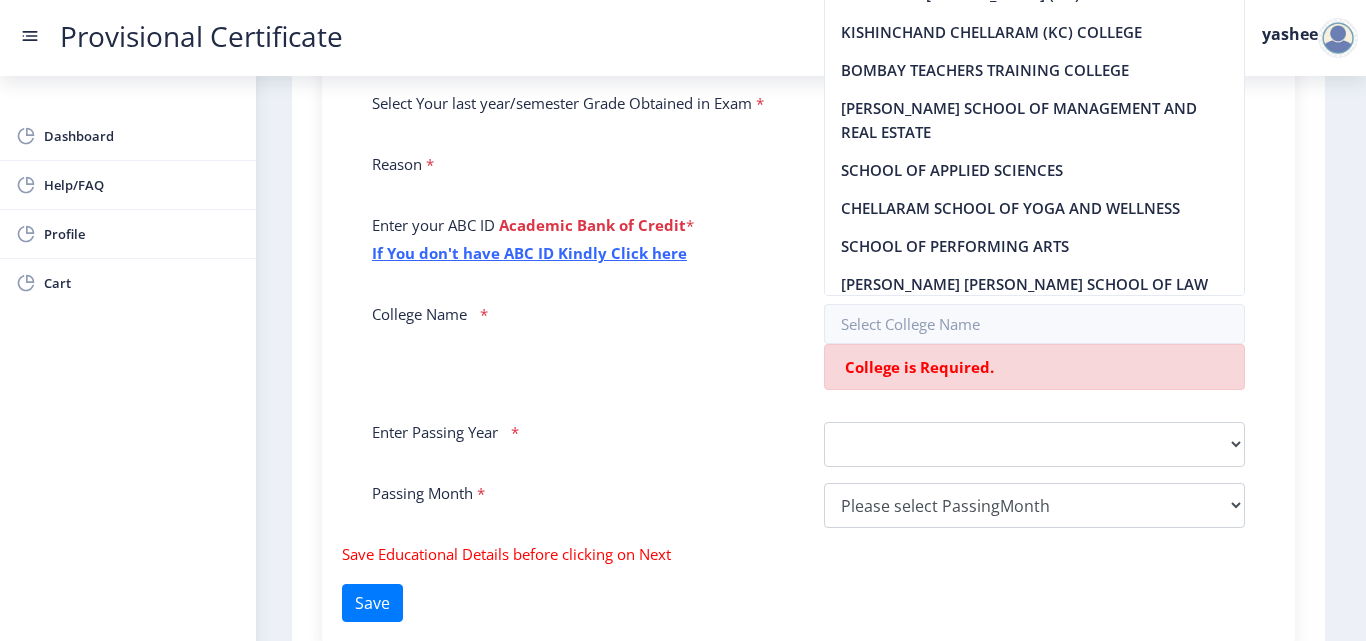 click on "Enter Your P.R.N Number   * Enrollment is Required.  Enter Your SGPA/CGPA Number   * 10.00 Select Your last year/semester Grade Obtained in Exam   * Select Grade  O   A+   A   B+   B   C   D   F(Fail)  Reason   * Enter your ABC ID   Academic Bank of Credit  * If You don't have ABC ID Kindly Click here  The ABC Id will be 12 digits only.  College Name   * College is Required. Enter Passing Year   *  2025   2024   2023   2022   2021   2020   2019   2018   2017   2016   2015   2014   2013   2012   2011   2010   2009   2008   2007   2006   2005   2004   2003   2002   2001   2000   1999   1998   1997   1996   1995   1994   1993   1992   1991   1990   1989   1988   1987   1986   1985   1984   1983   1982   1981   1980   1979   1978   1977   1976   1975   1974   1973   1972   1971   1970   1969   1968   1967  Passing Month   *  Please select PassingMonth  (01) January (02) February (03) March (04) April (05) May (06) June (07) July (08) August (09) September (10) October (11) November (12) December" 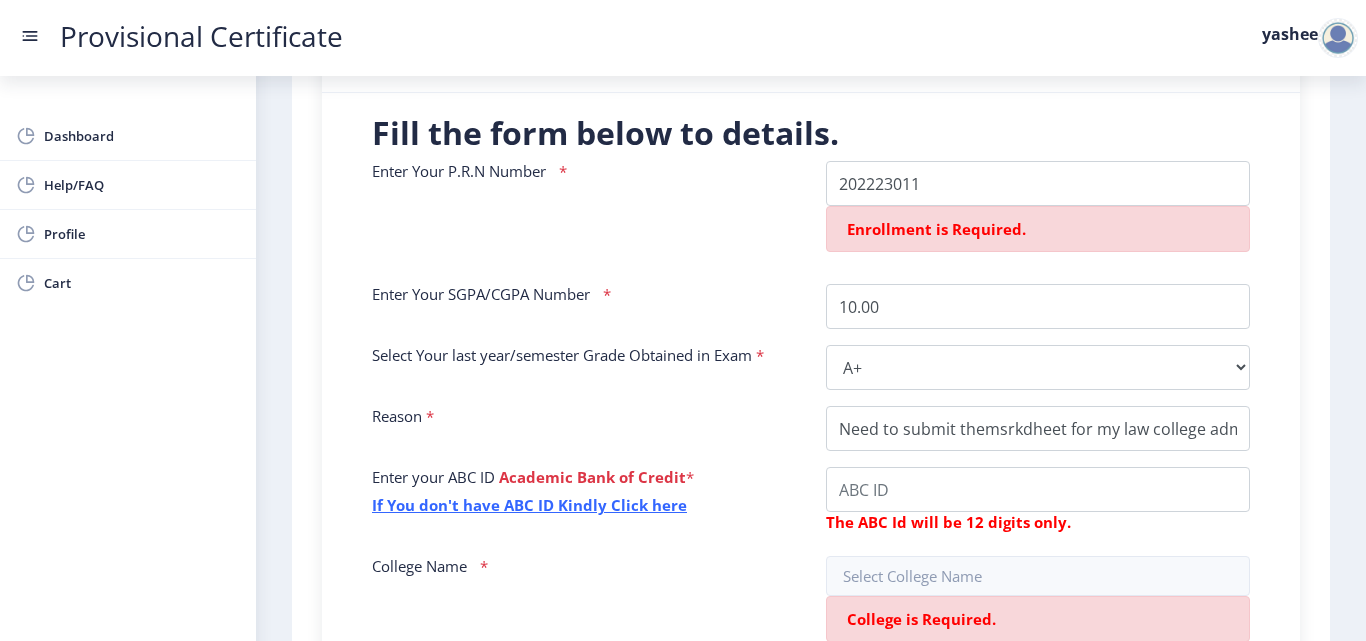 scroll, scrollTop: 314, scrollLeft: 0, axis: vertical 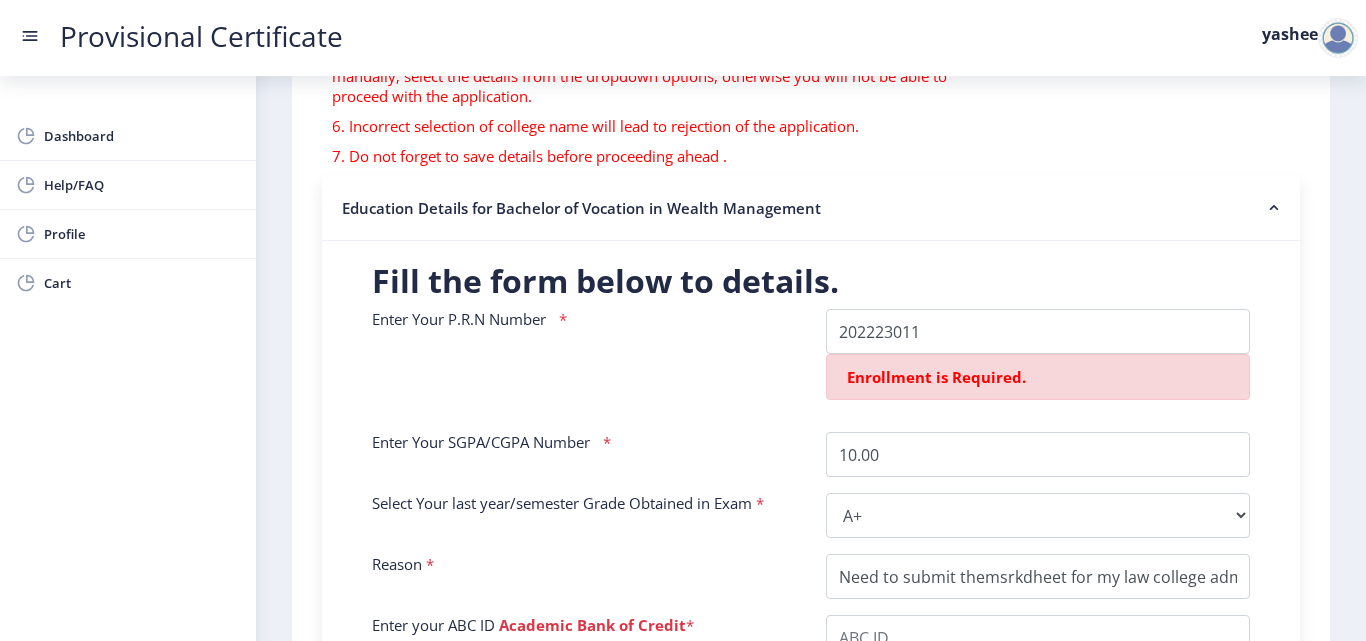 click on "Enrollment is Required." 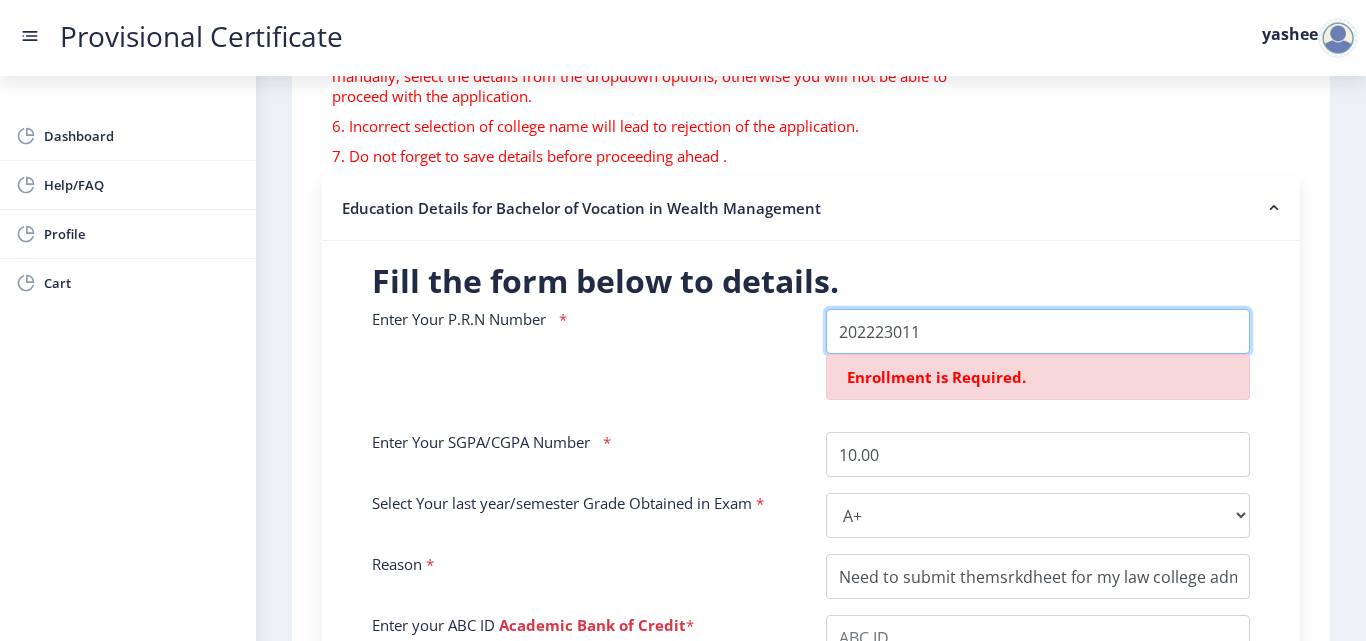 click on "Enter Your P.R.N Number" at bounding box center [1038, 331] 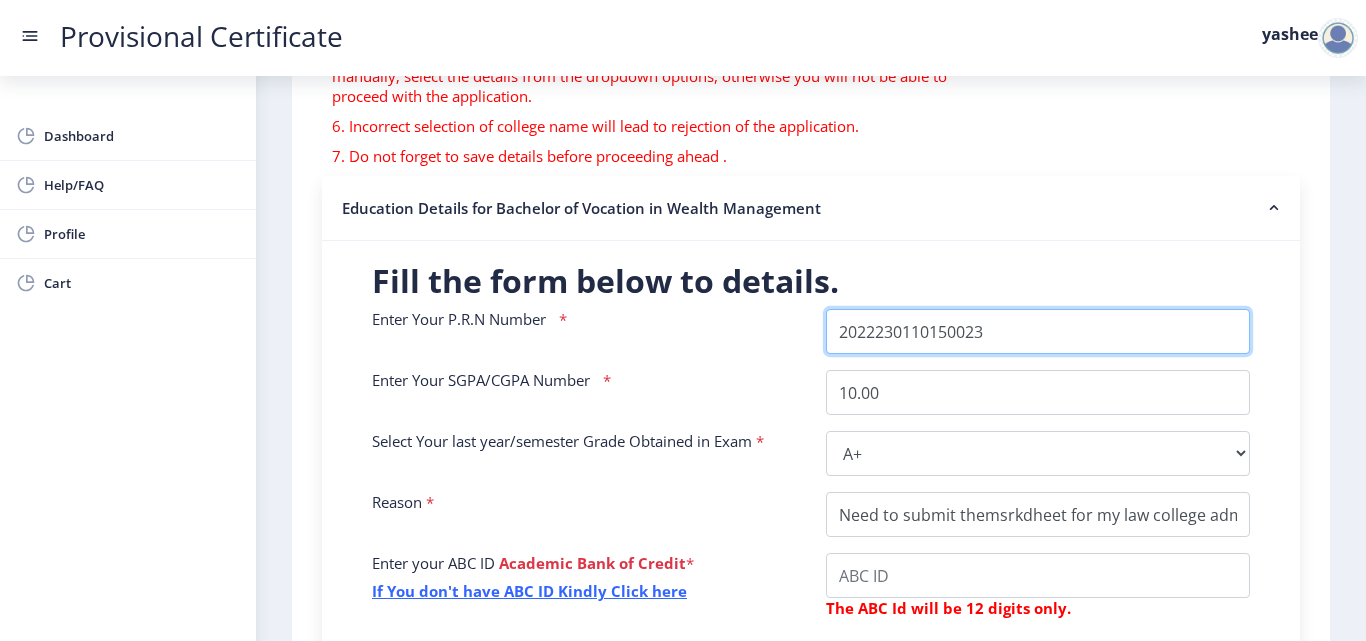 scroll, scrollTop: 414, scrollLeft: 0, axis: vertical 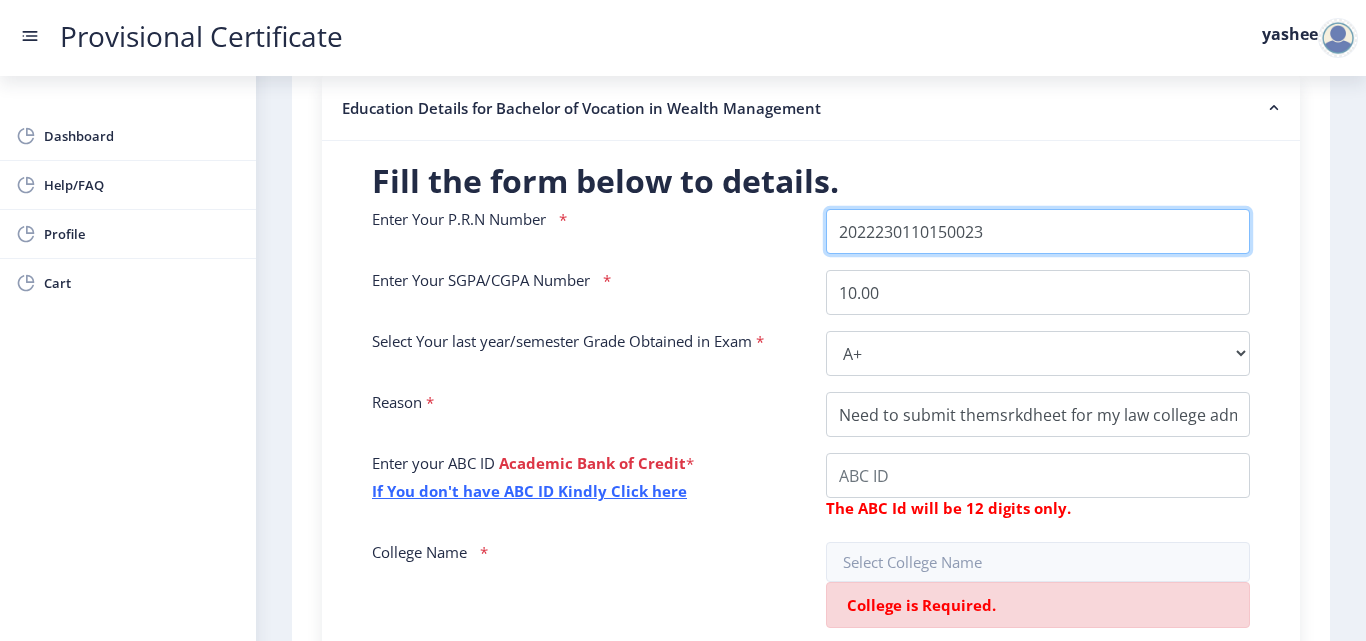 type on "2022230110150023" 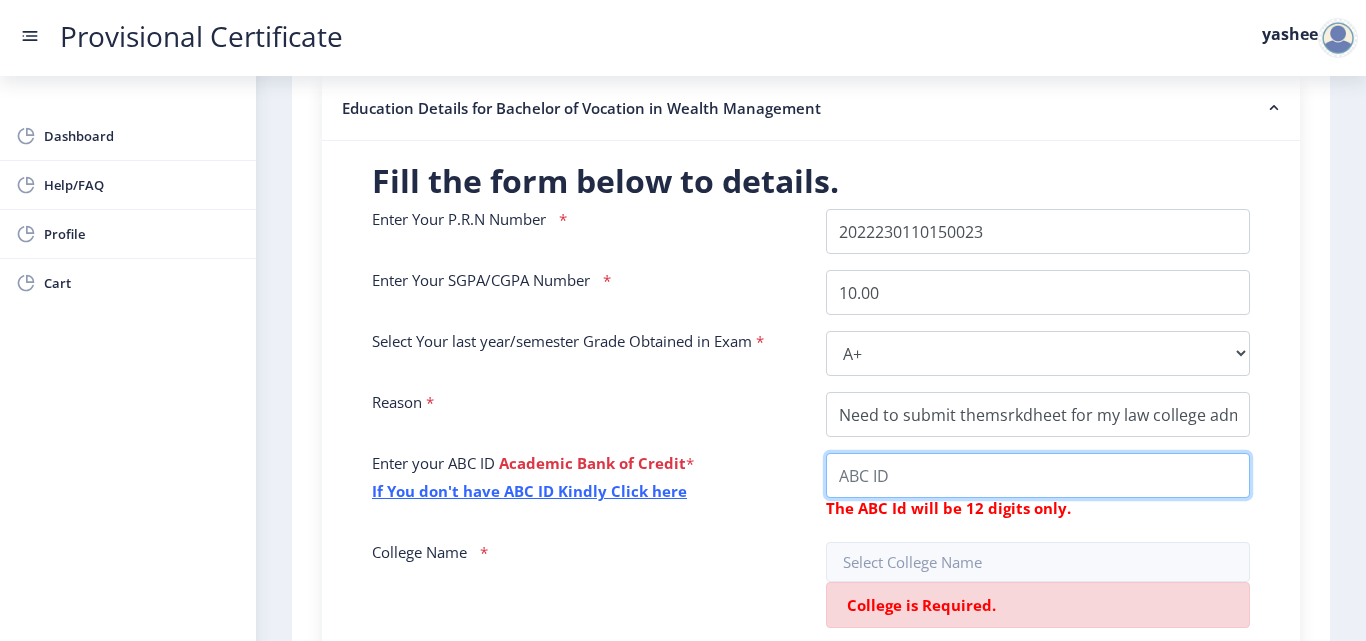 click on "College Name" at bounding box center (1038, 475) 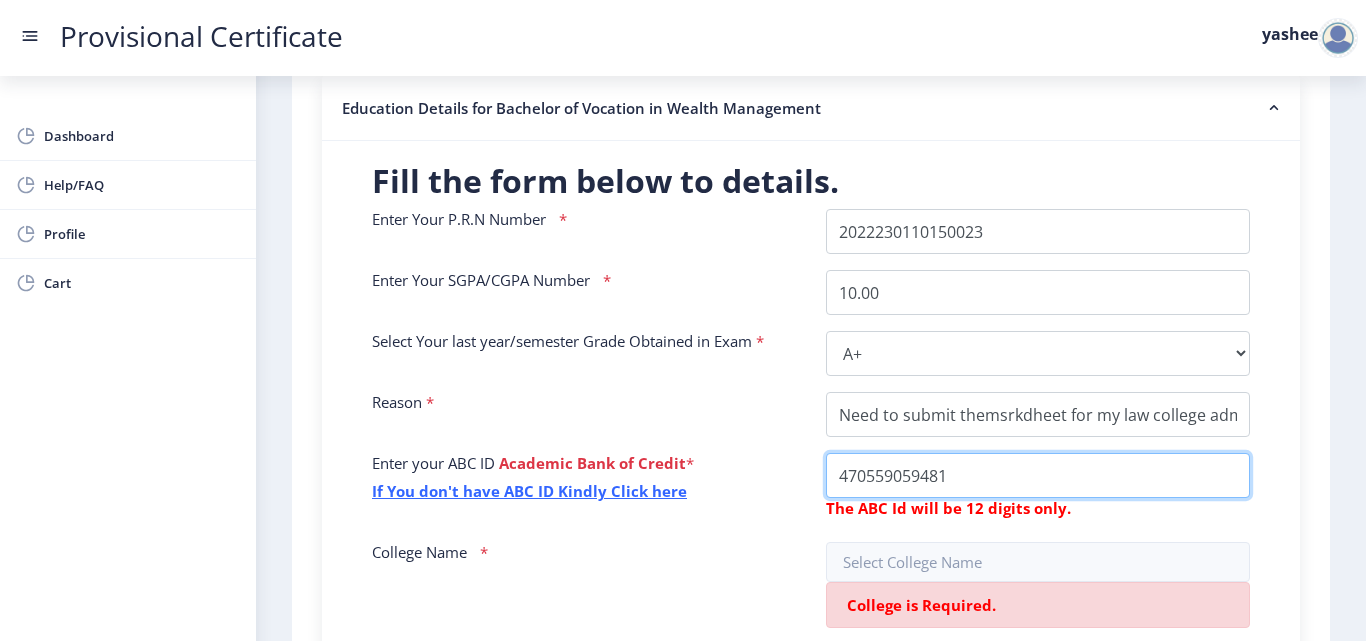 scroll, scrollTop: 514, scrollLeft: 0, axis: vertical 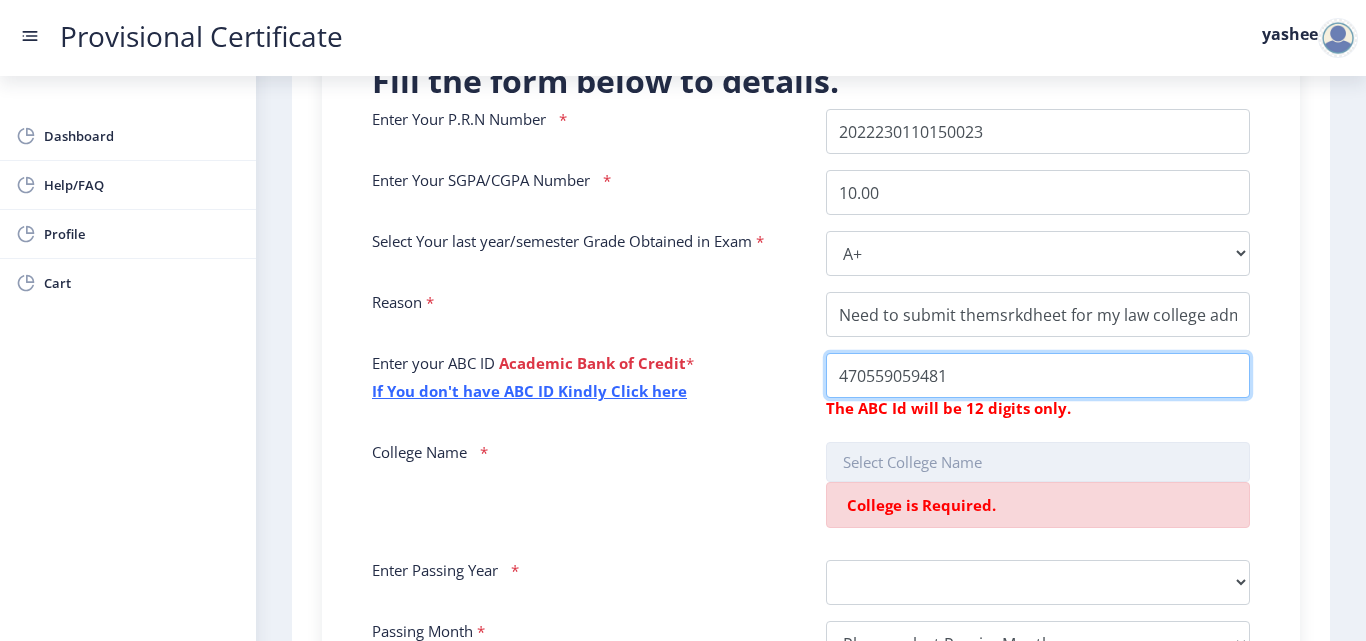 type on "470559059481" 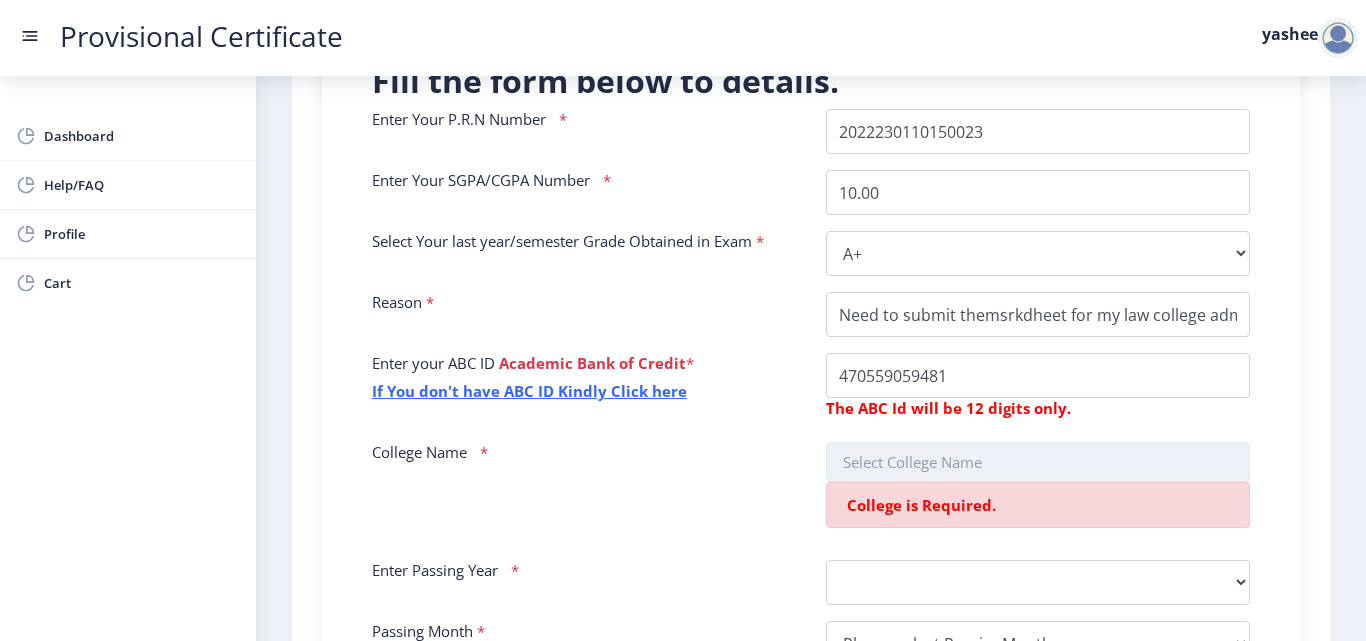 click 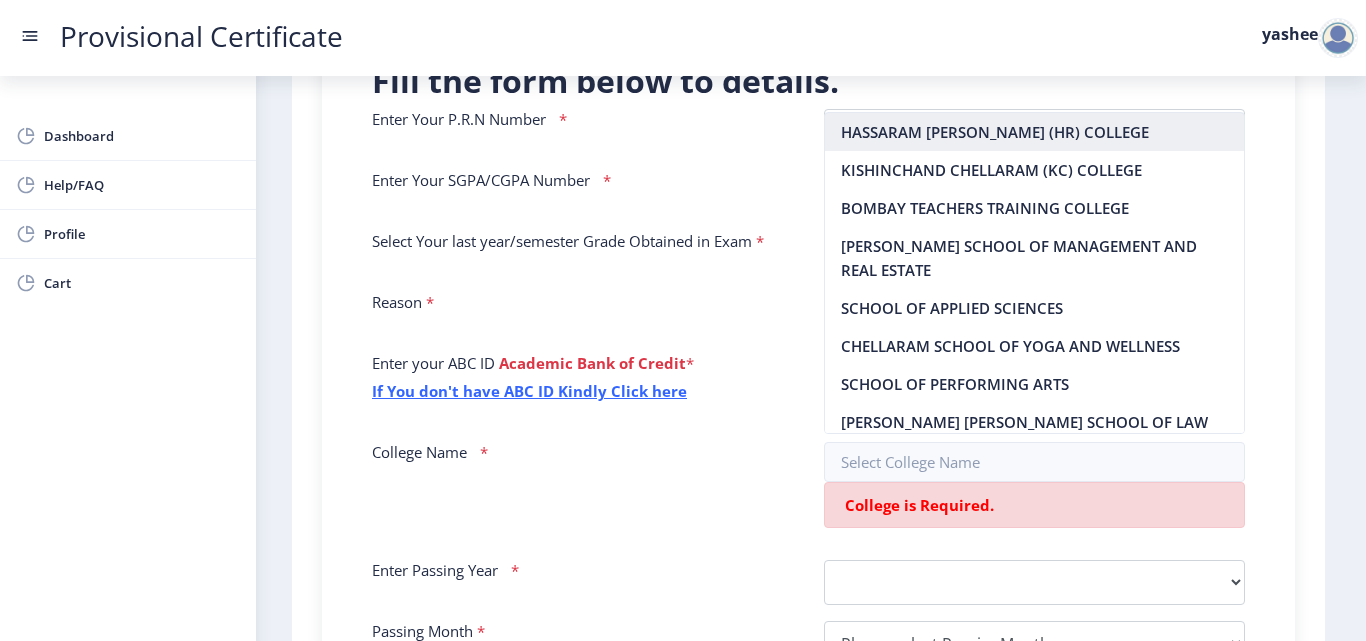 click on "HASSARAM [PERSON_NAME] (HR) COLLEGE" at bounding box center (1035, 132) 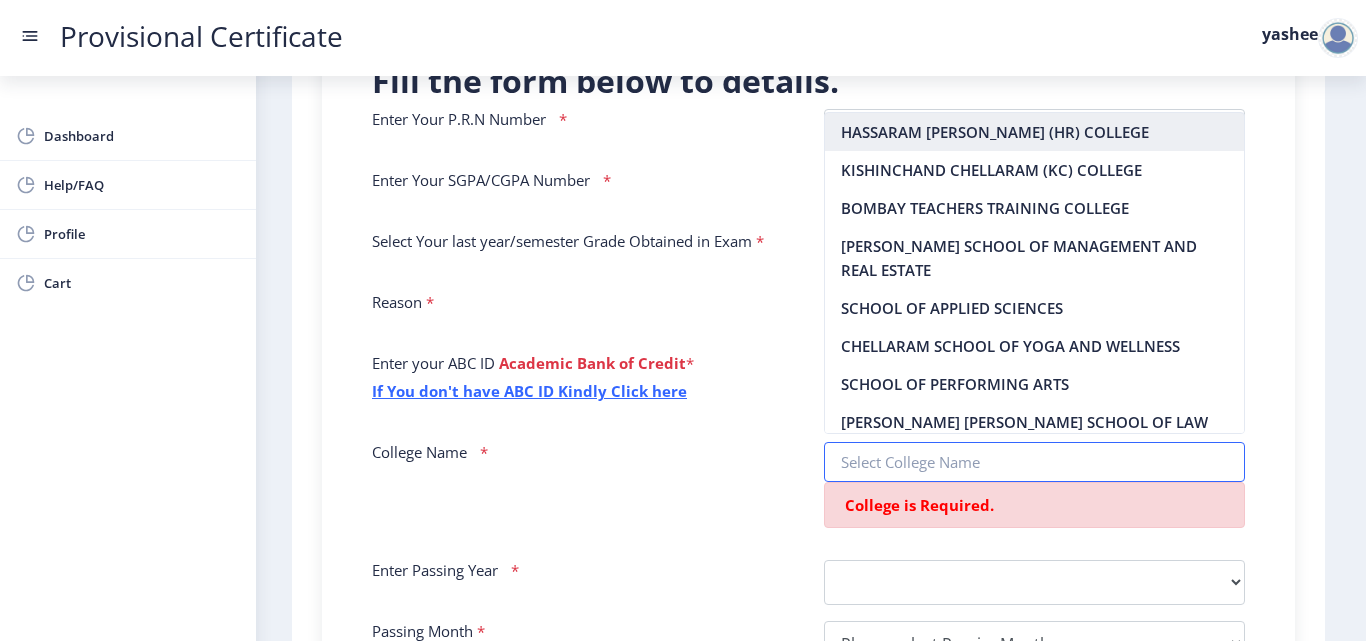 type on "HASSARAM [PERSON_NAME] (HR) COLLEGE" 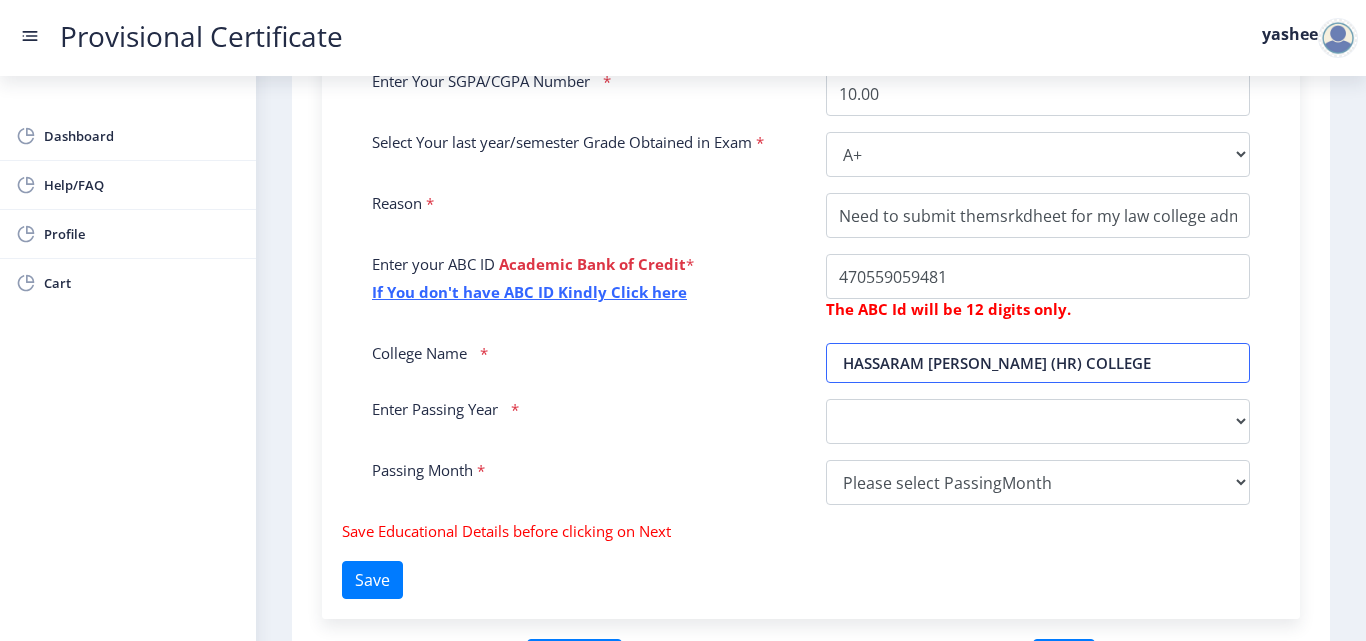 scroll, scrollTop: 752, scrollLeft: 0, axis: vertical 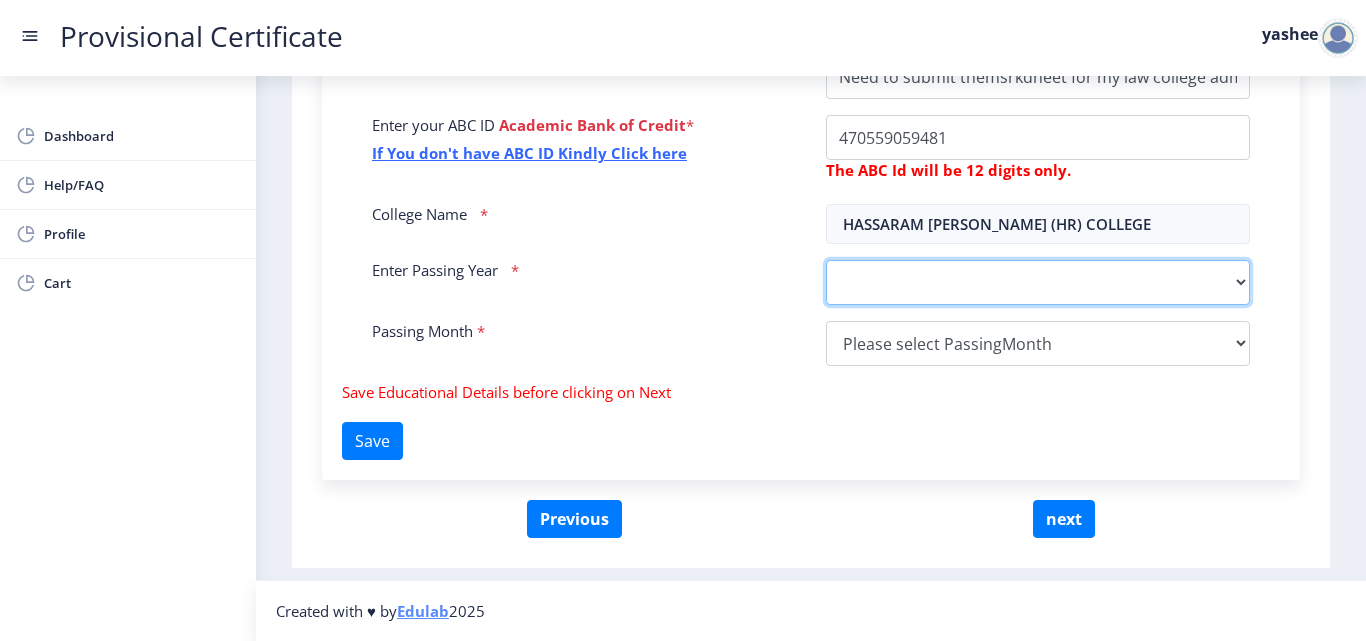 click on "2025   2024   2023   2022   2021   2020   2019   2018   2017   2016   2015   2014   2013   2012   2011   2010   2009   2008   2007   2006   2005   2004   2003   2002   2001   2000   1999   1998   1997   1996   1995   1994   1993   1992   1991   1990   1989   1988   1987   1986   1985   1984   1983   1982   1981   1980   1979   1978   1977   1976   1975   1974   1973   1972   1971   1970   1969   1968   1967" 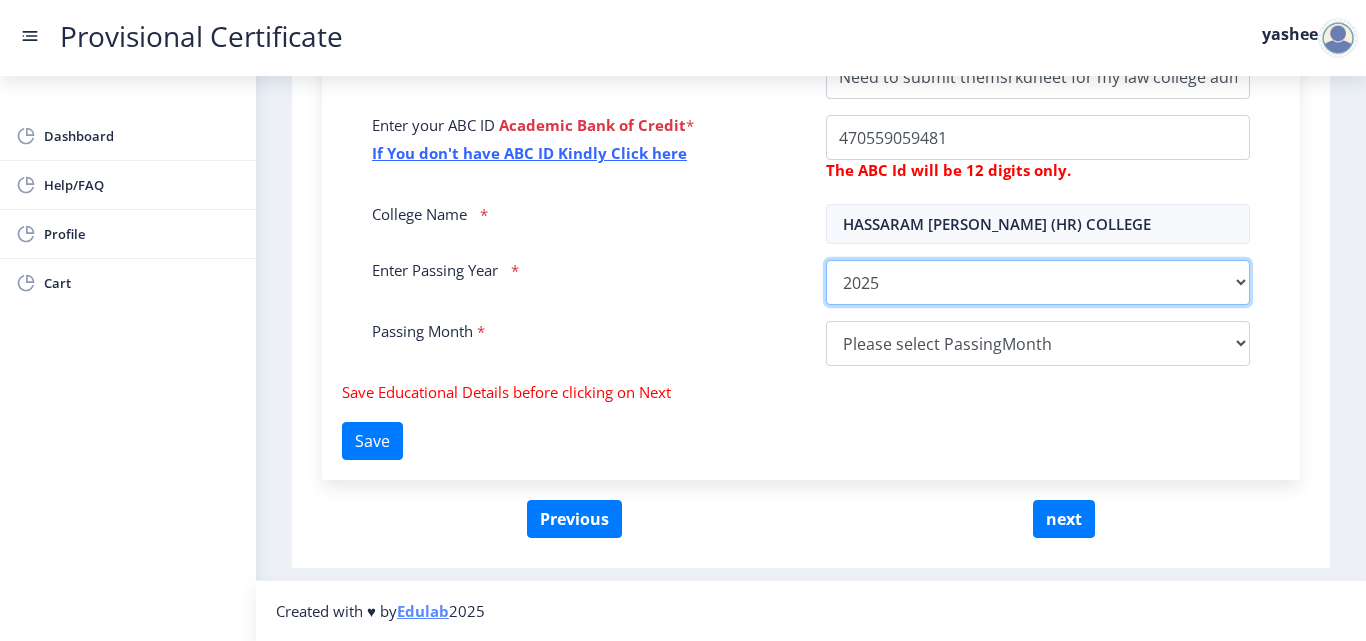 click on "2025   2024   2023   2022   2021   2020   2019   2018   2017   2016   2015   2014   2013   2012   2011   2010   2009   2008   2007   2006   2005   2004   2003   2002   2001   2000   1999   1998   1997   1996   1995   1994   1993   1992   1991   1990   1989   1988   1987   1986   1985   1984   1983   1982   1981   1980   1979   1978   1977   1976   1975   1974   1973   1972   1971   1970   1969   1968   1967" 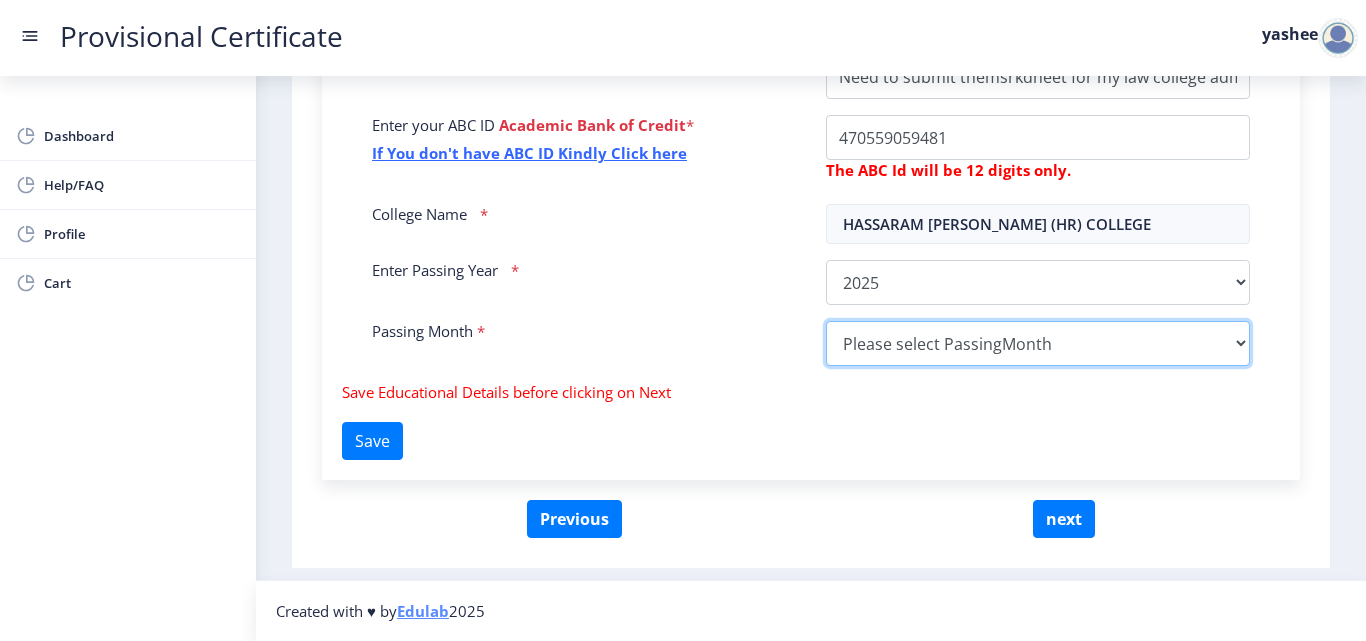 click on "Please select PassingMonth  (01) January (02) February (03) March (04) April (05) May (06) June (07) July (08) August (09) September (10) October (11) November (12) December" at bounding box center [1038, 343] 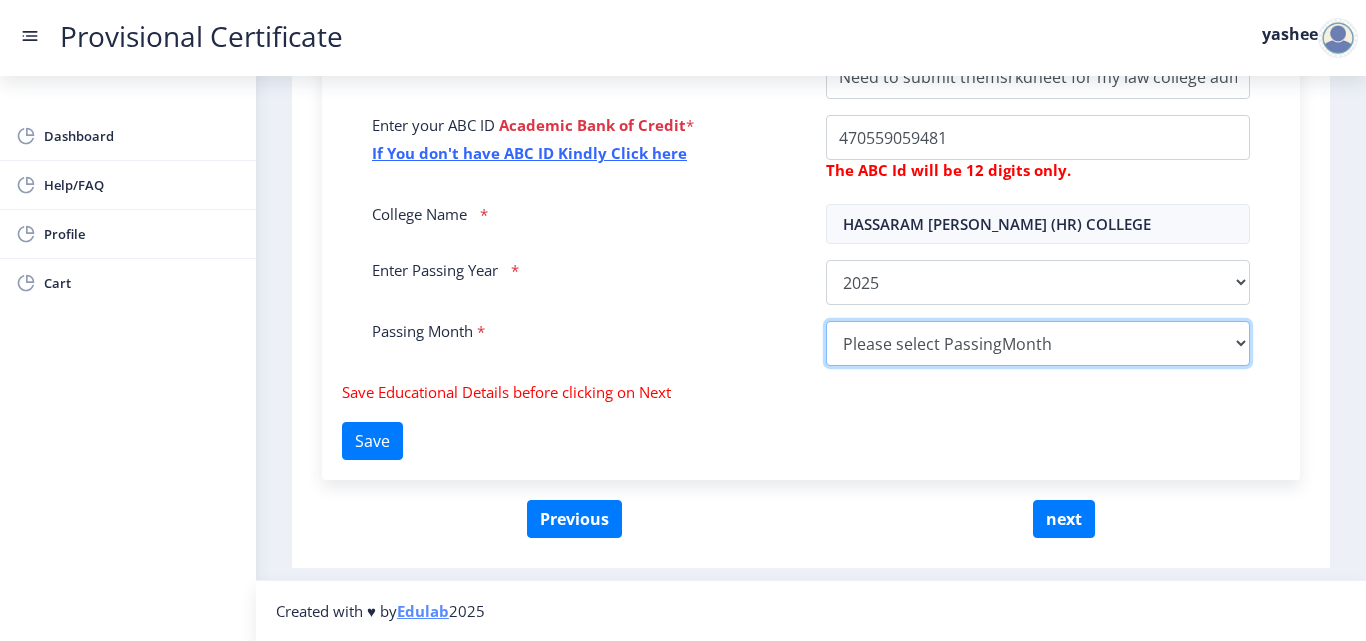 select on "March" 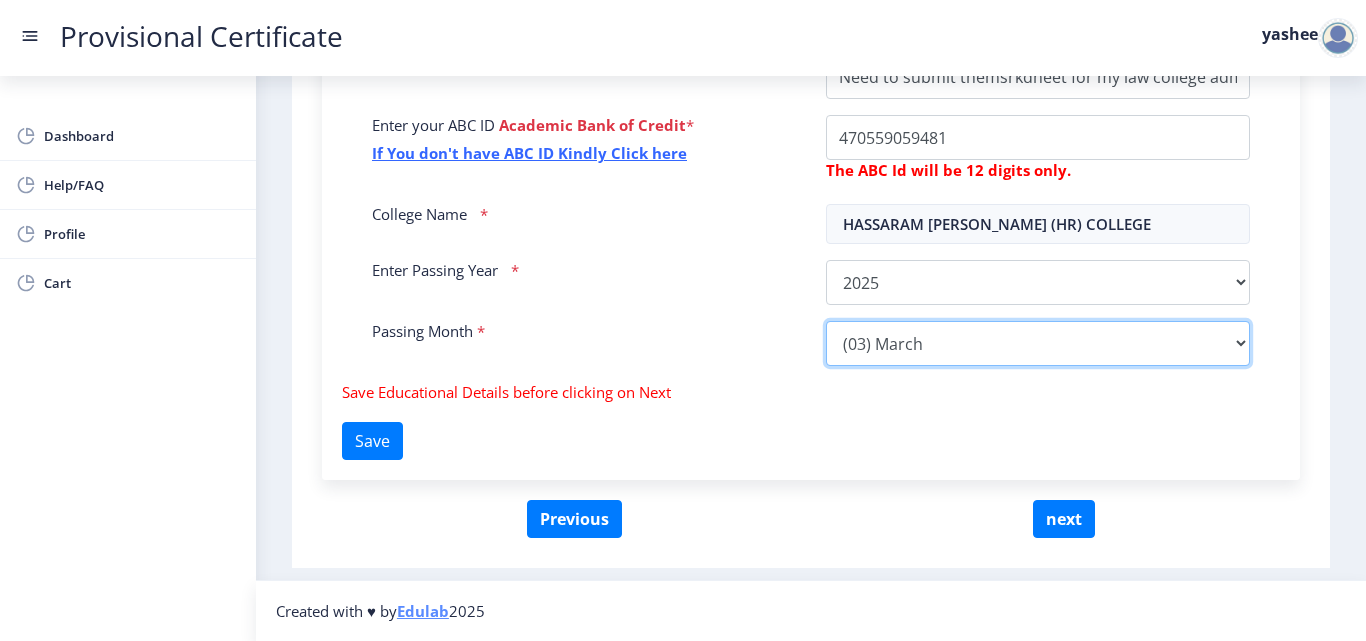 click on "Please select PassingMonth  (01) January (02) February (03) March (04) April (05) May (06) June (07) July (08) August (09) September (10) October (11) November (12) December" at bounding box center (1038, 343) 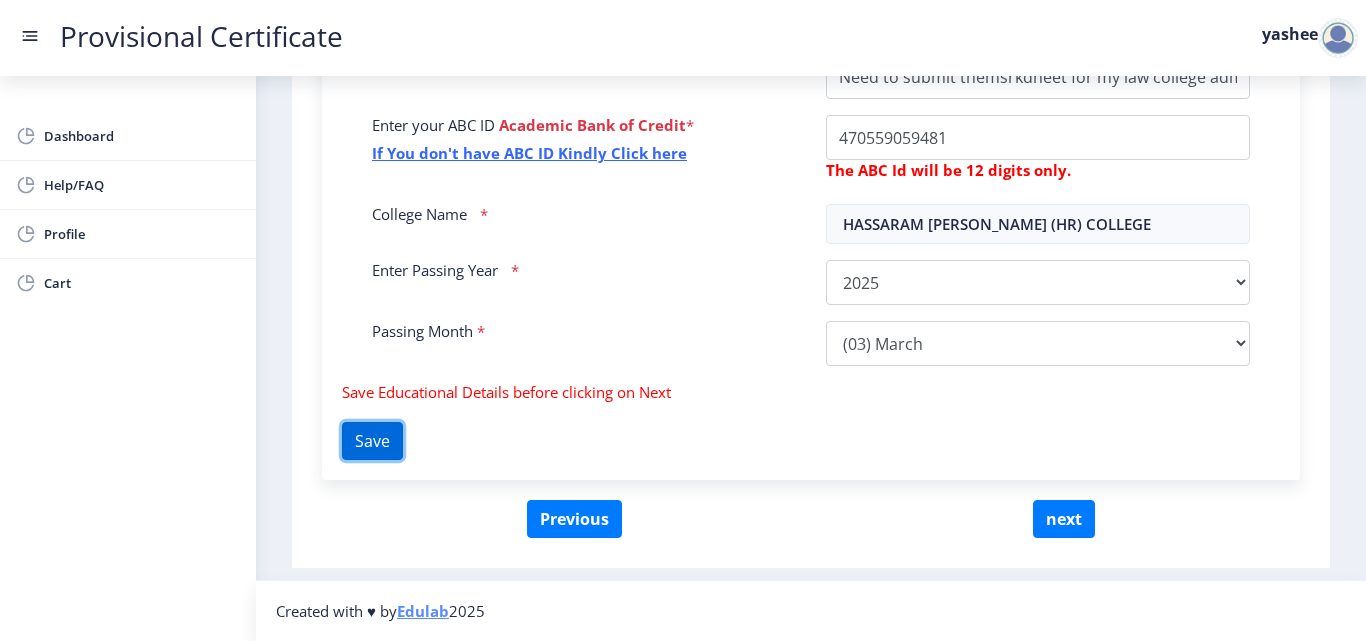 click on "Save" 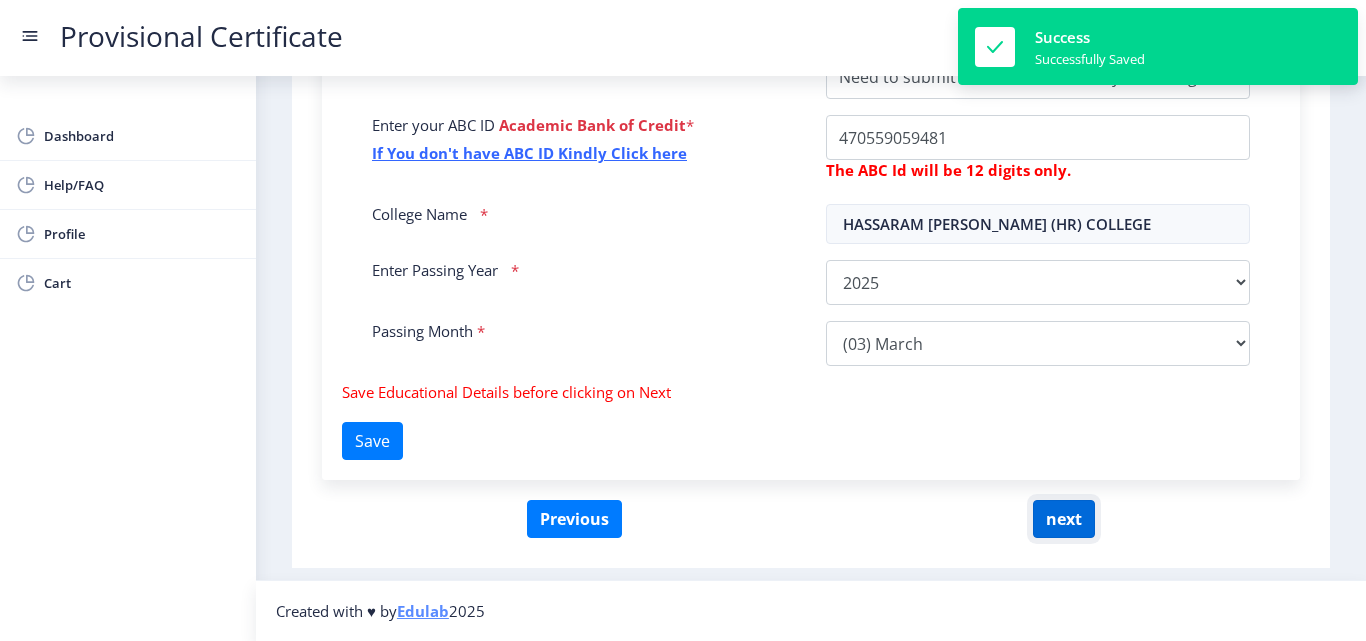 click on "next" 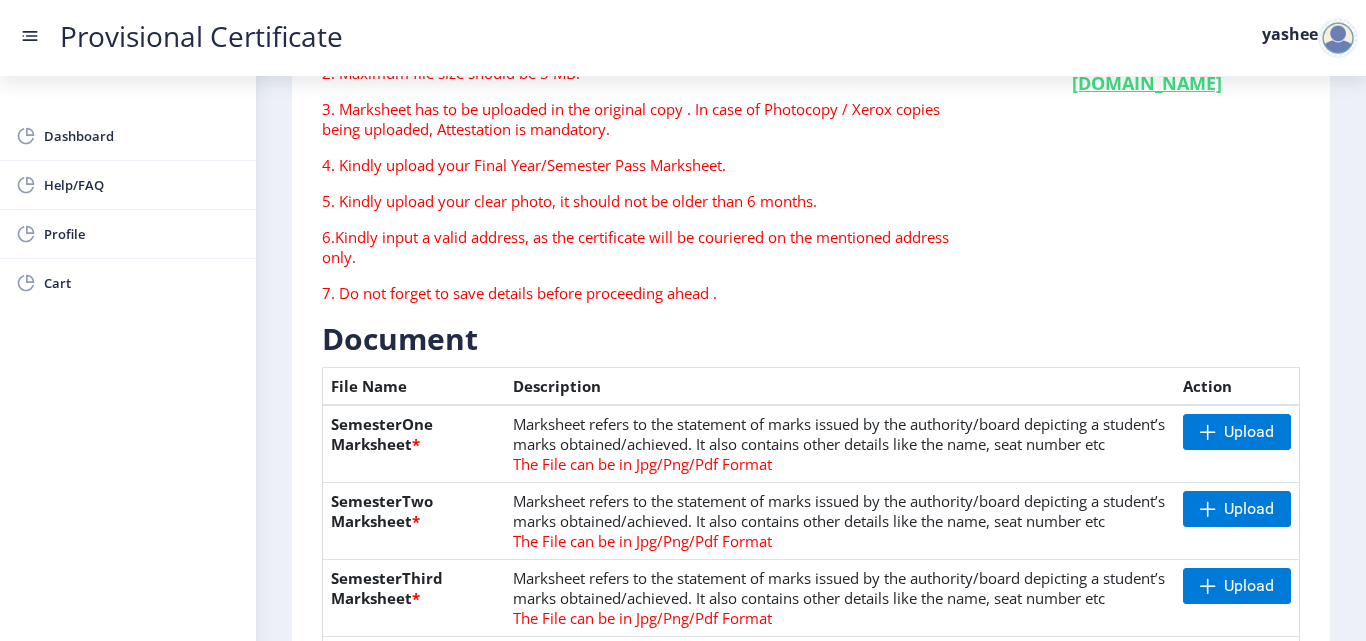 scroll, scrollTop: 218, scrollLeft: 0, axis: vertical 